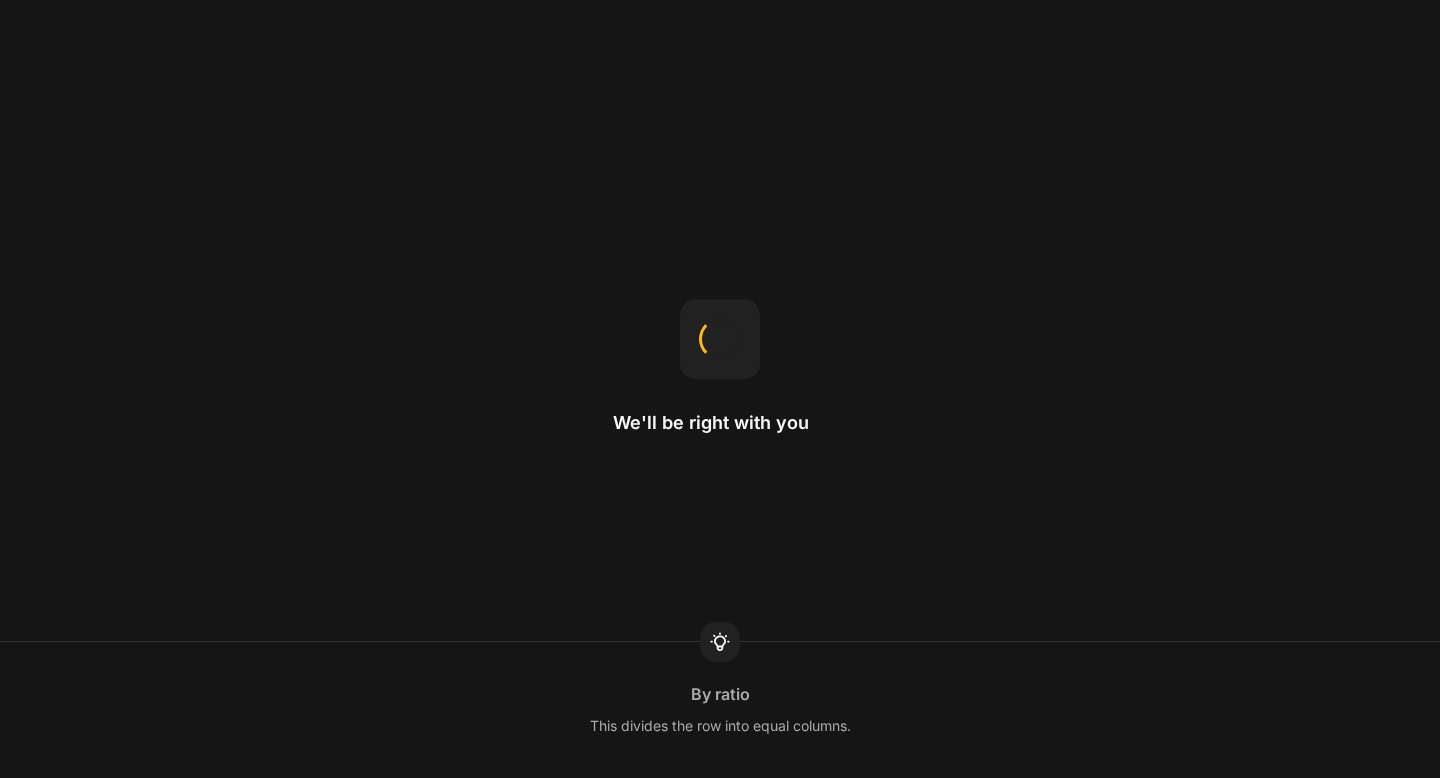 scroll, scrollTop: 0, scrollLeft: 0, axis: both 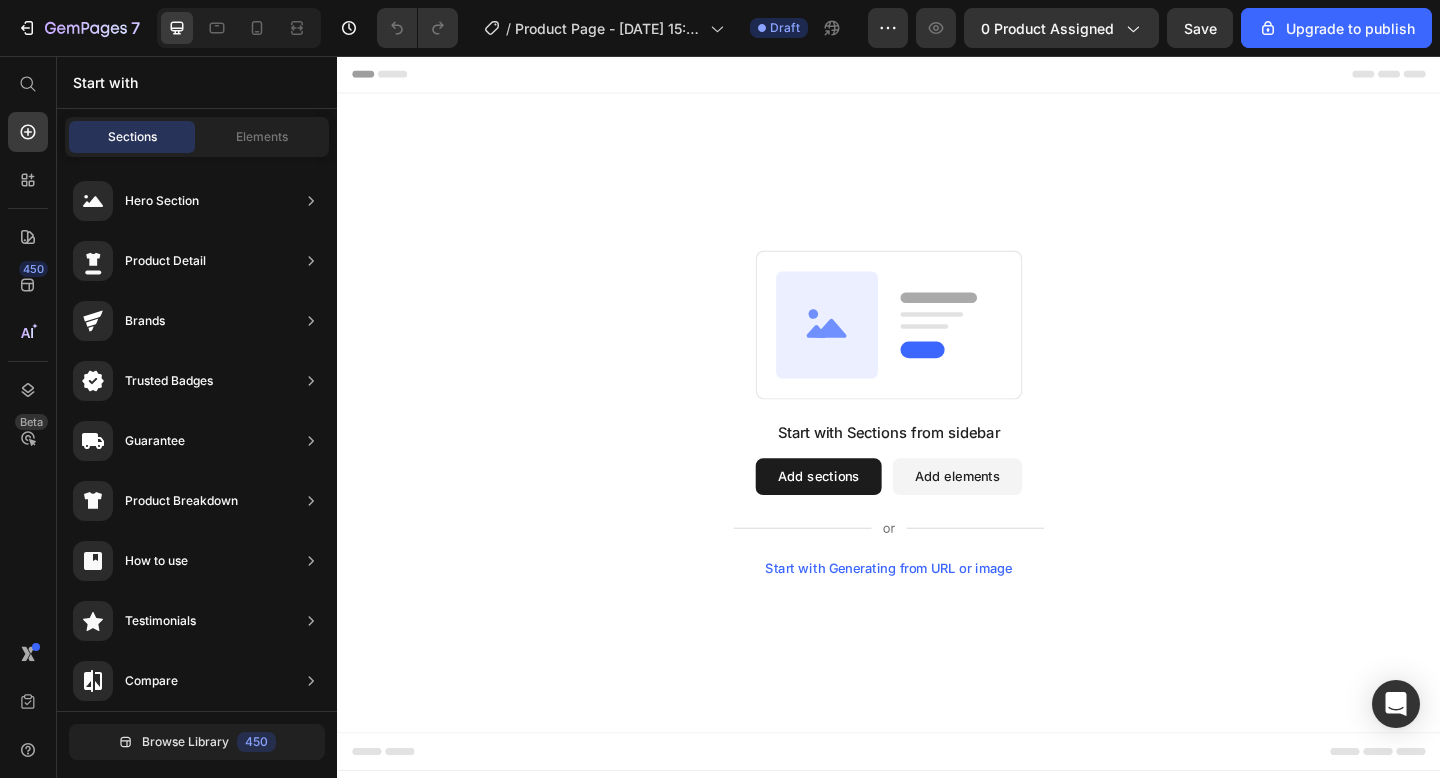 click on "Add sections" at bounding box center (860, 514) 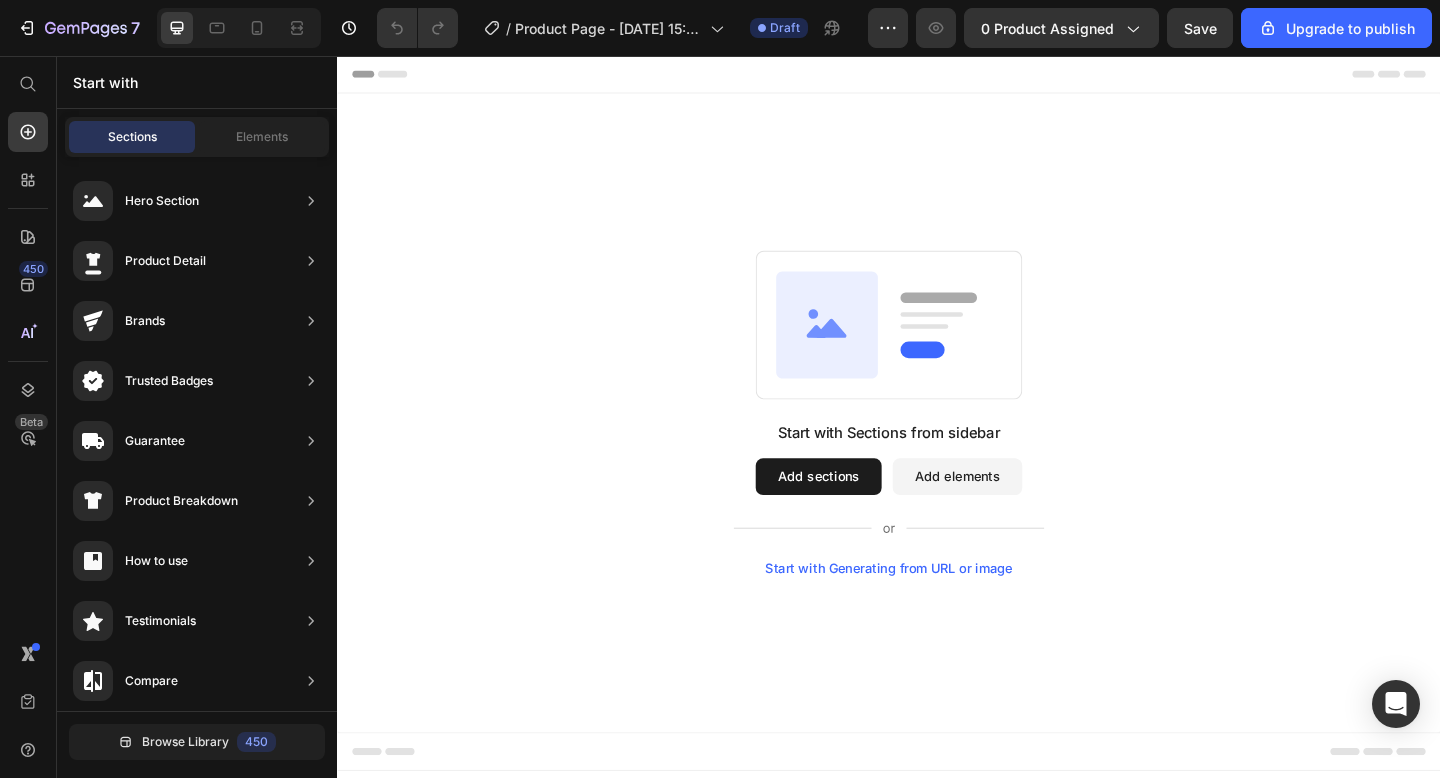 click on "Add sections" at bounding box center (860, 514) 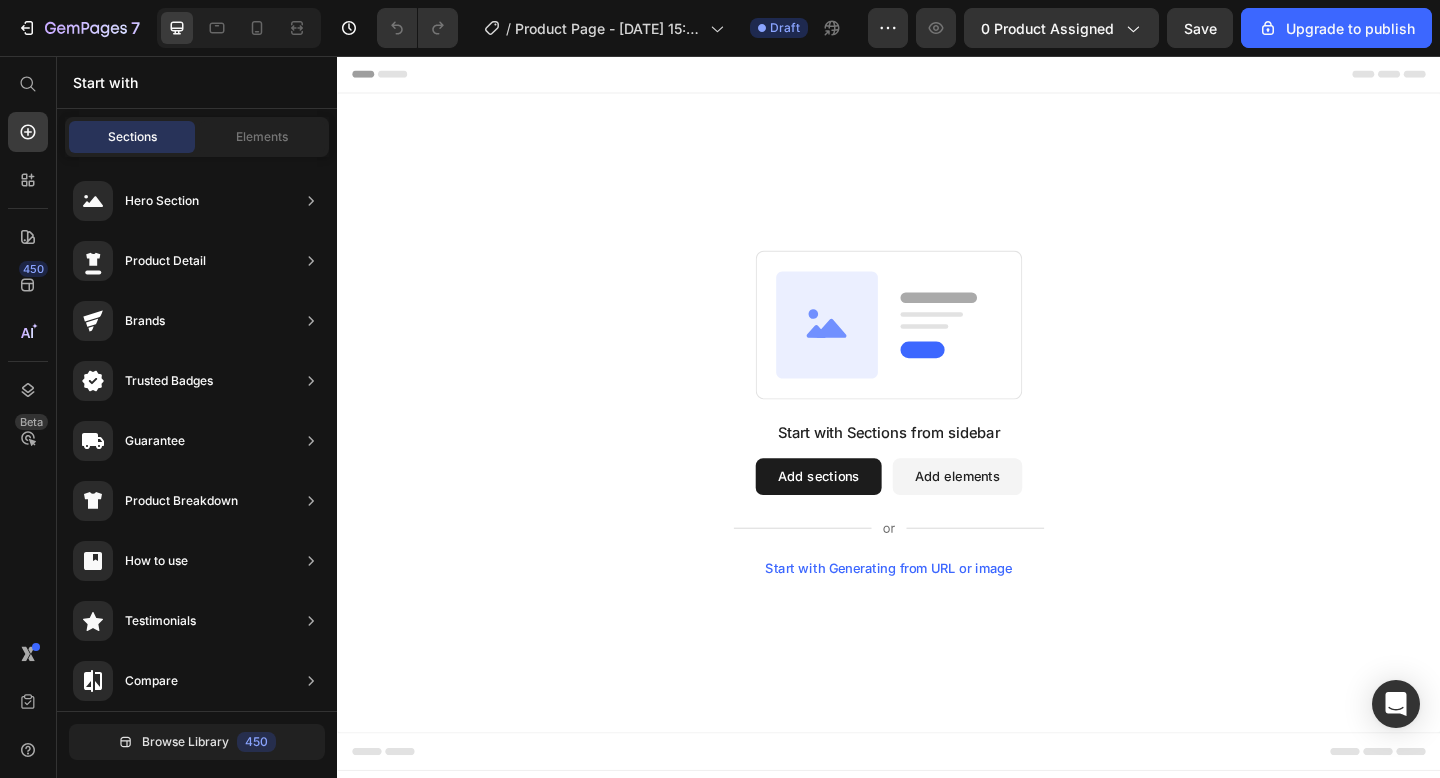 click on "Start with Generating from URL or image" at bounding box center (937, 614) 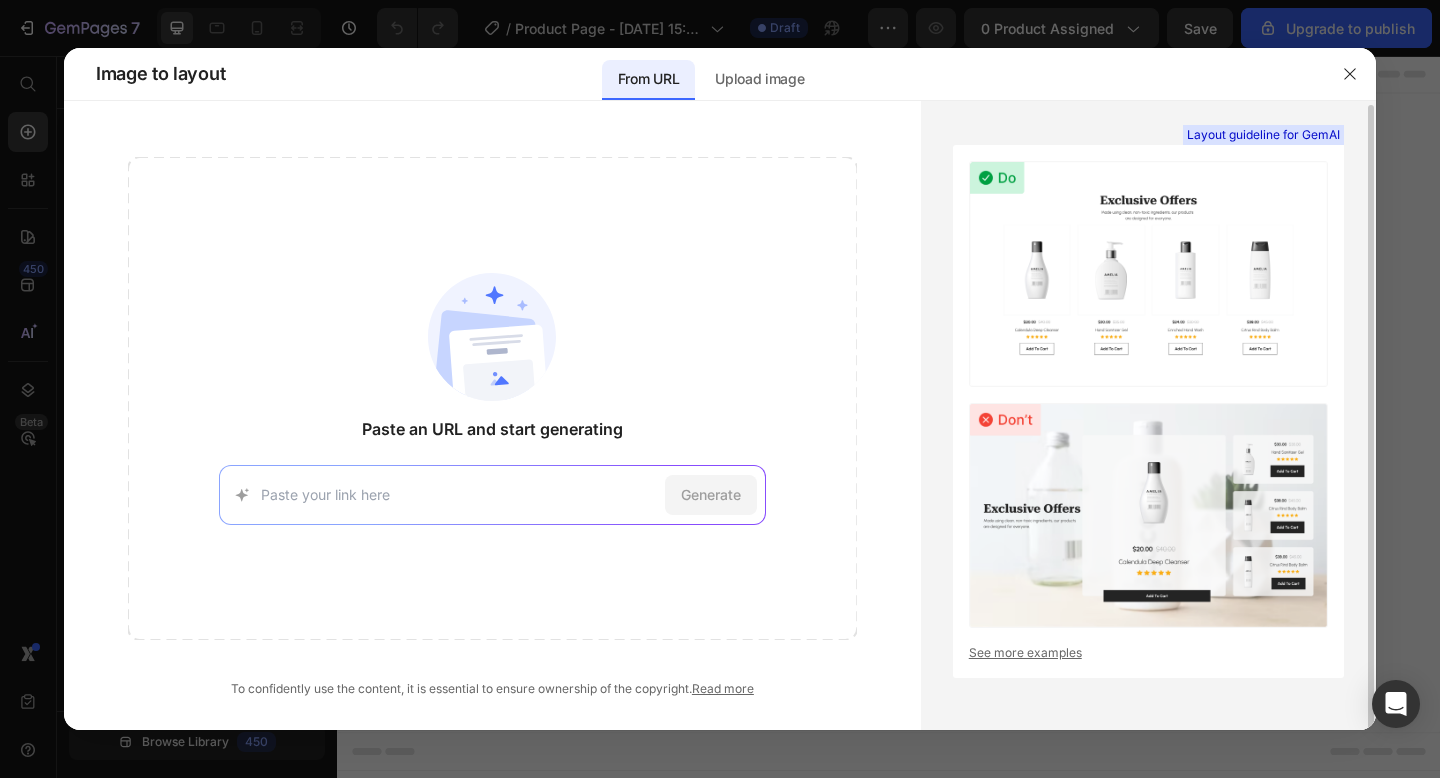 scroll, scrollTop: 0, scrollLeft: 0, axis: both 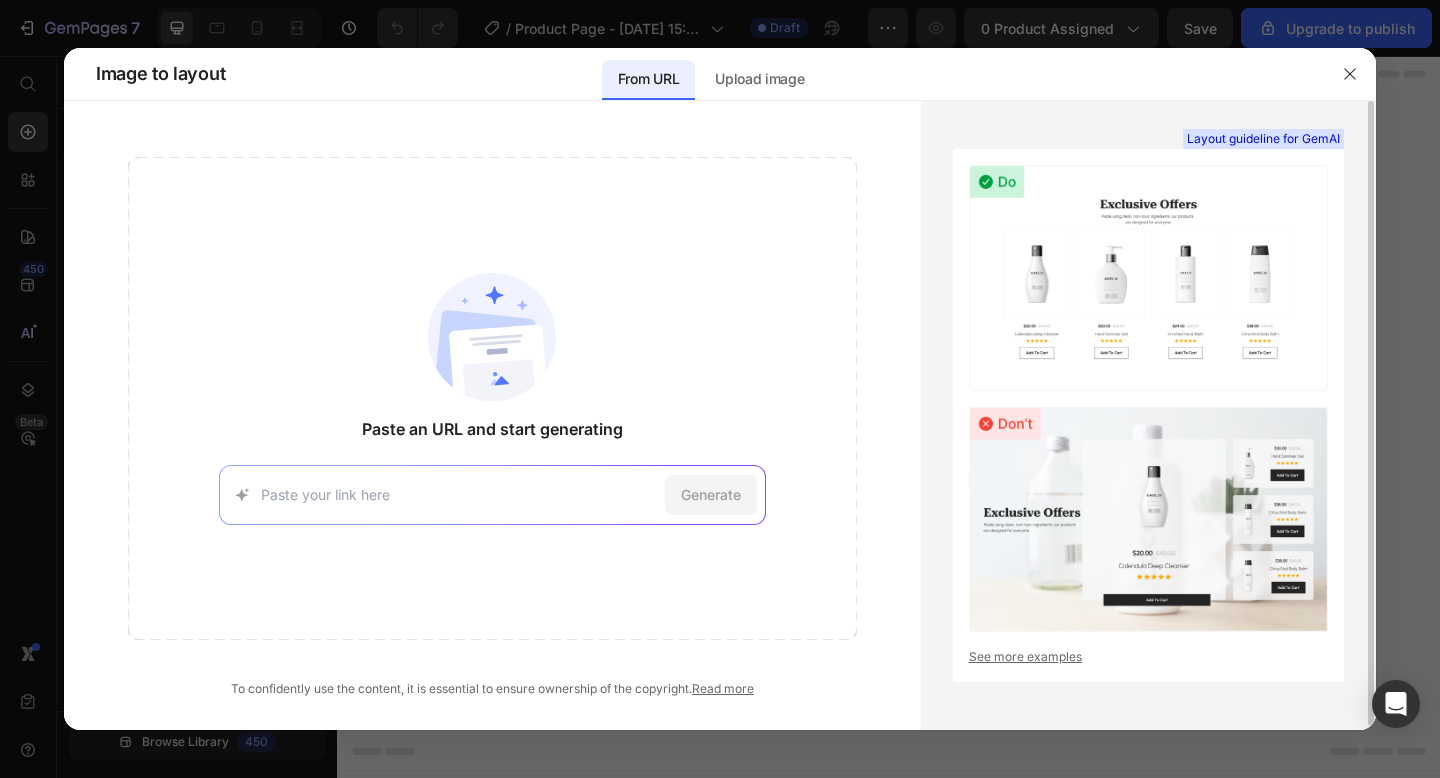 click at bounding box center [1148, 277] 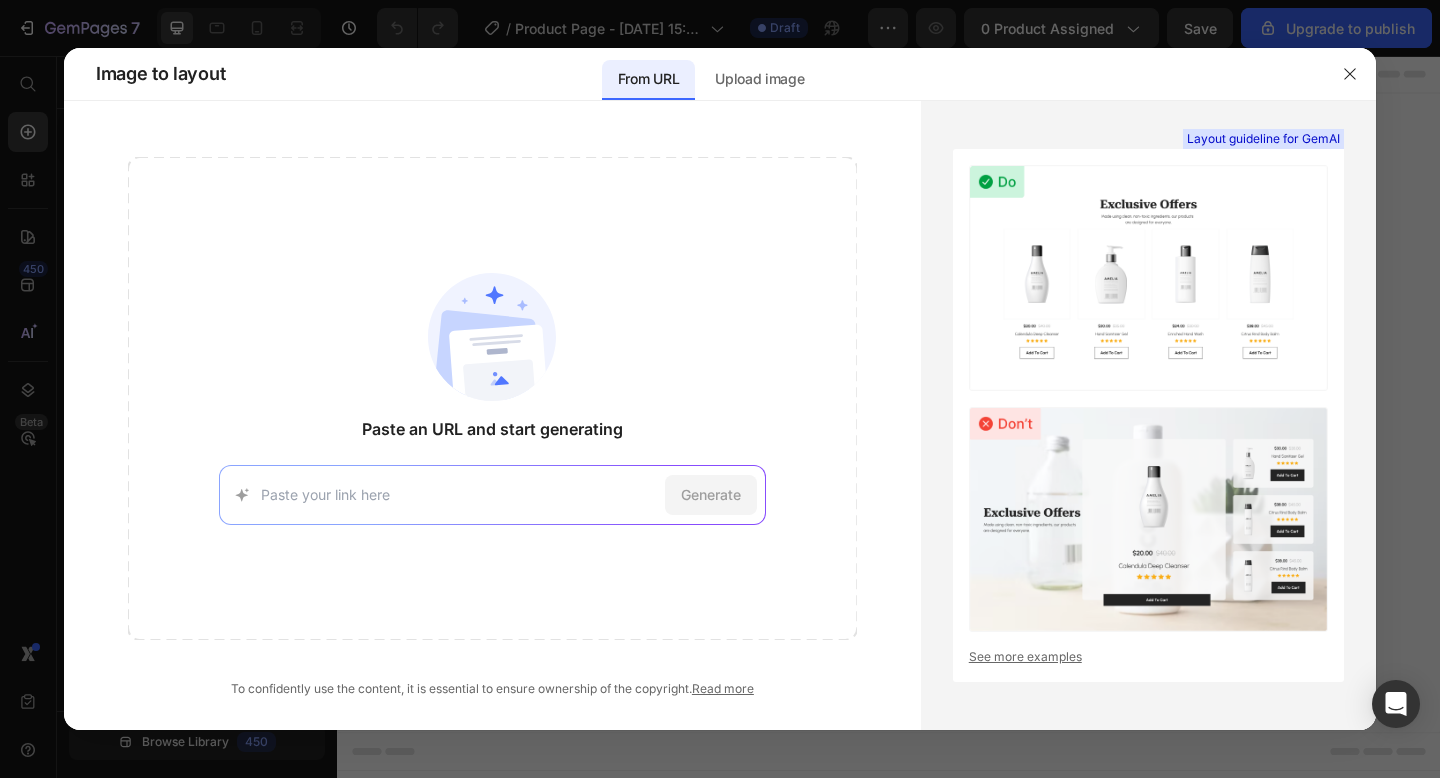 click on "Generate" at bounding box center (492, 495) 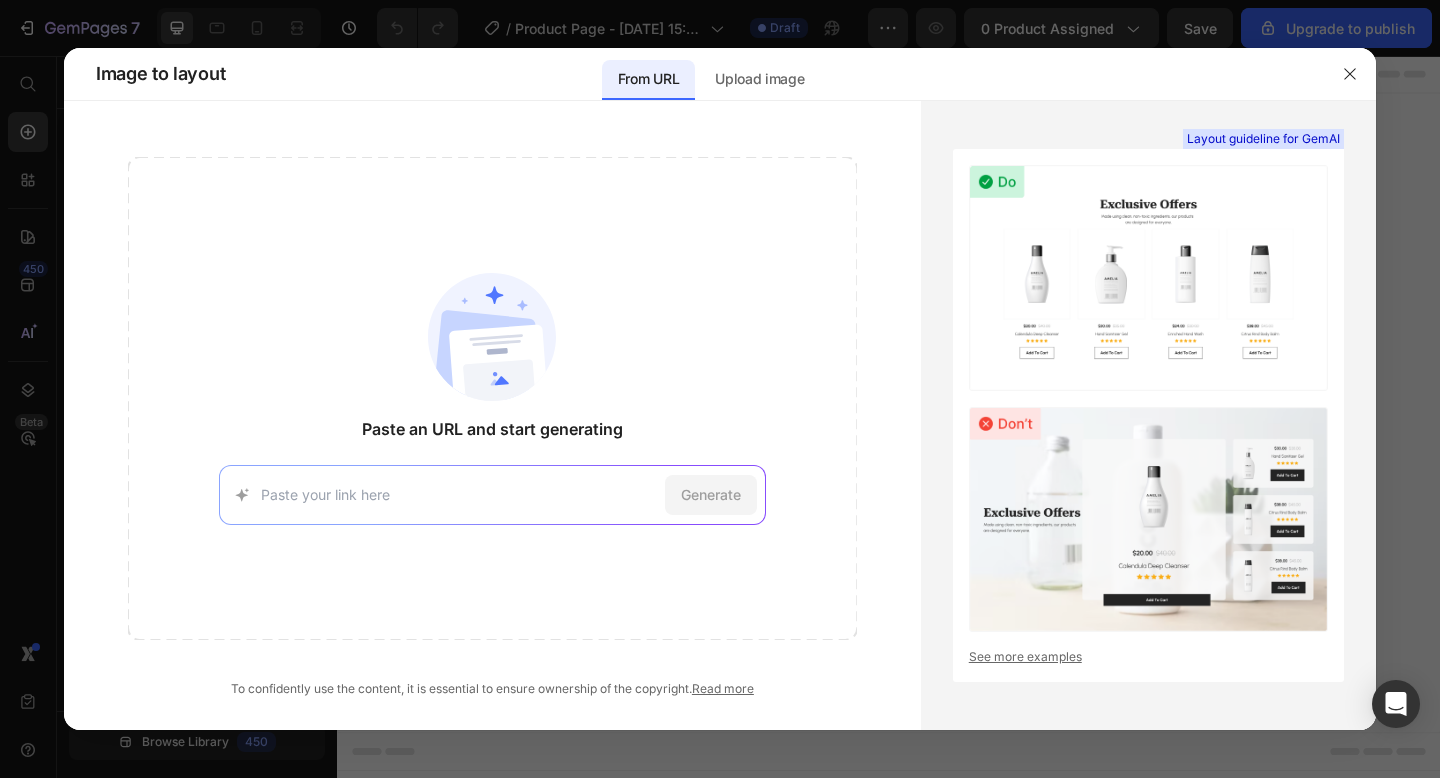 click on "Generate" at bounding box center (492, 495) 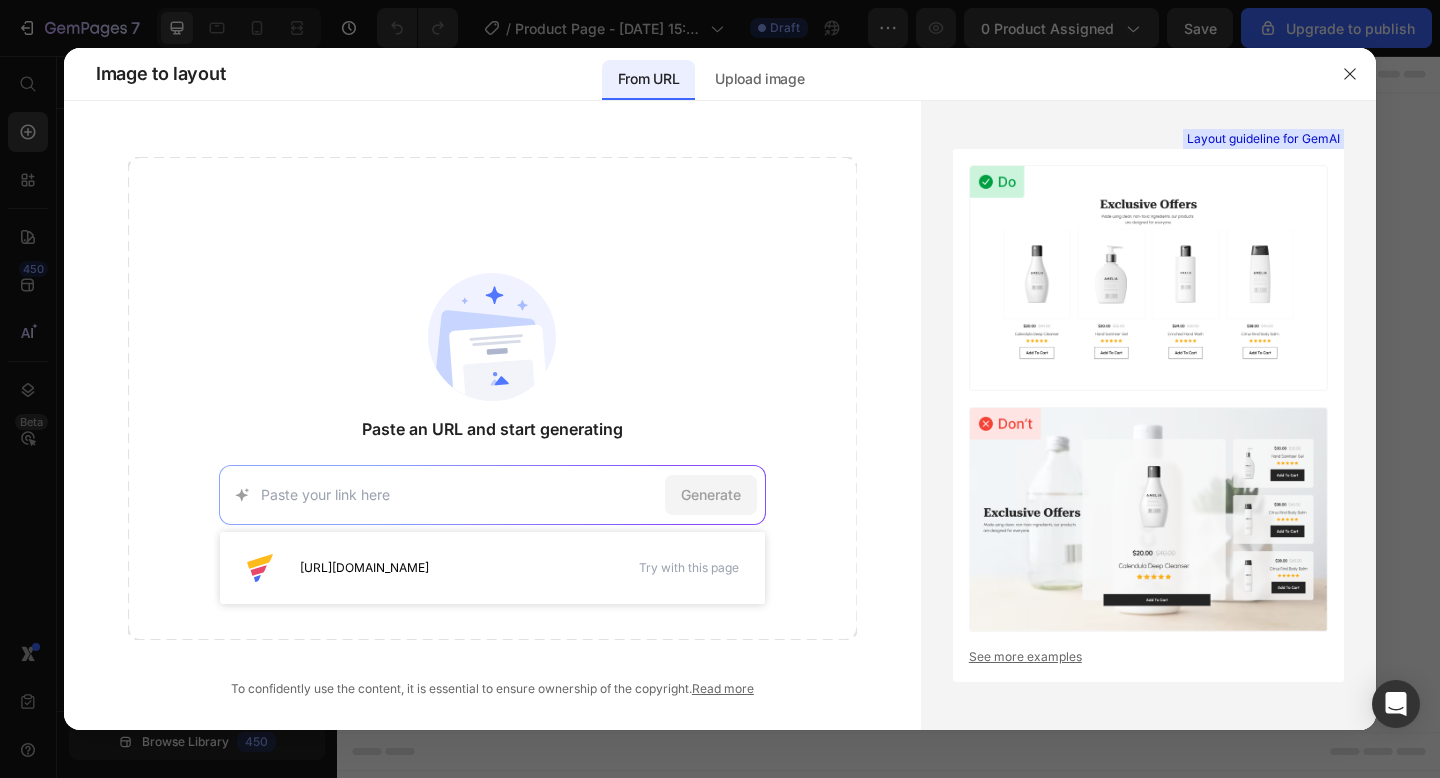 paste on "https://www.petbarn.com.au/greenies-original-dog-treat-regular?sku=136369" 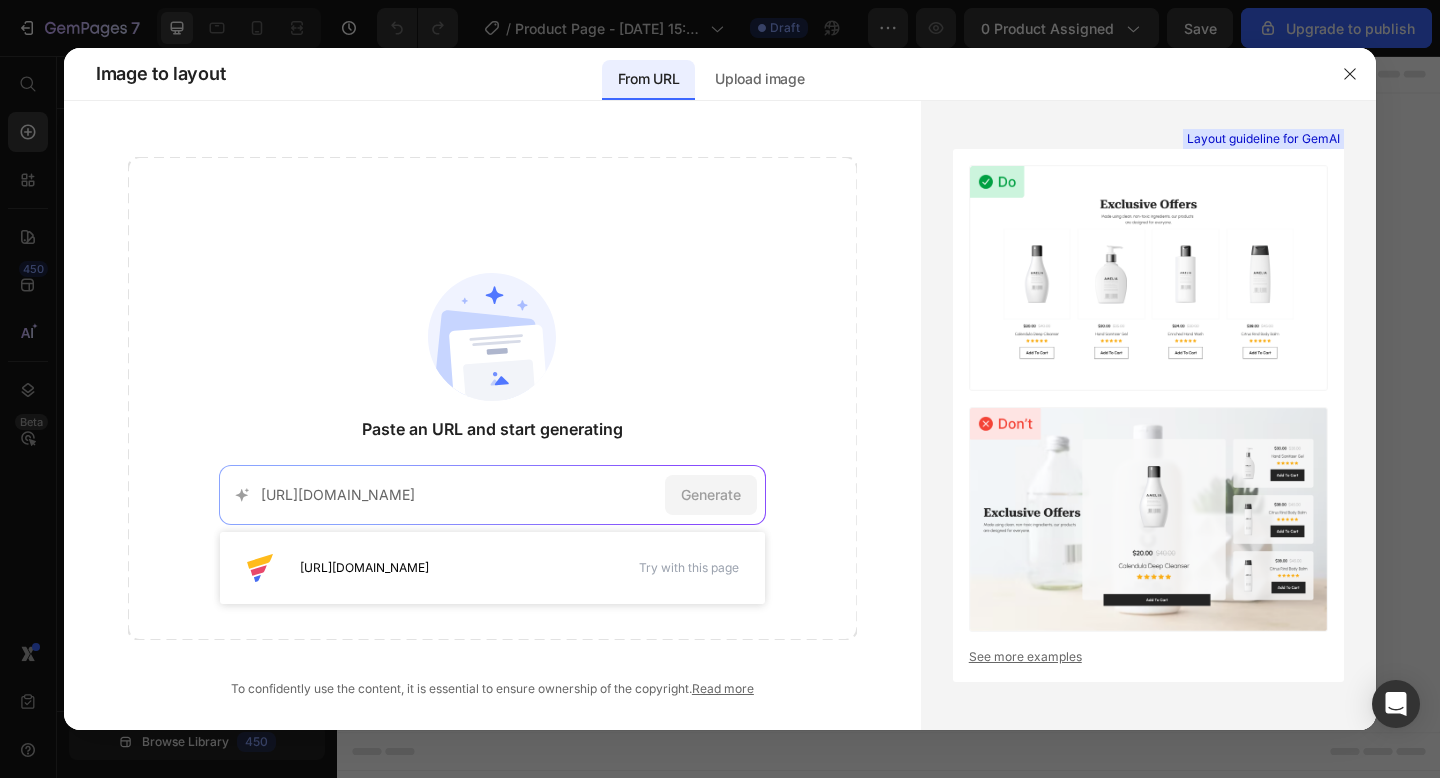 scroll, scrollTop: 0, scrollLeft: 122, axis: horizontal 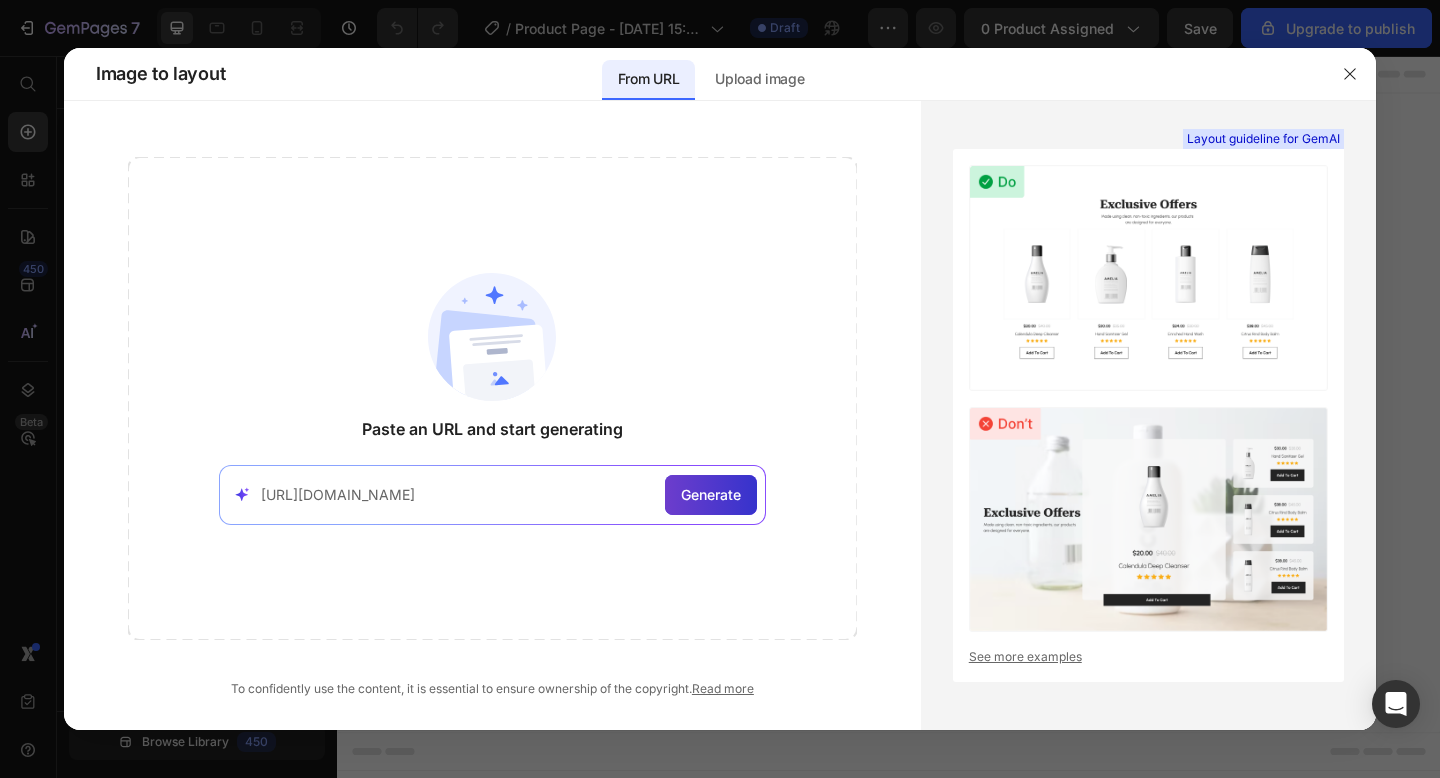 type on "https://www.petbarn.com.au/greenies-original-dog-treat-regular?sku=136369" 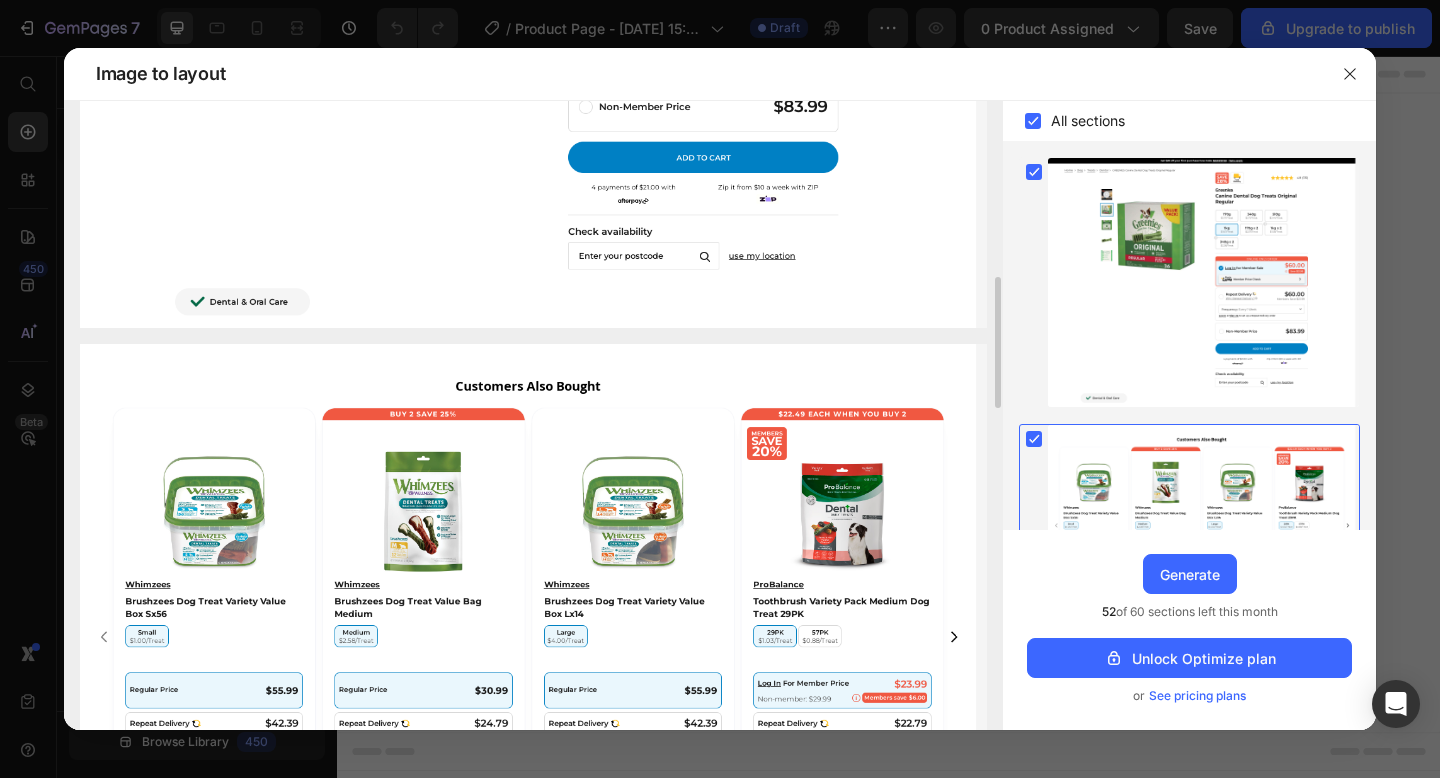 scroll, scrollTop: 611, scrollLeft: 0, axis: vertical 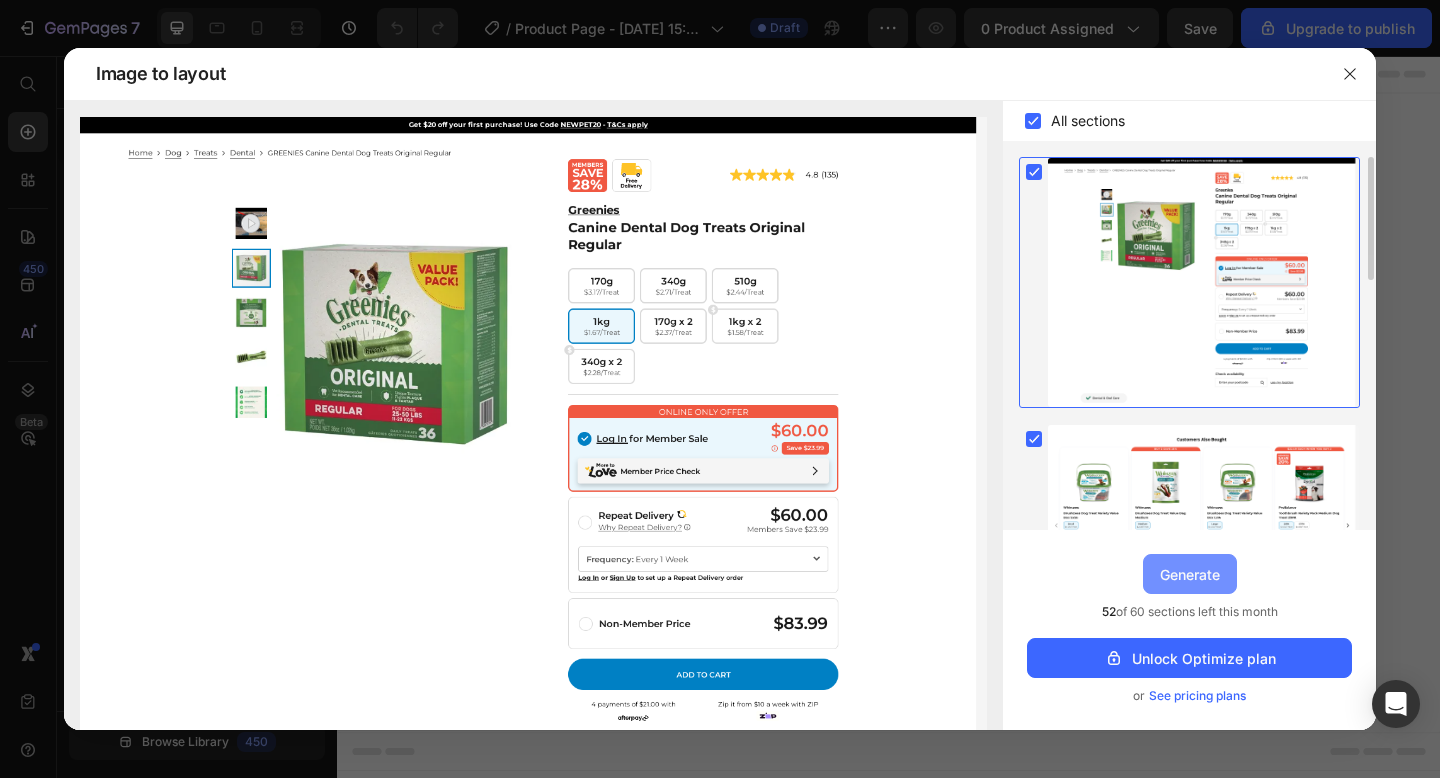 click on "Generate" at bounding box center [1190, 574] 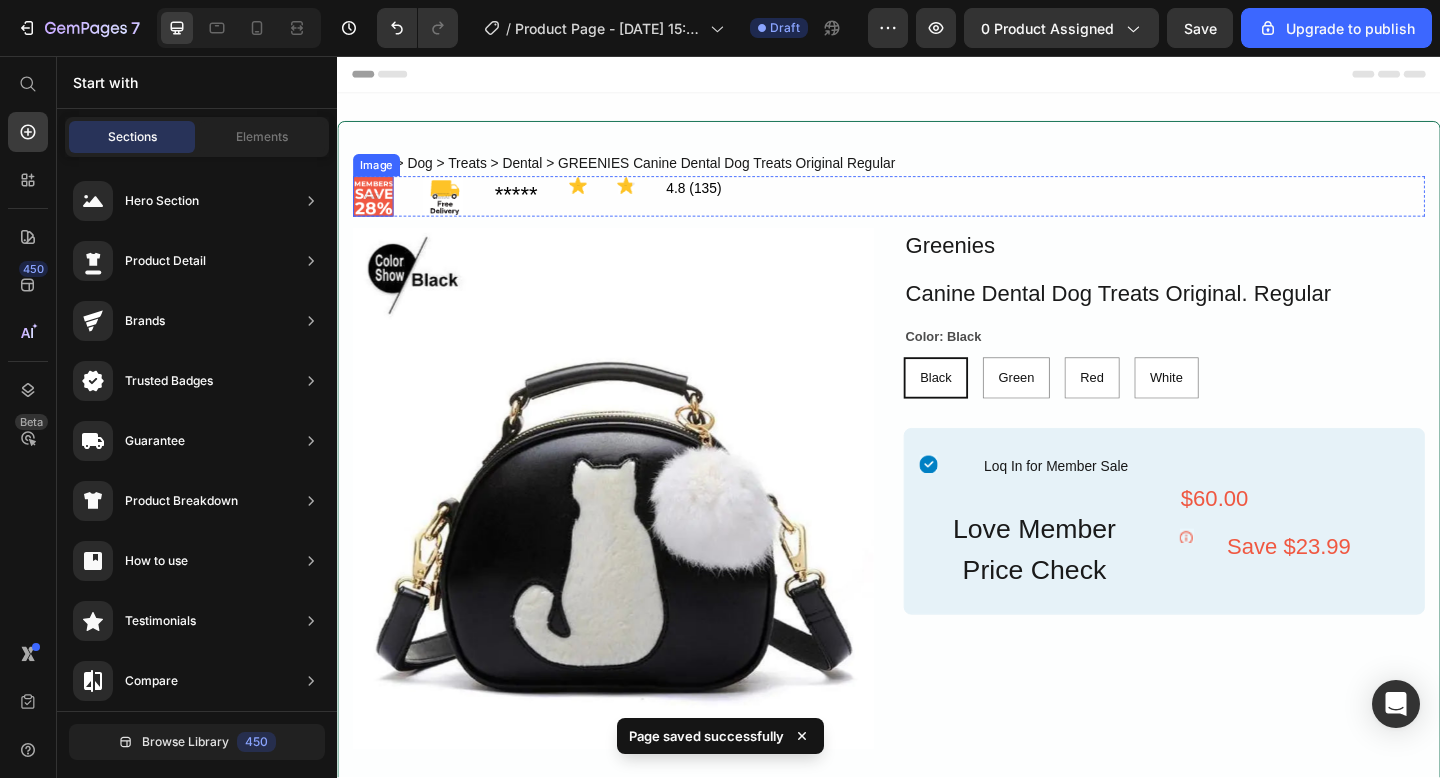 click at bounding box center [376, 209] 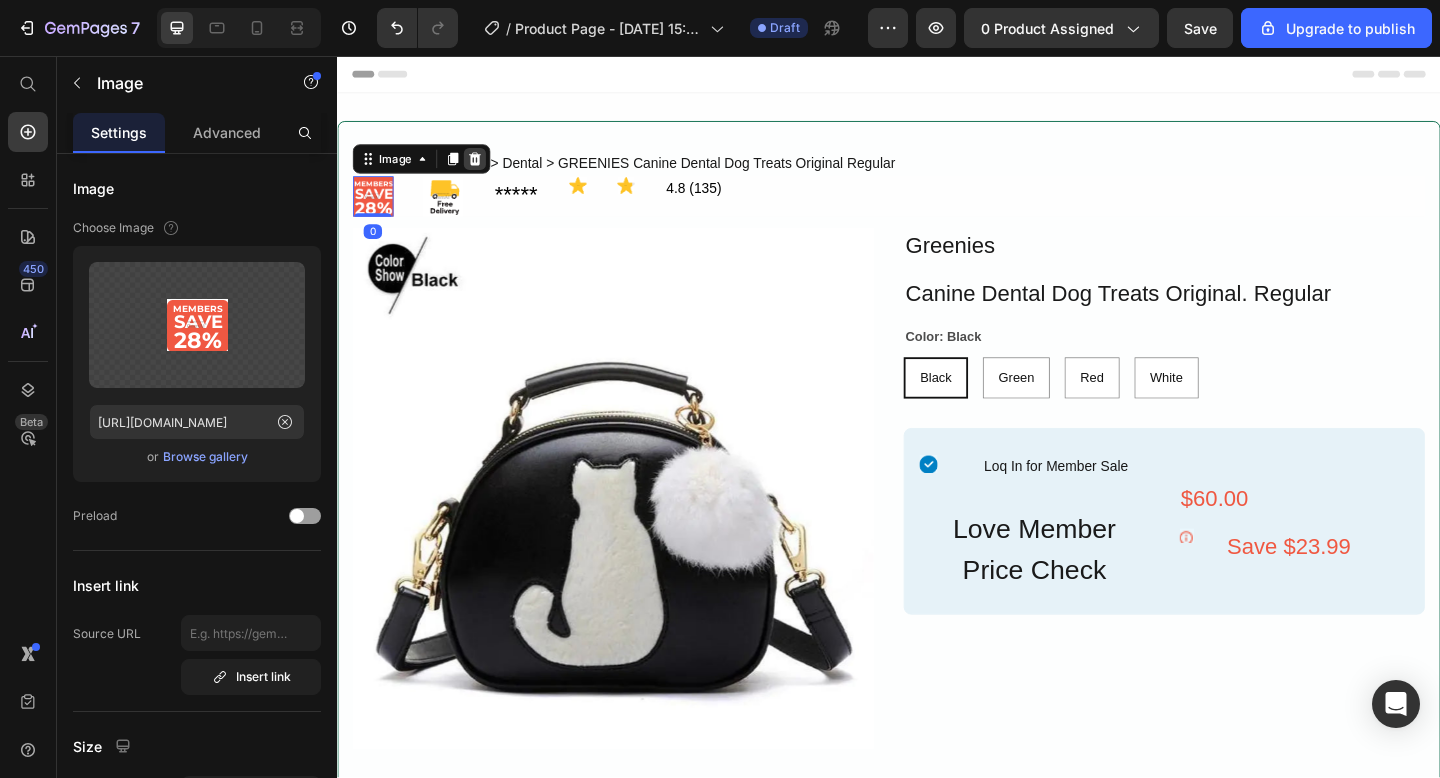 click 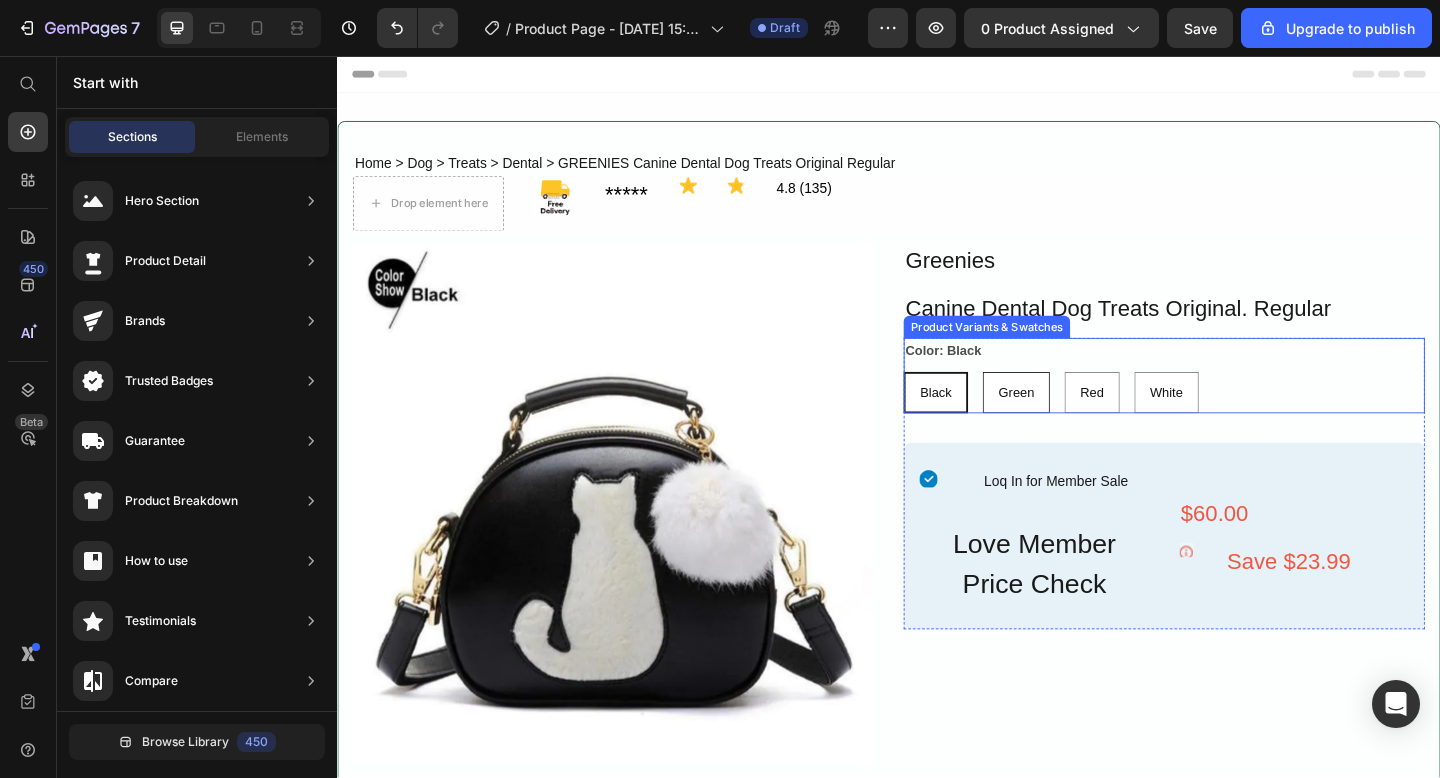 click on "Green" at bounding box center (1075, 422) 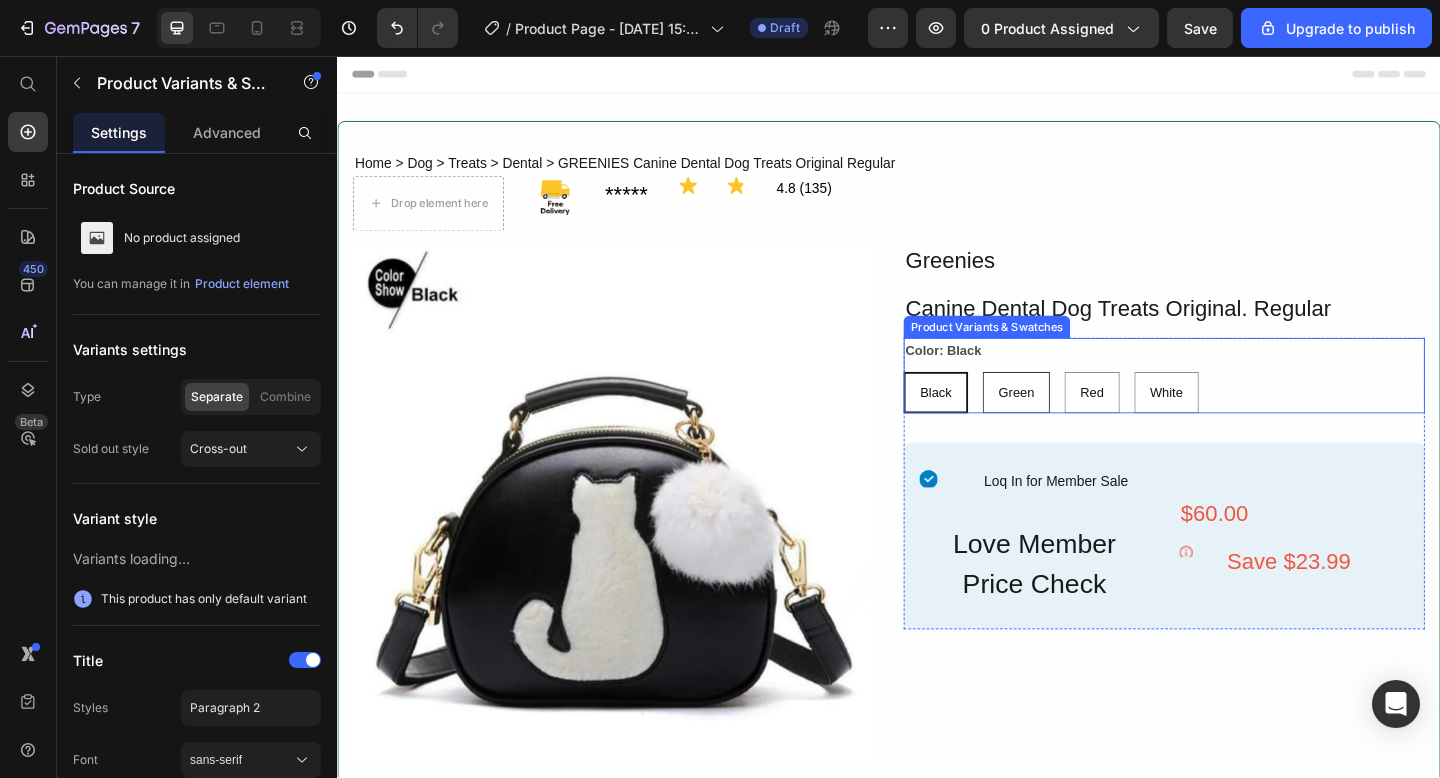 radio on "true" 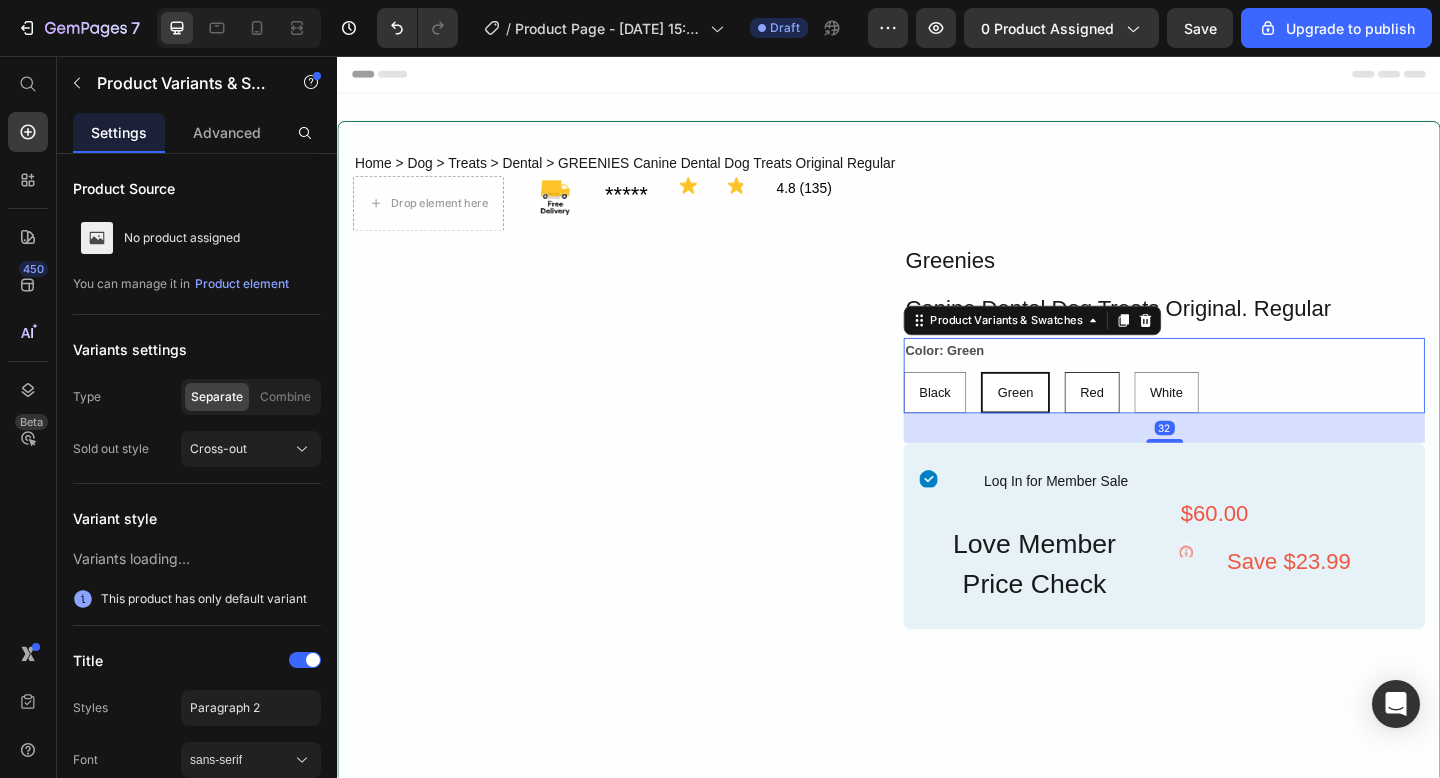radio on "true" 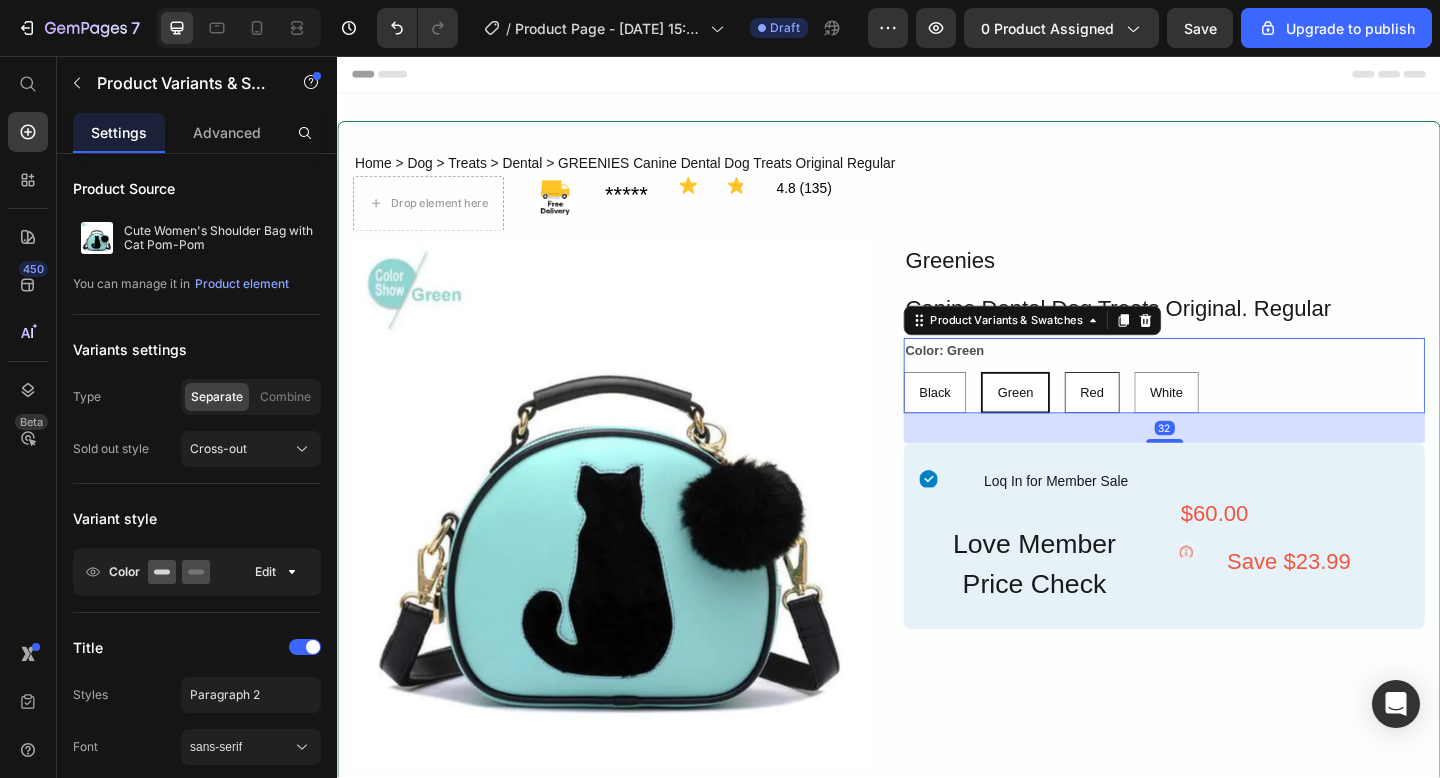 click on "Red" at bounding box center [1158, 422] 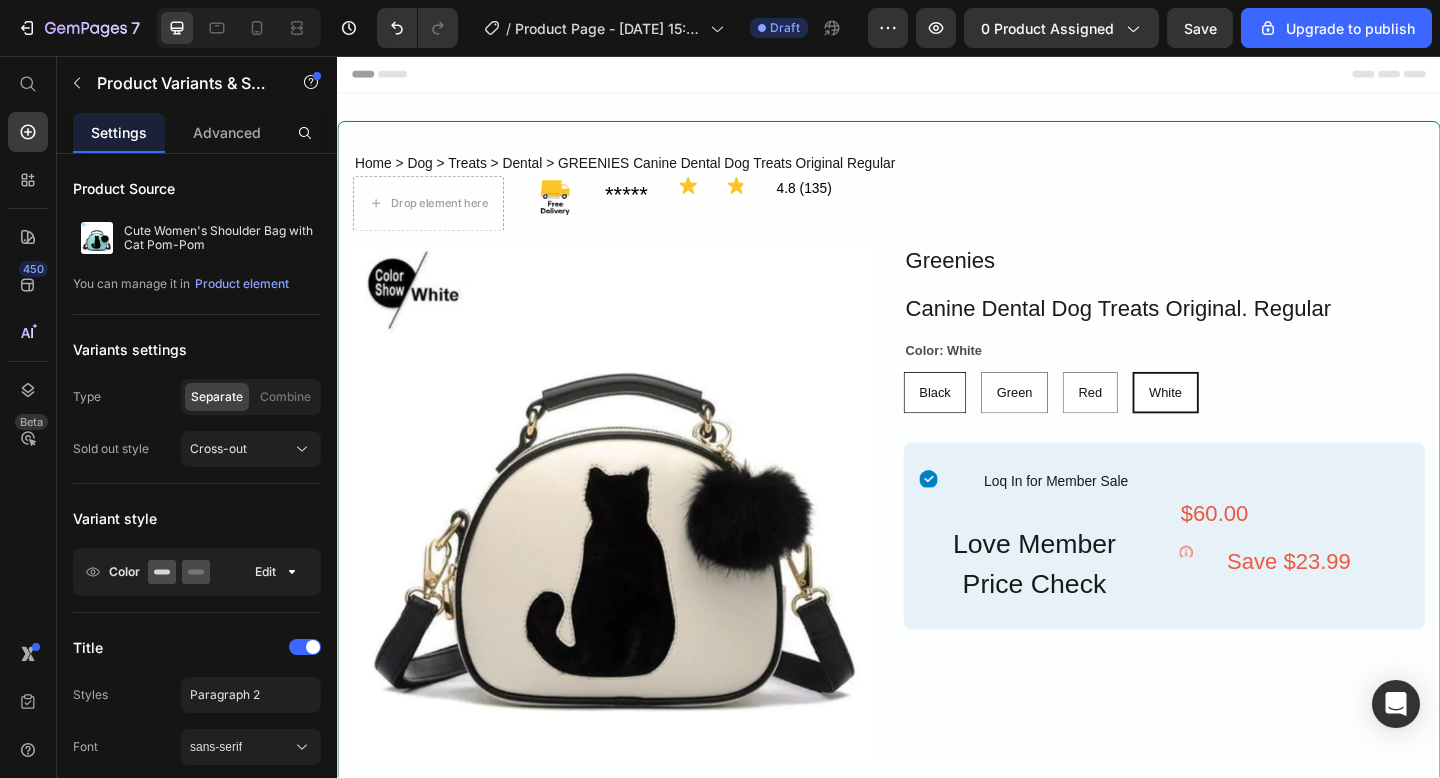 click on "Black" at bounding box center (987, 422) 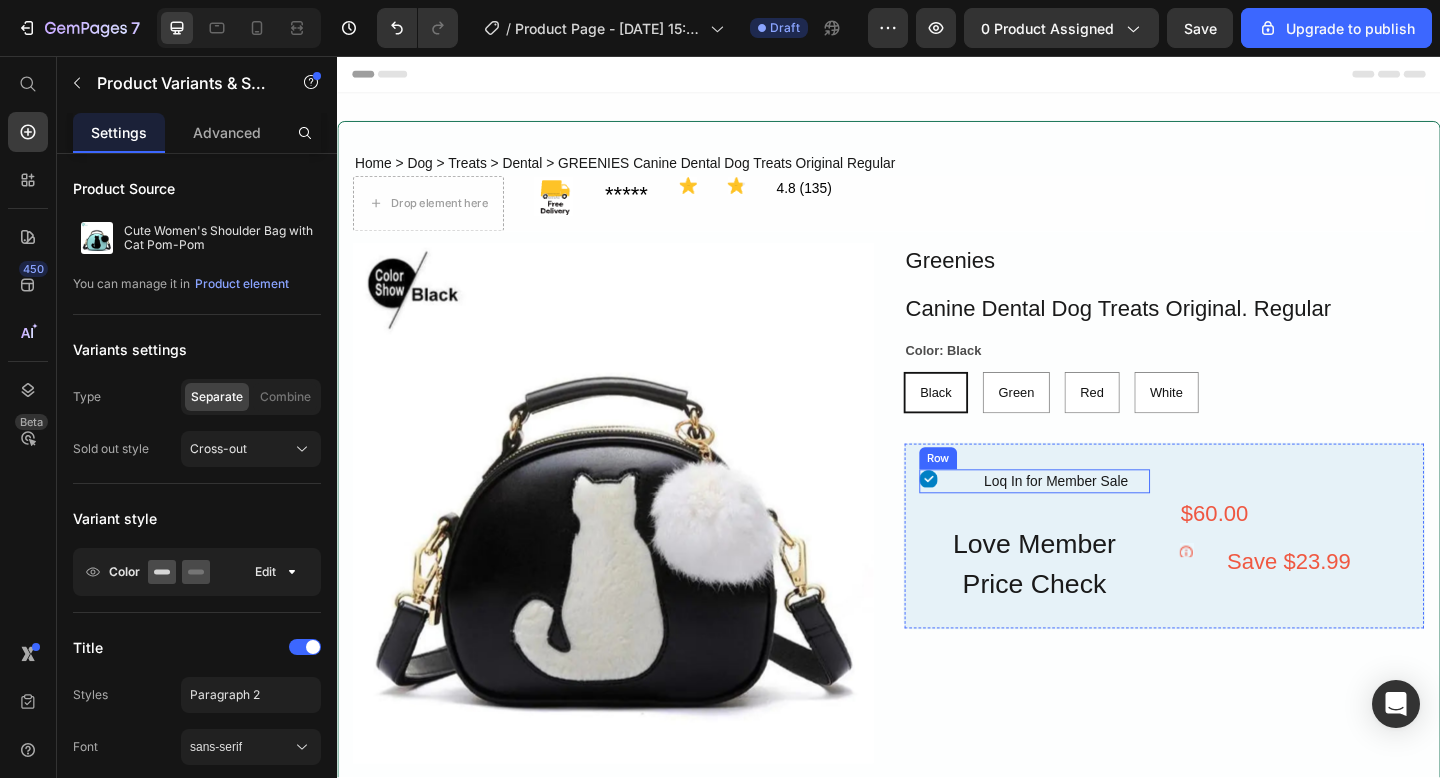 scroll, scrollTop: 101, scrollLeft: 0, axis: vertical 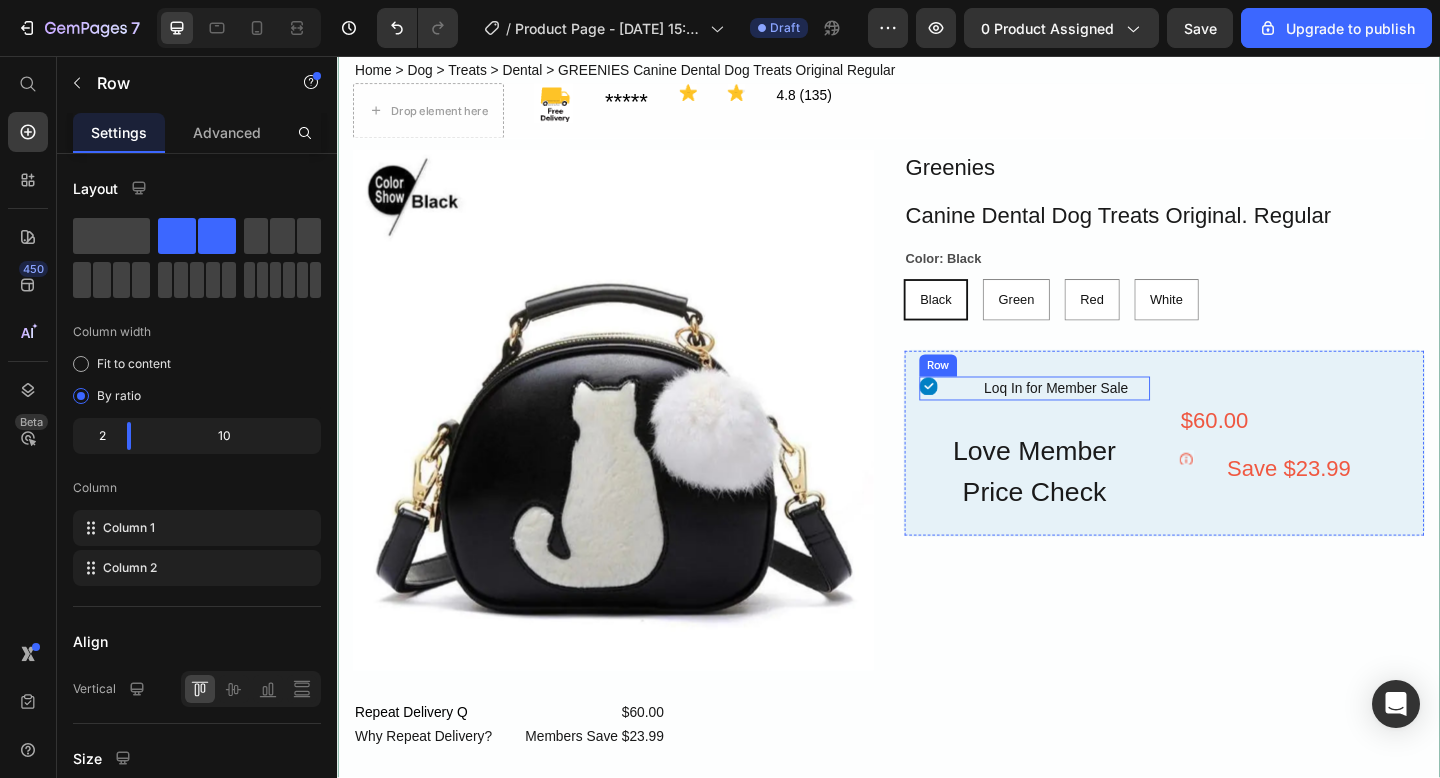 click on "Icon Loq In for Member Sale Text Block Row" at bounding box center (1095, 418) 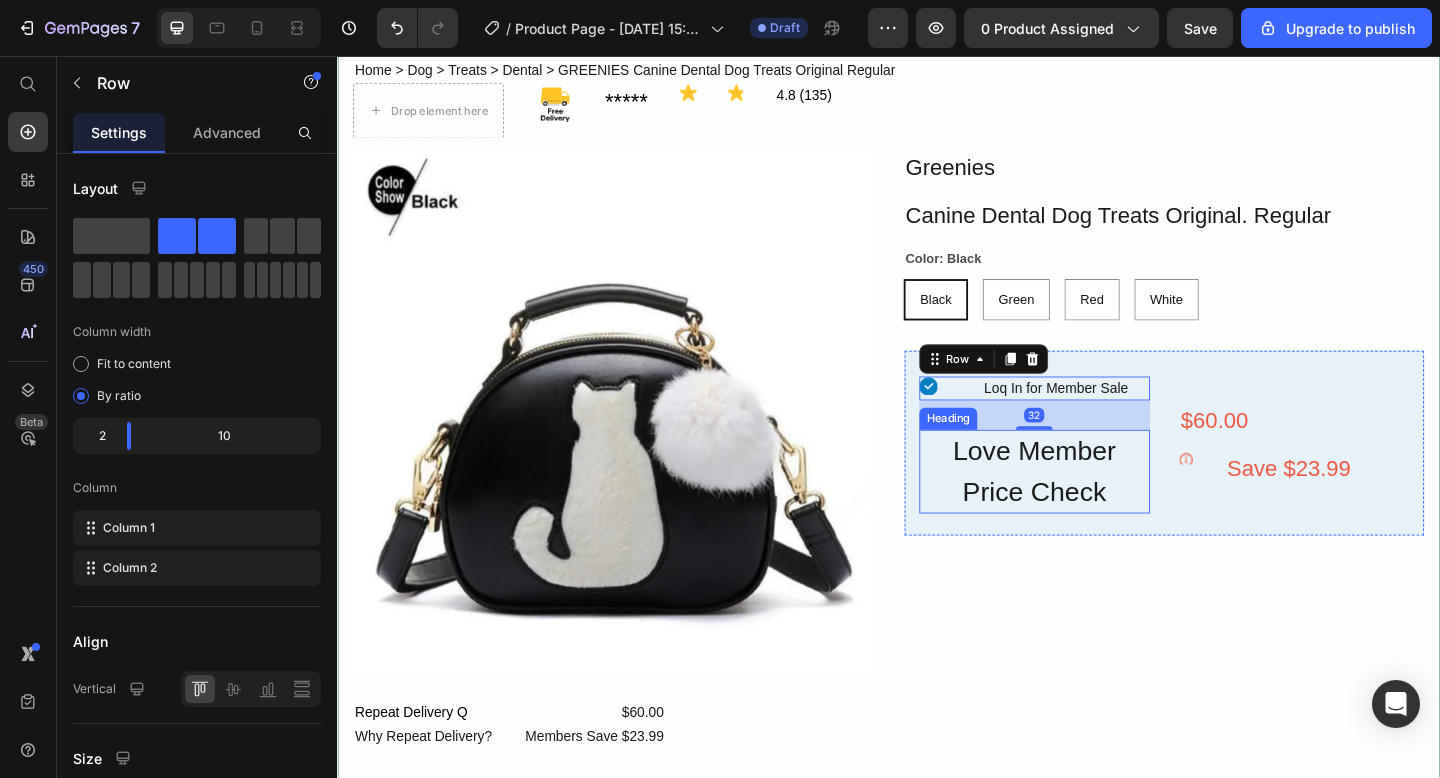 click on "Love Member Price Check" at bounding box center (1095, 508) 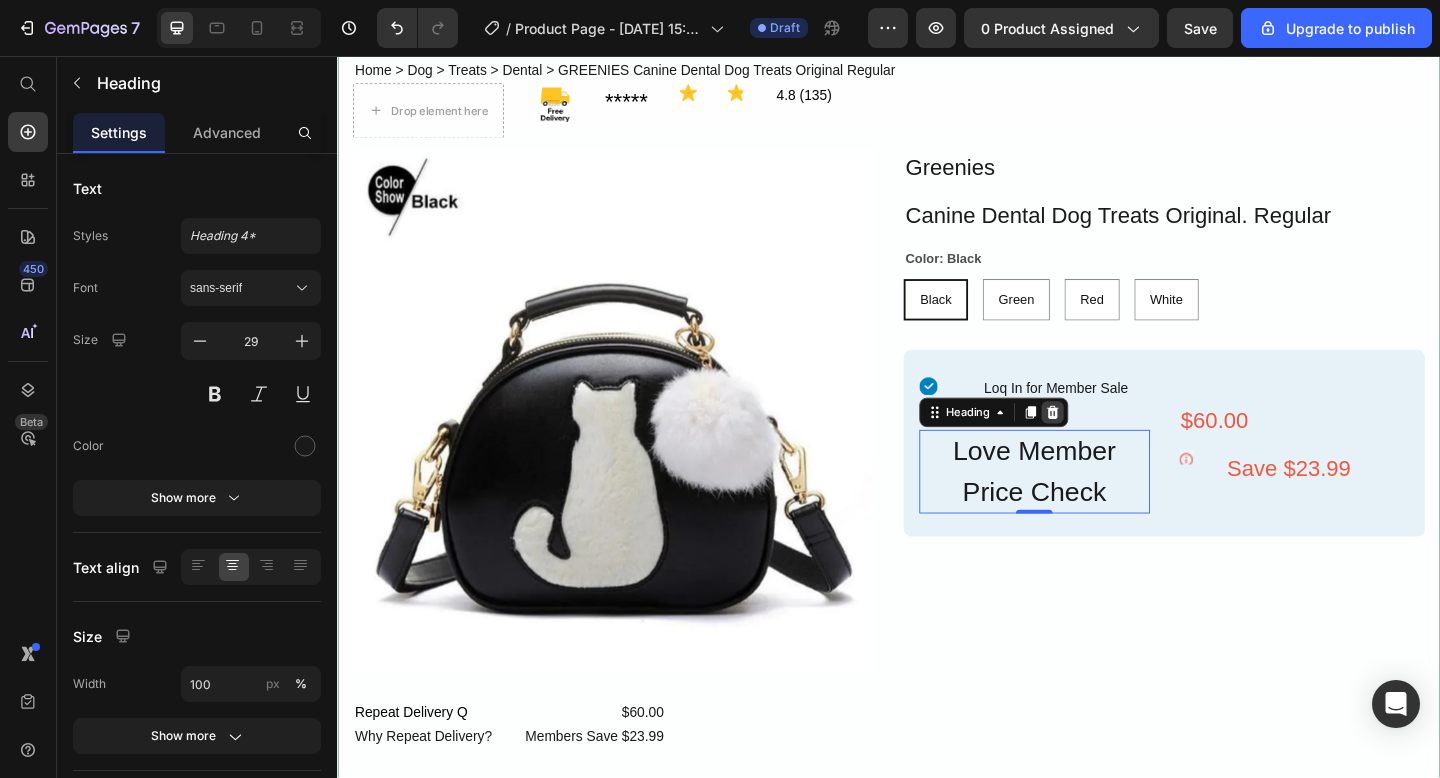 click 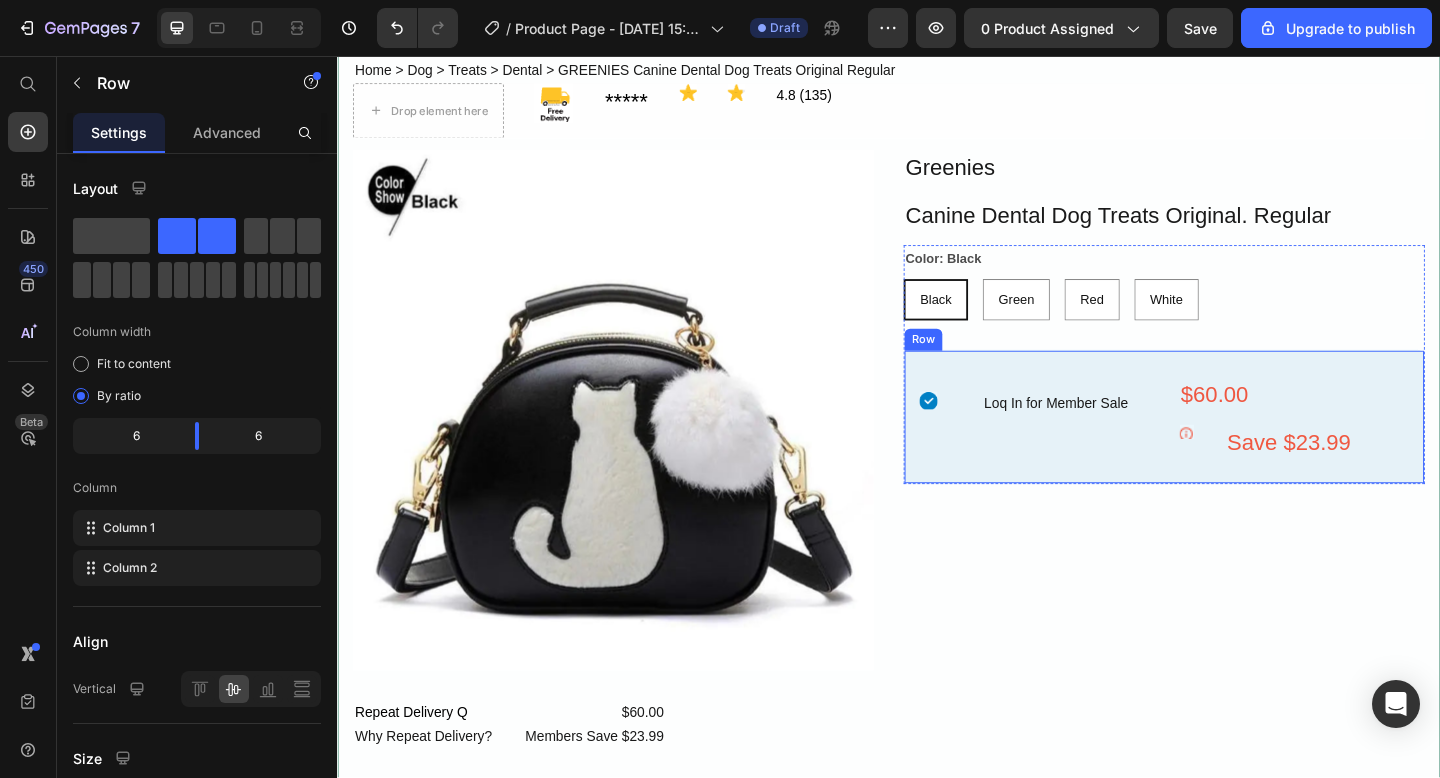 click on "Icon Loq In for Member Sale Text Block Row $60.00 Text Block     Icon Save $23.99 Text Block Row Row" at bounding box center [1236, 449] 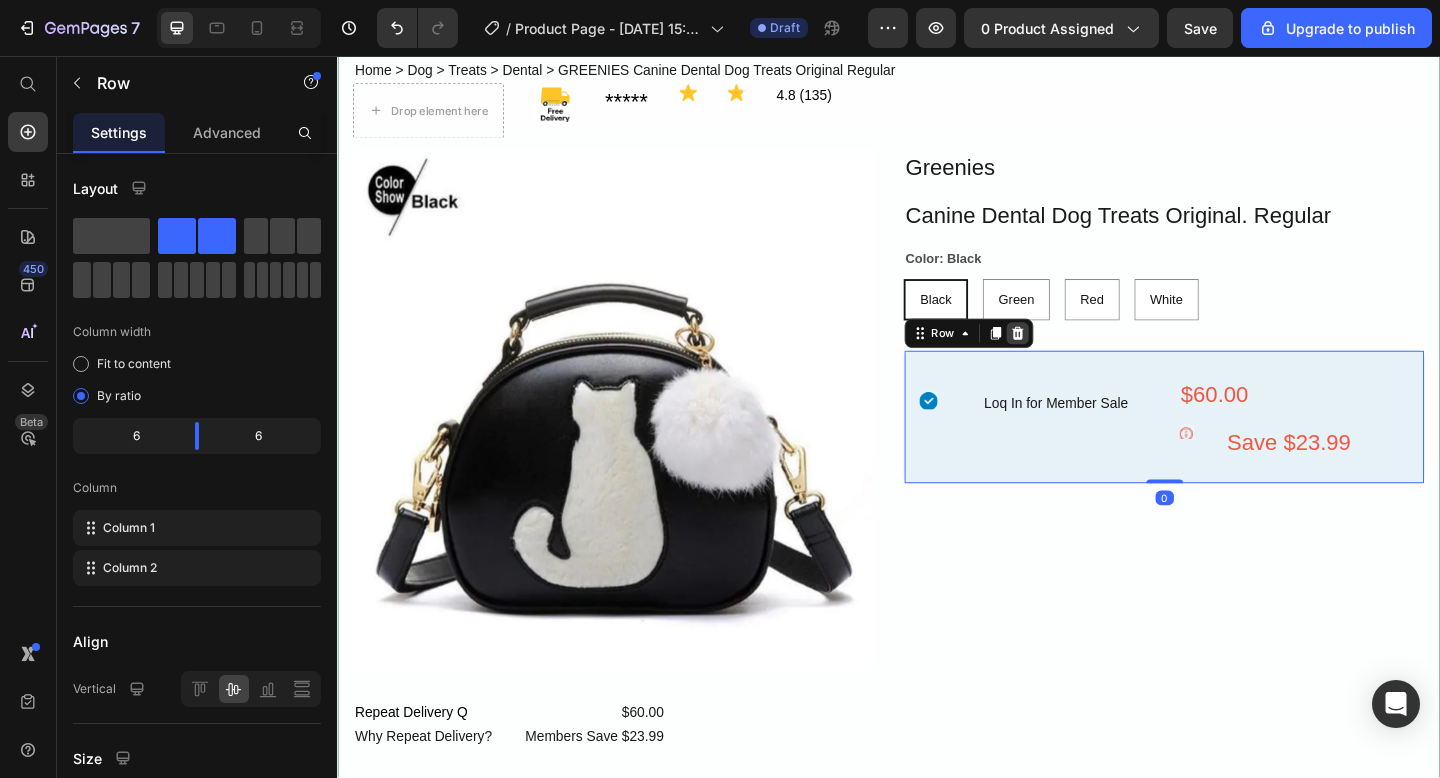 click 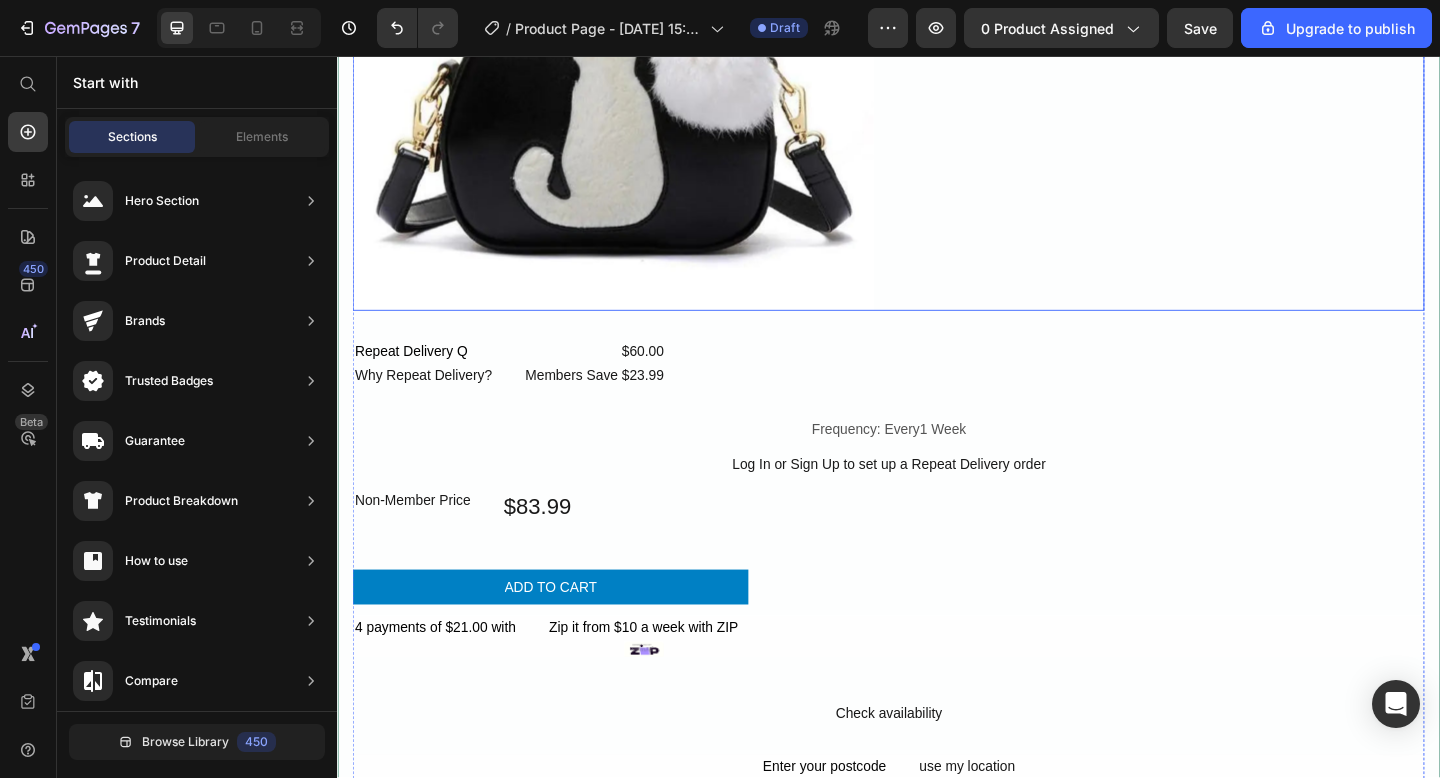 scroll, scrollTop: 460, scrollLeft: 0, axis: vertical 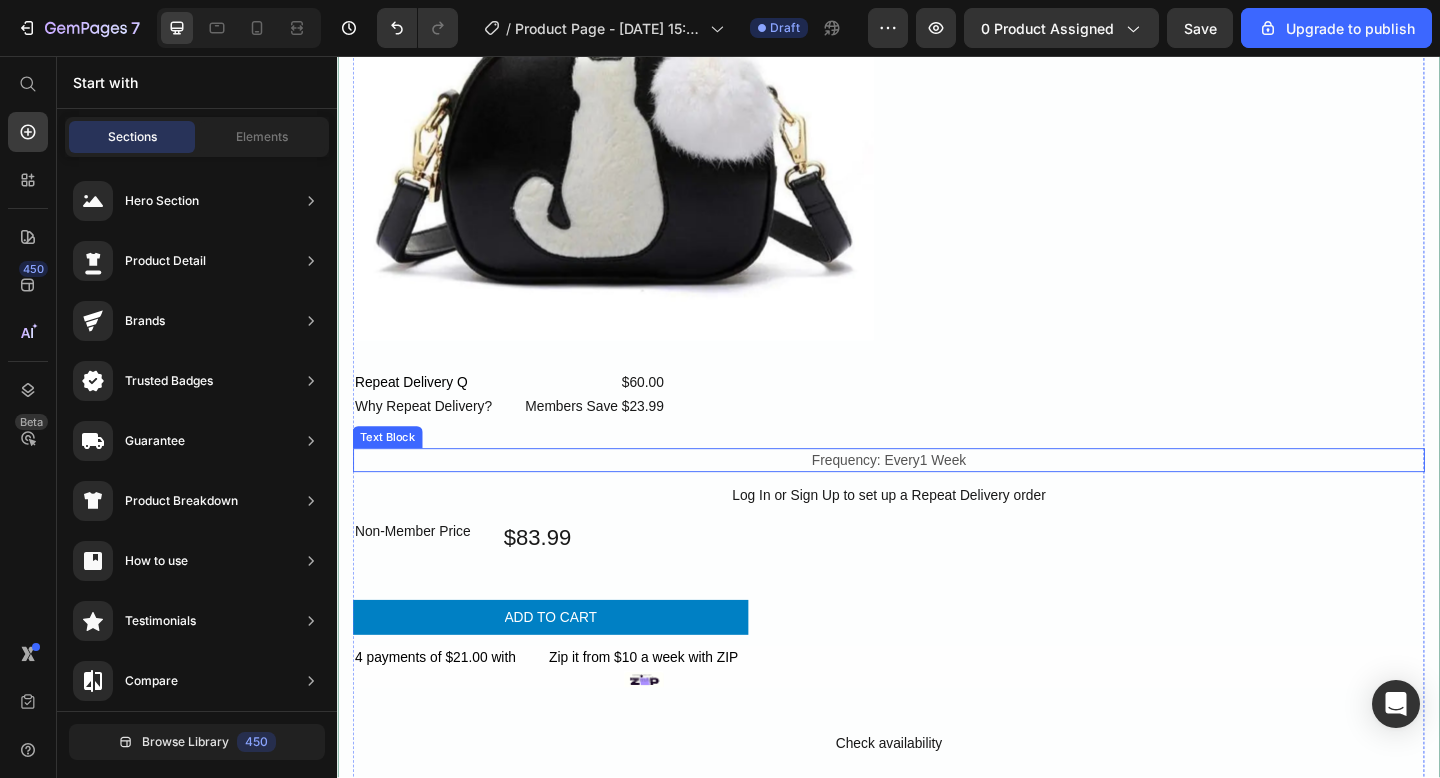 click on "Frequency: Every1 Week" at bounding box center (937, 496) 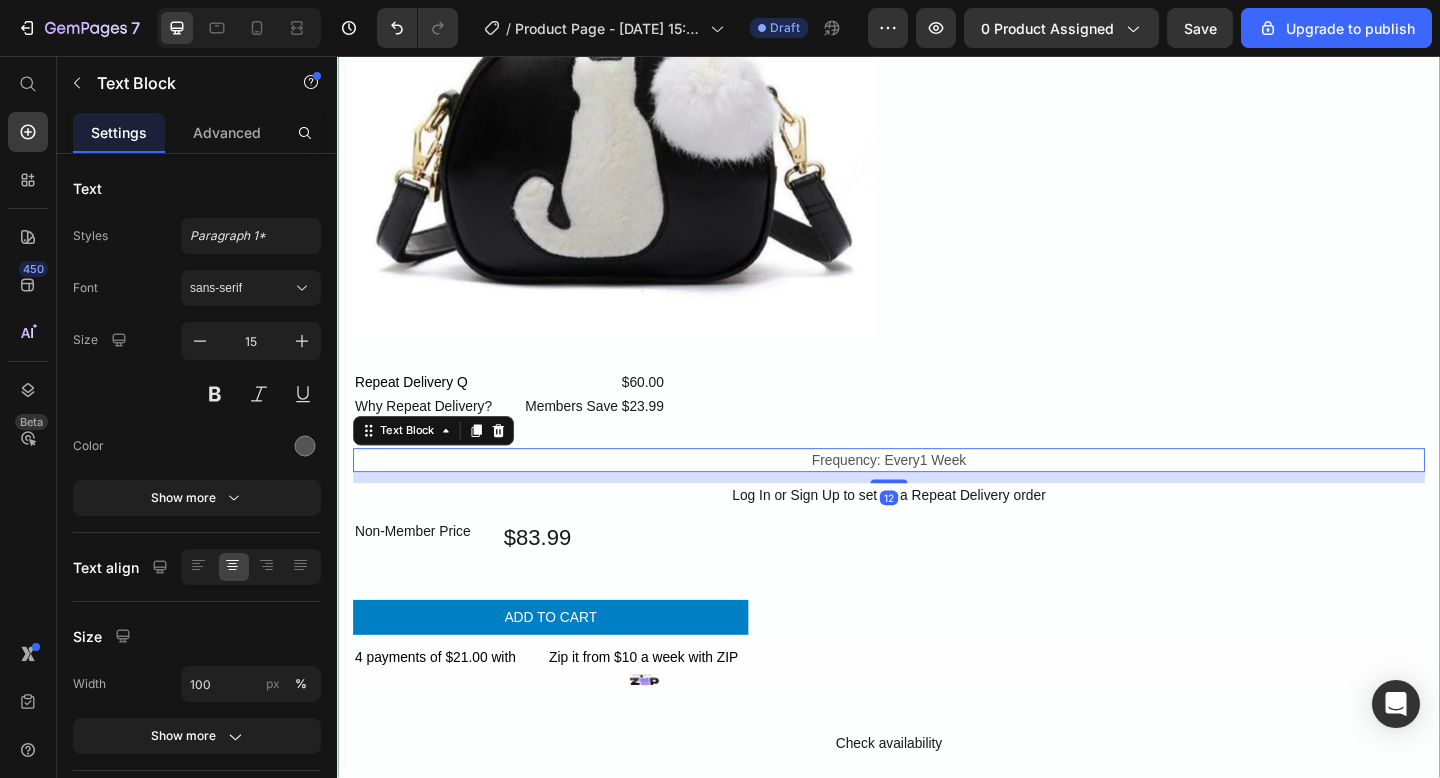 drag, startPoint x: 690, startPoint y: 492, endPoint x: 1074, endPoint y: 616, distance: 403.52448 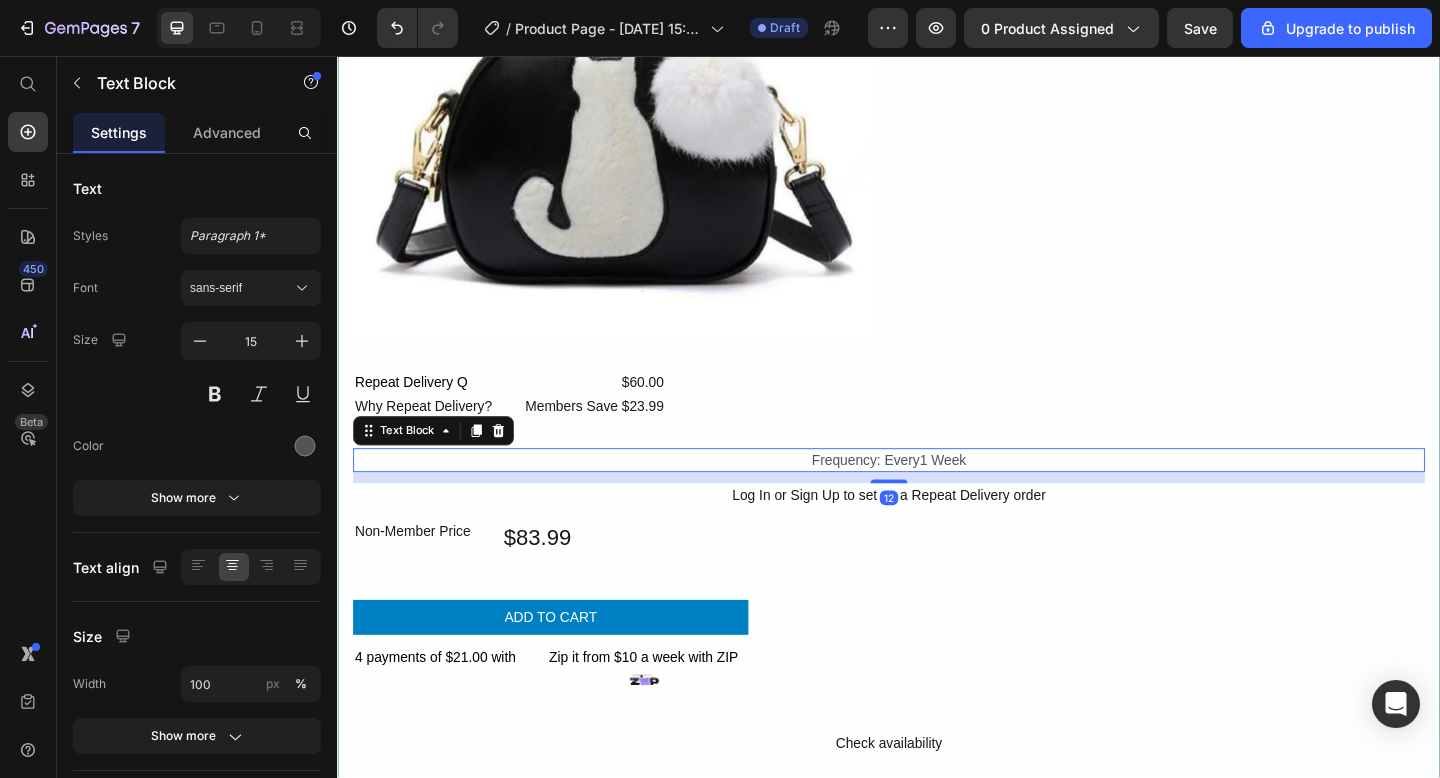 click on "Home > Dog > Treats > Dental > GREENIES Canine Dental Dog Treats Original Regular Text Block
Drop element here Image ***** Text Block     Icon     Icon 4.8 (135) Text Block Row Product Images Greenies Text Block Canine Dental Dog Treats Original. Regular Text Block Row Color: Black Black Black Black Green Green Green Red Red Red White White White Product Variants & Swatches Row Row Row Repeat Delivery Q Text Block Why Repeat Delivery? Text Block $60.00 Text Block Members Save $23.99 Text Block Row Frequency: Every1 Week Text Block   12 Log In or Sign Up to set up a Repeat Delivery order Text Block Non-Member Price Text Block $83.99 Text Block Row ADD TO CART Add to Cart 4 payments of $21.00 with Text Block Zip it from $10 a week with ZIP Text Block Image Row Check availability Text Block Enter your postcode Text Block use my location Text Block Row Dental & Oral Care Text Block" at bounding box center (937, 325) 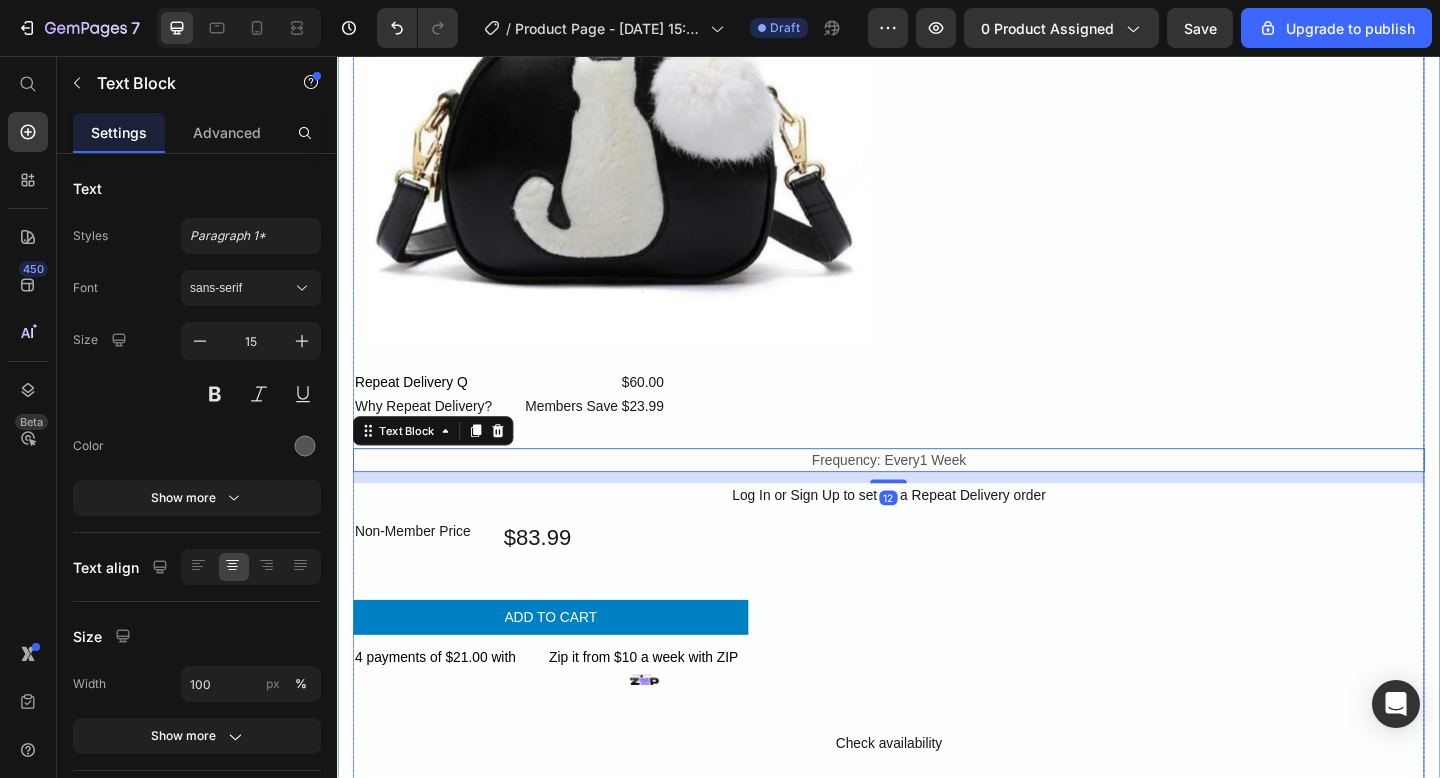 click on "Home > Dog > Treats > Dental > GREENIES Canine Dental Dog Treats Original Regular Text Block
Drop element here Image ***** Text Block     Icon     Icon 4.8 (135) Text Block Row Product Images Greenies Text Block Canine Dental Dog Treats Original. Regular Text Block Row Color: Black Black Black Black Green Green Green Red Red Red White White White Product Variants & Swatches Row Row Row Repeat Delivery Q Text Block Why Repeat Delivery? Text Block $60.00 Text Block Members Save $23.99 Text Block Row Frequency: Every1 Week Text Block   12 Log In or Sign Up to set up a Repeat Delivery order Text Block Non-Member Price Text Block $83.99 Text Block Row ADD TO CART Add to Cart 4 payments of $21.00 with Text Block Zip it from $10 a week with ZIP Text Block Image Row Check availability Text Block Enter your postcode Text Block use my location Text Block Row Dental & Oral Care Text Block" at bounding box center [937, 325] 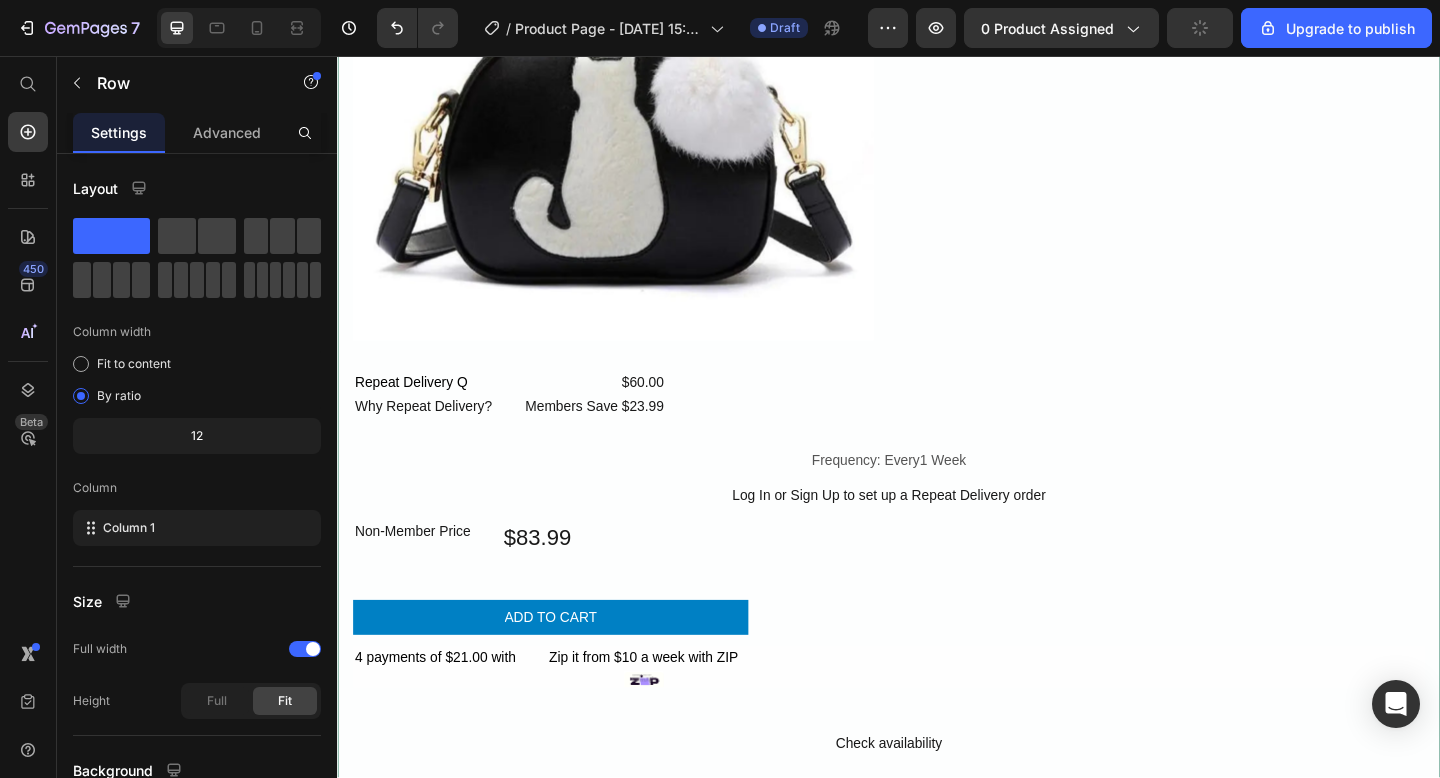 scroll, scrollTop: 6, scrollLeft: 0, axis: vertical 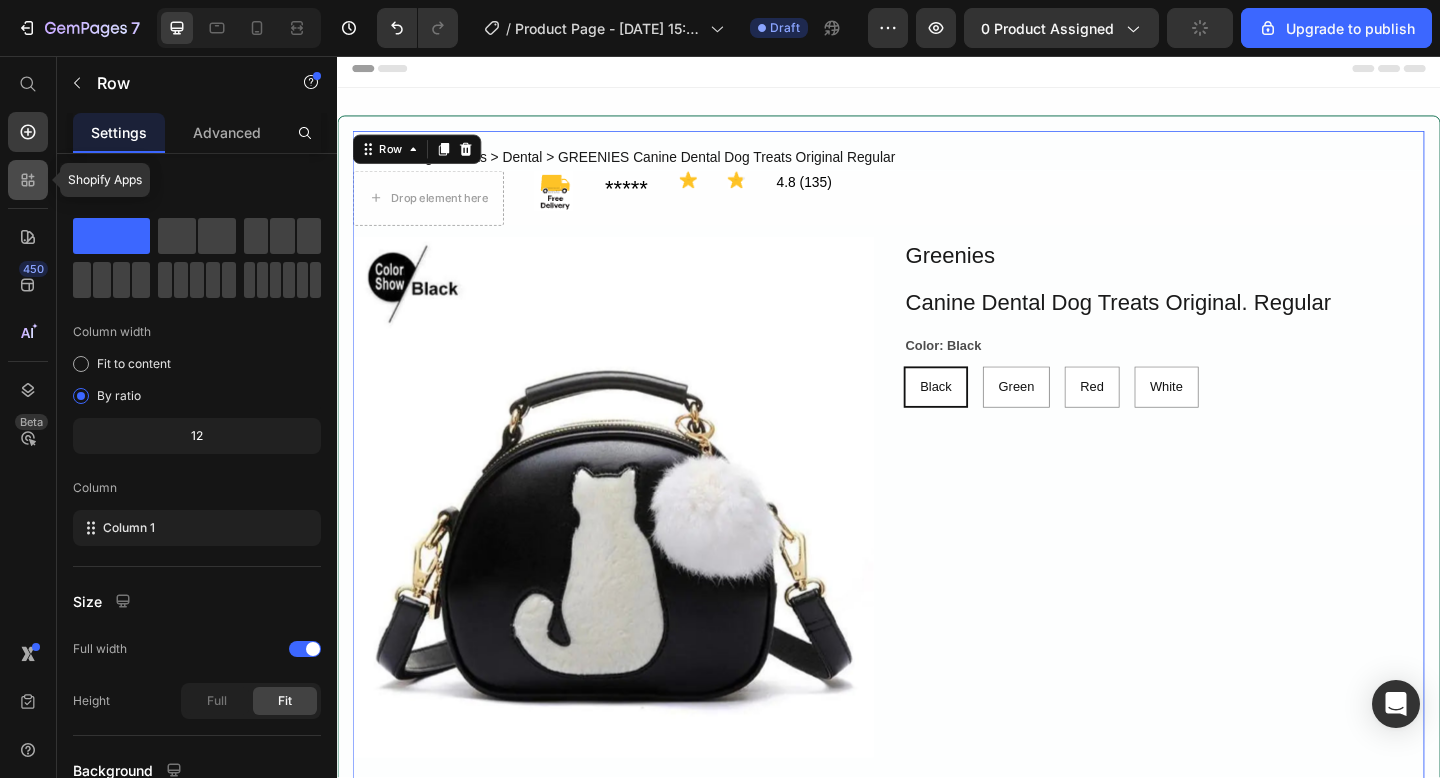 click 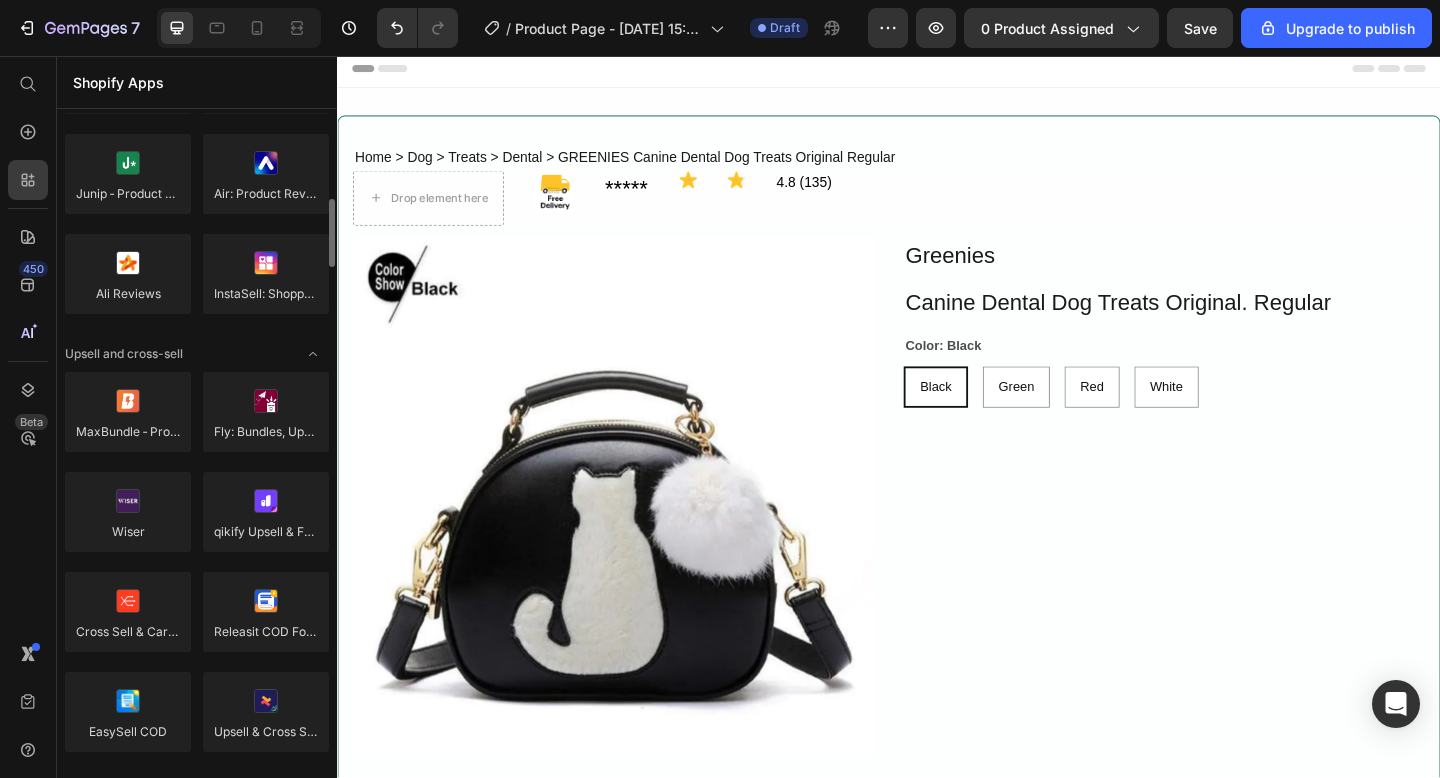 scroll, scrollTop: 662, scrollLeft: 0, axis: vertical 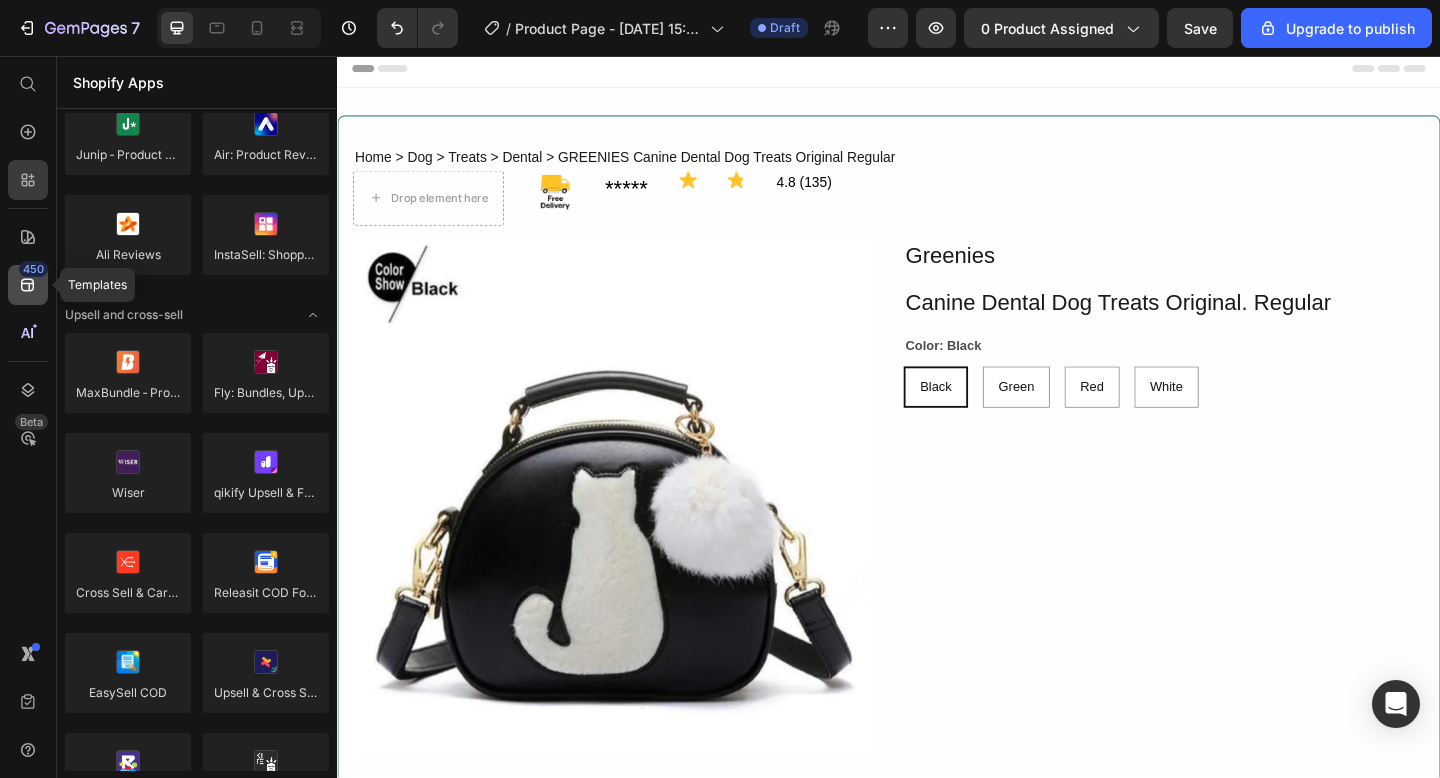 click on "450" 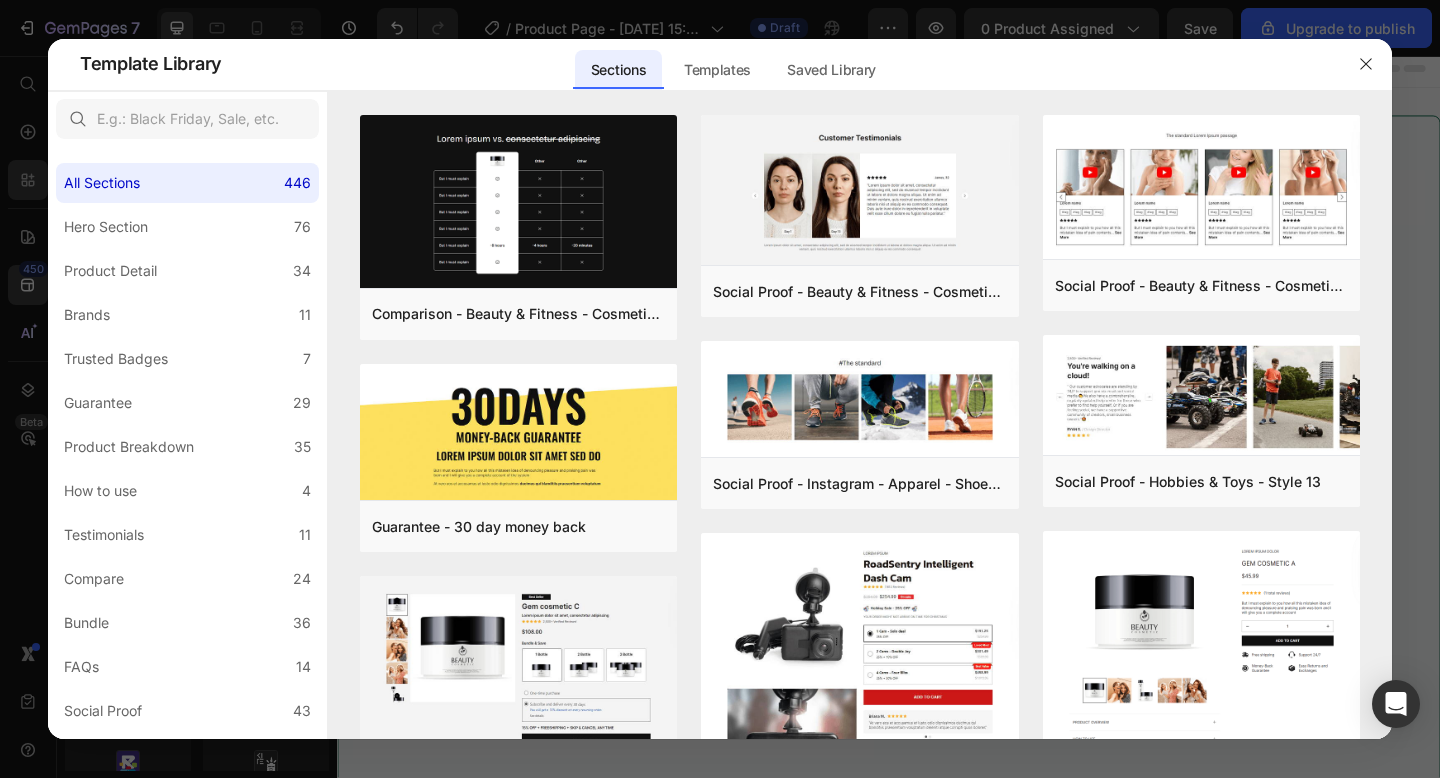 click at bounding box center [720, 389] 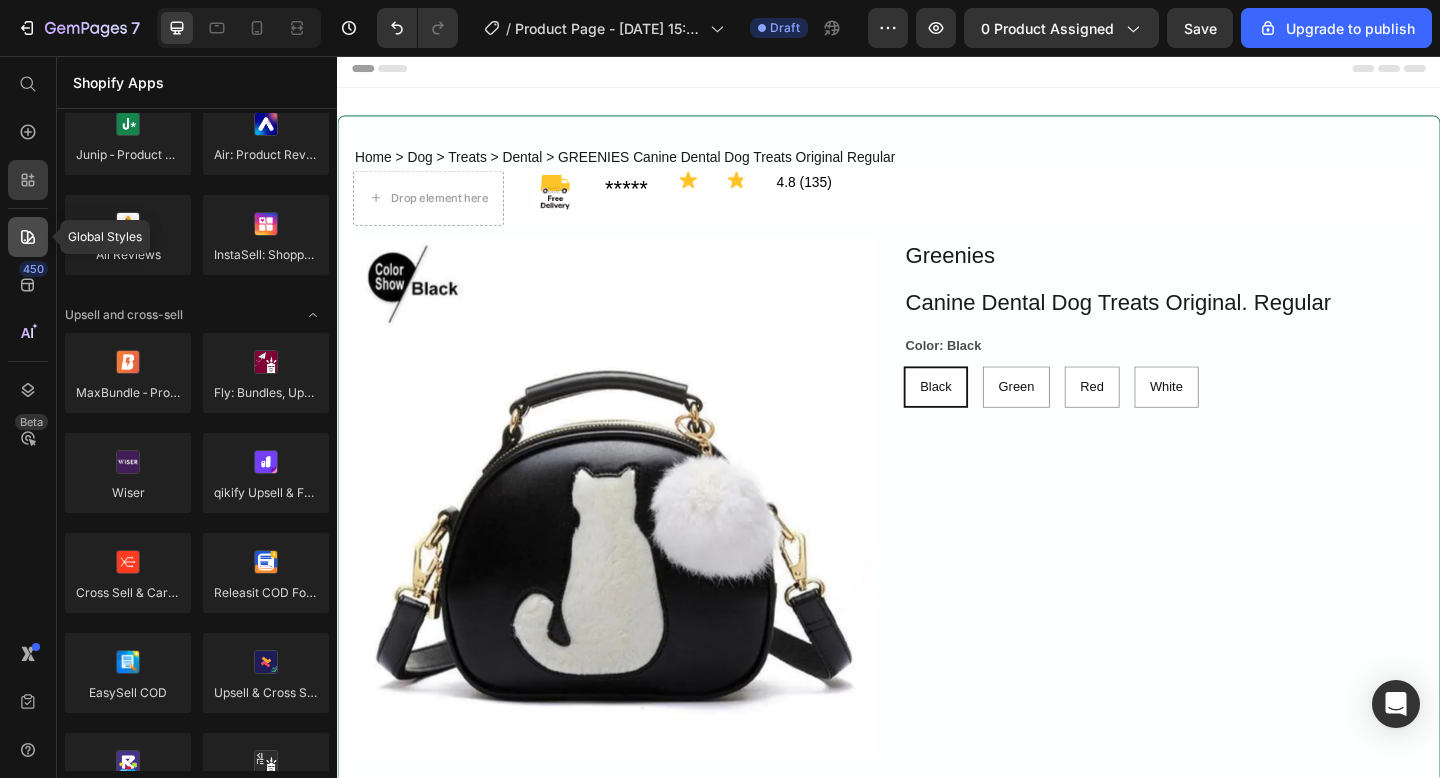 click 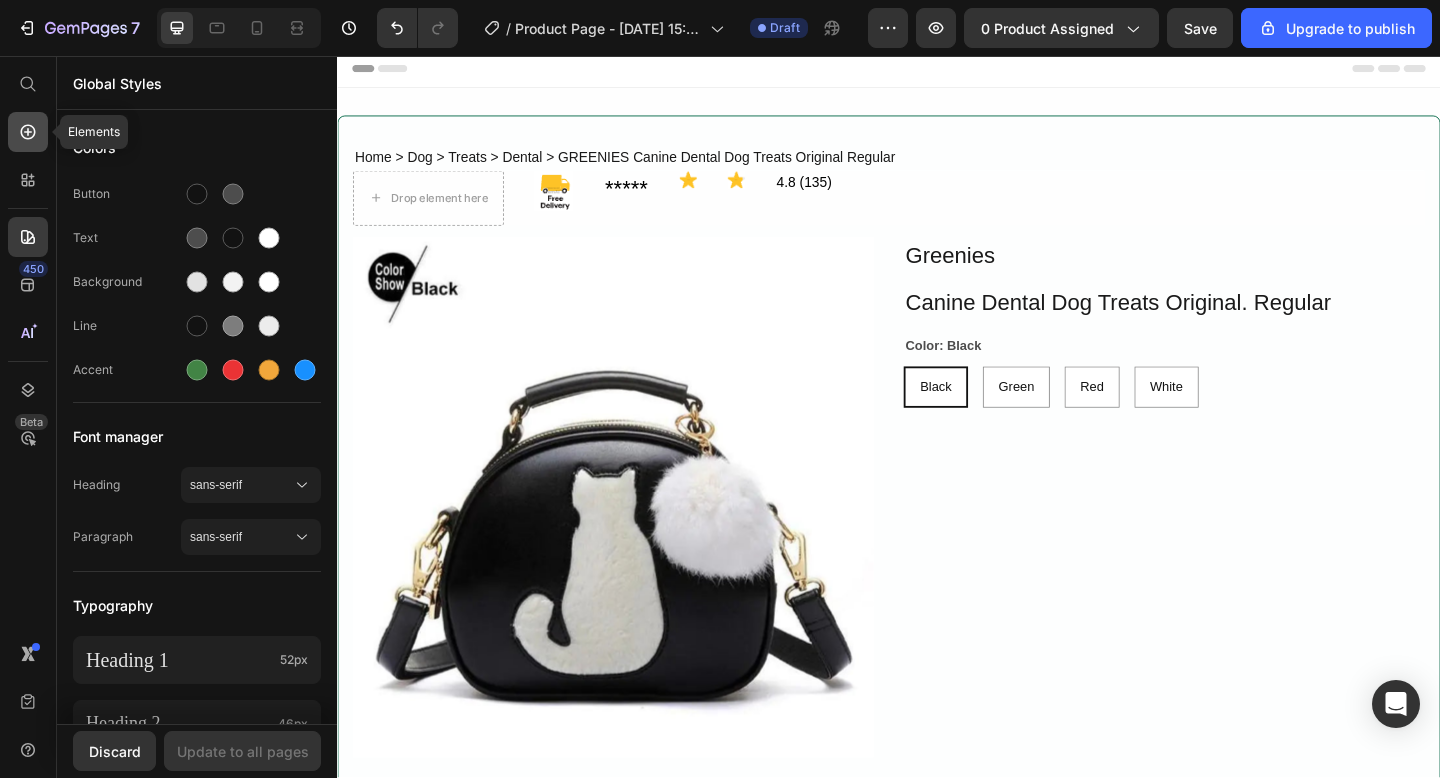 click 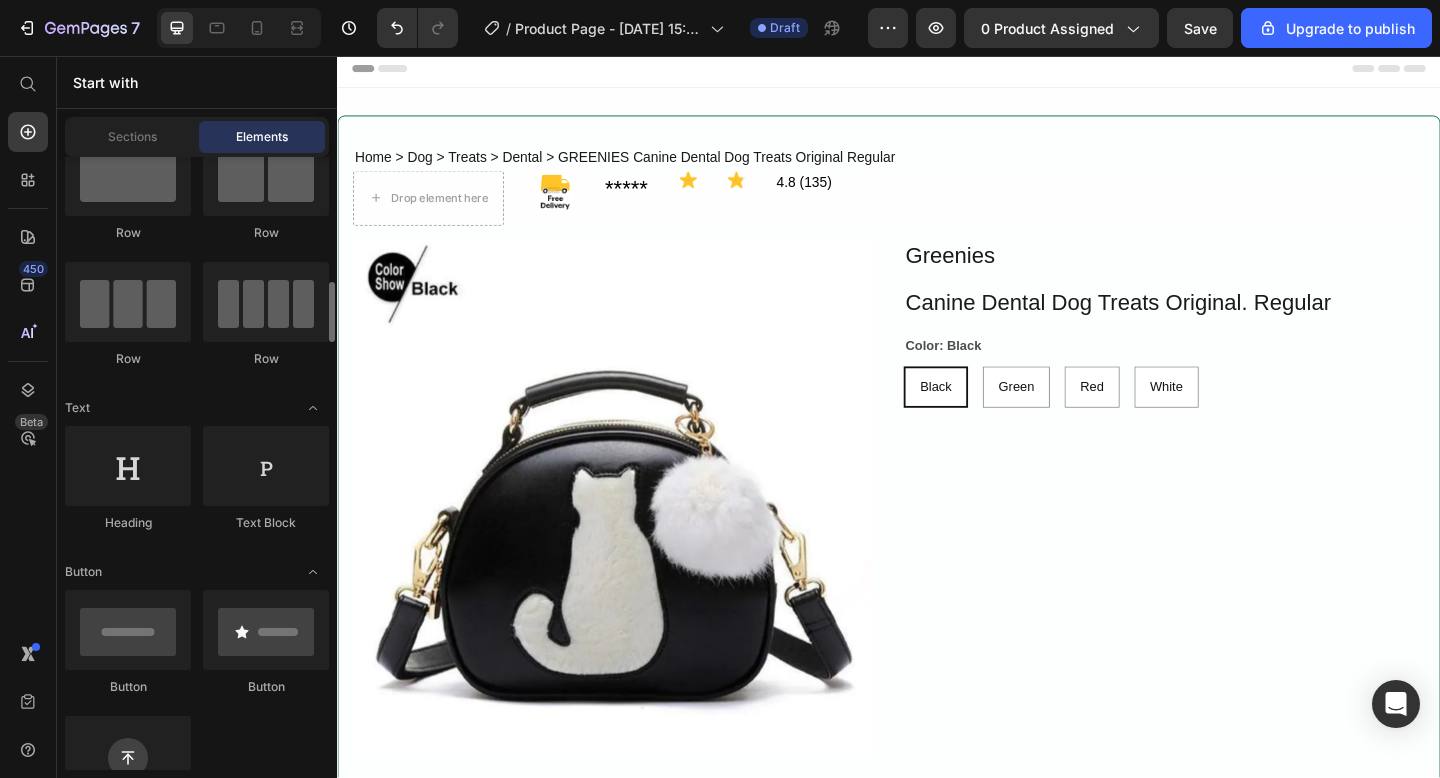 scroll, scrollTop: 0, scrollLeft: 0, axis: both 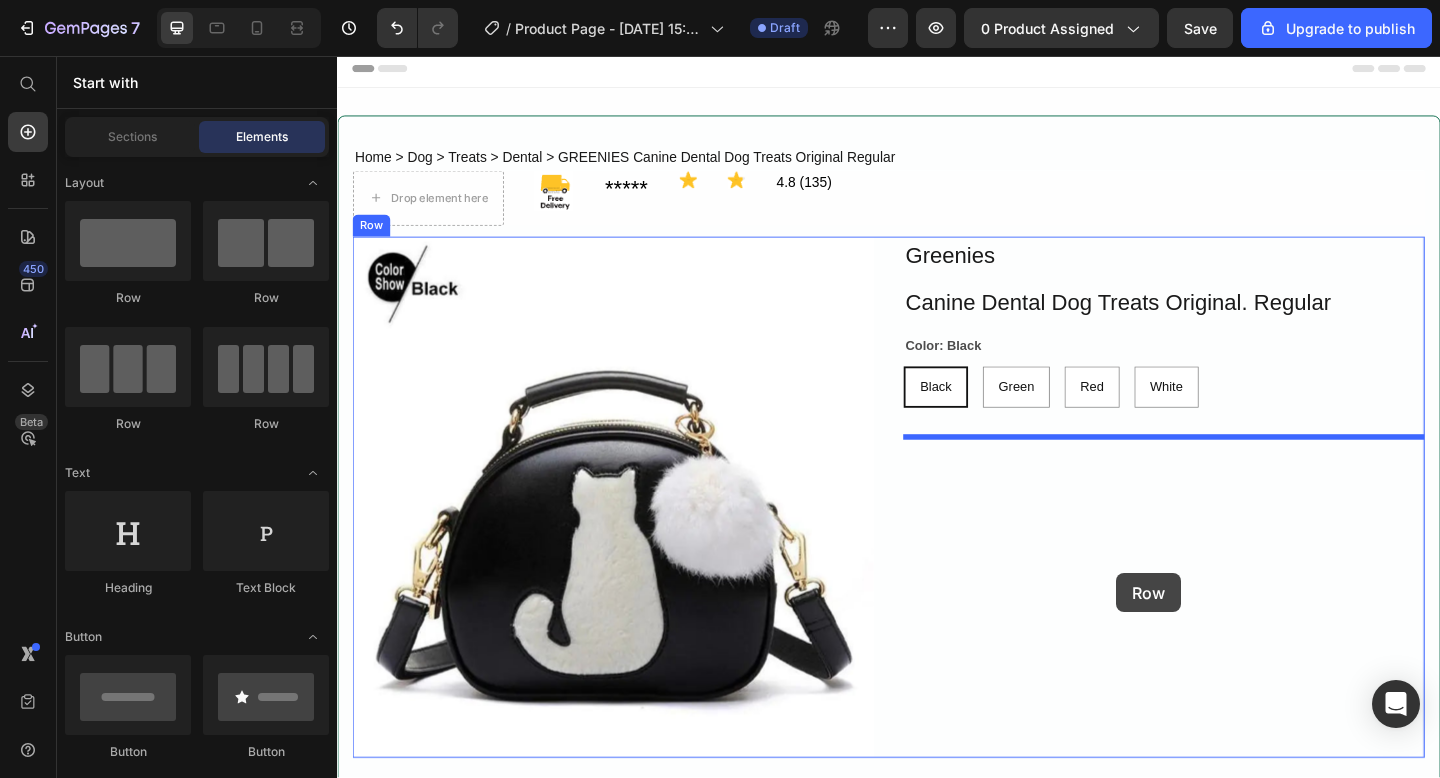 drag, startPoint x: 1189, startPoint y: 625, endPoint x: 1176, endPoint y: 612, distance: 18.384777 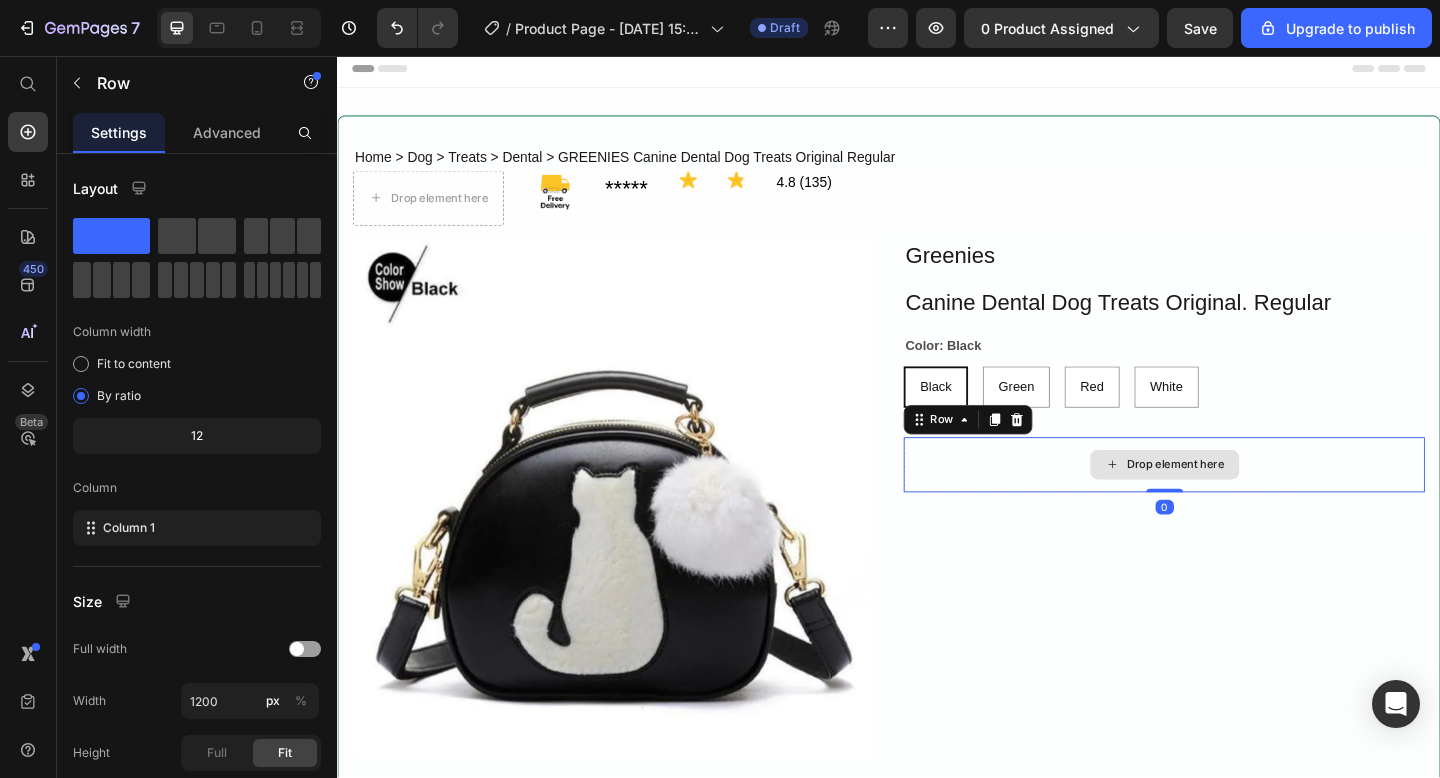 click 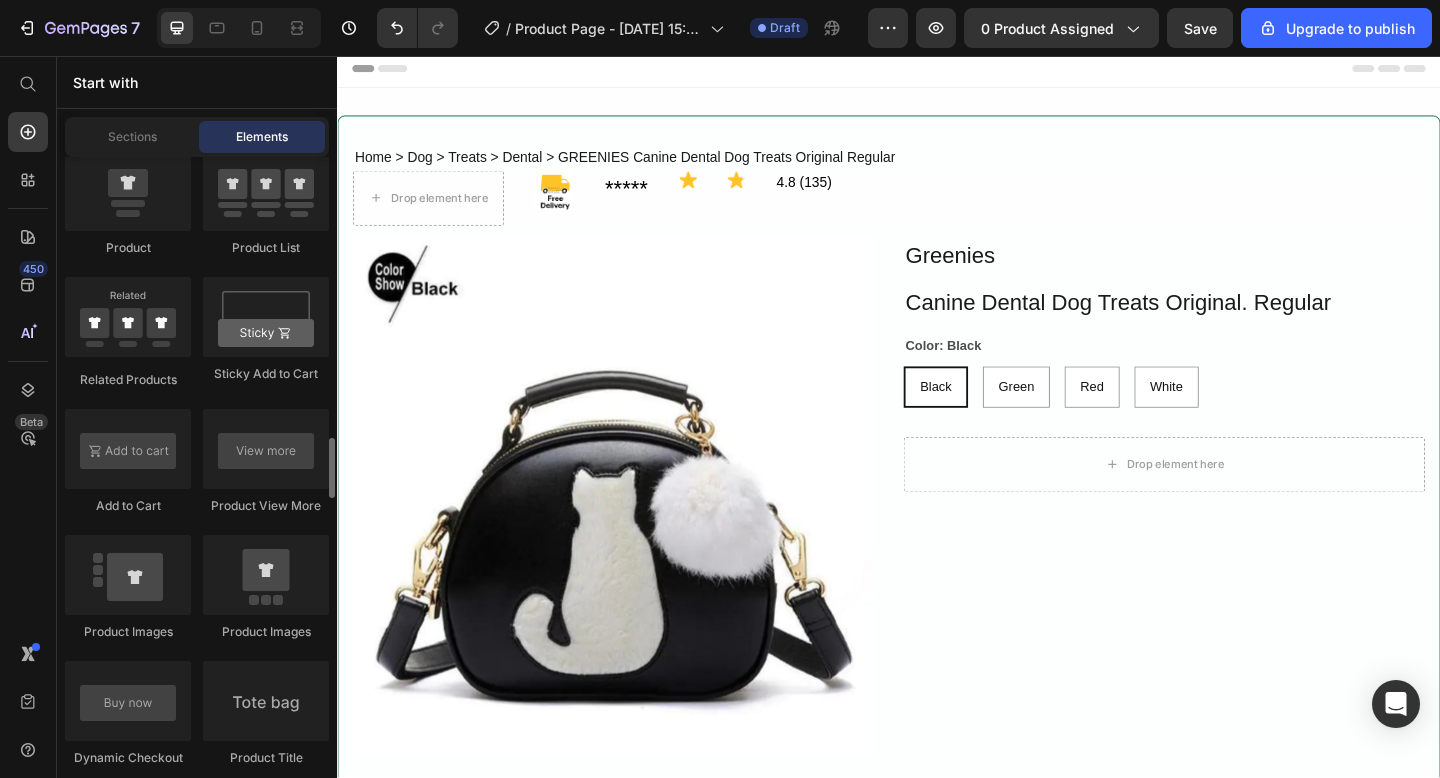 scroll, scrollTop: 2851, scrollLeft: 0, axis: vertical 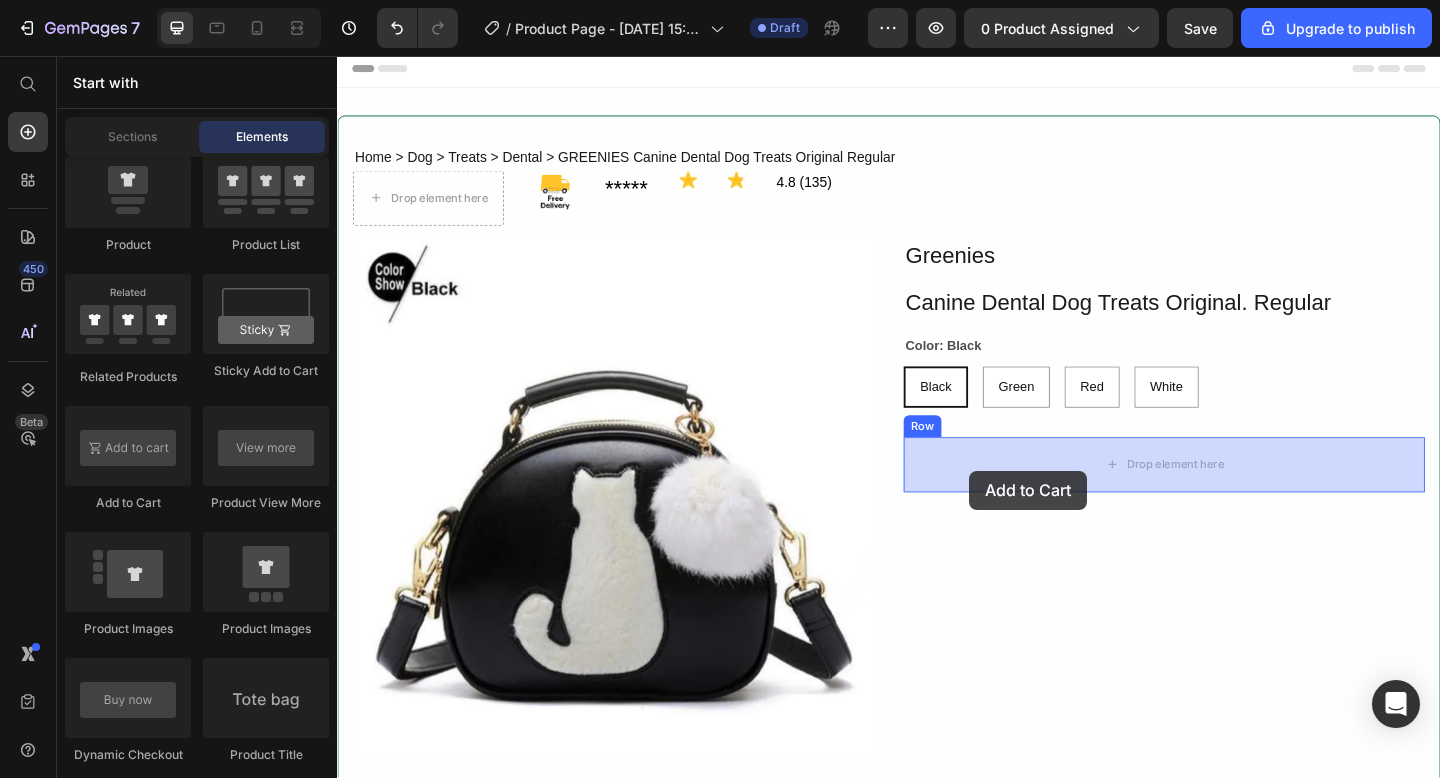 drag, startPoint x: 945, startPoint y: 533, endPoint x: 1025, endPoint y: 507, distance: 84.118965 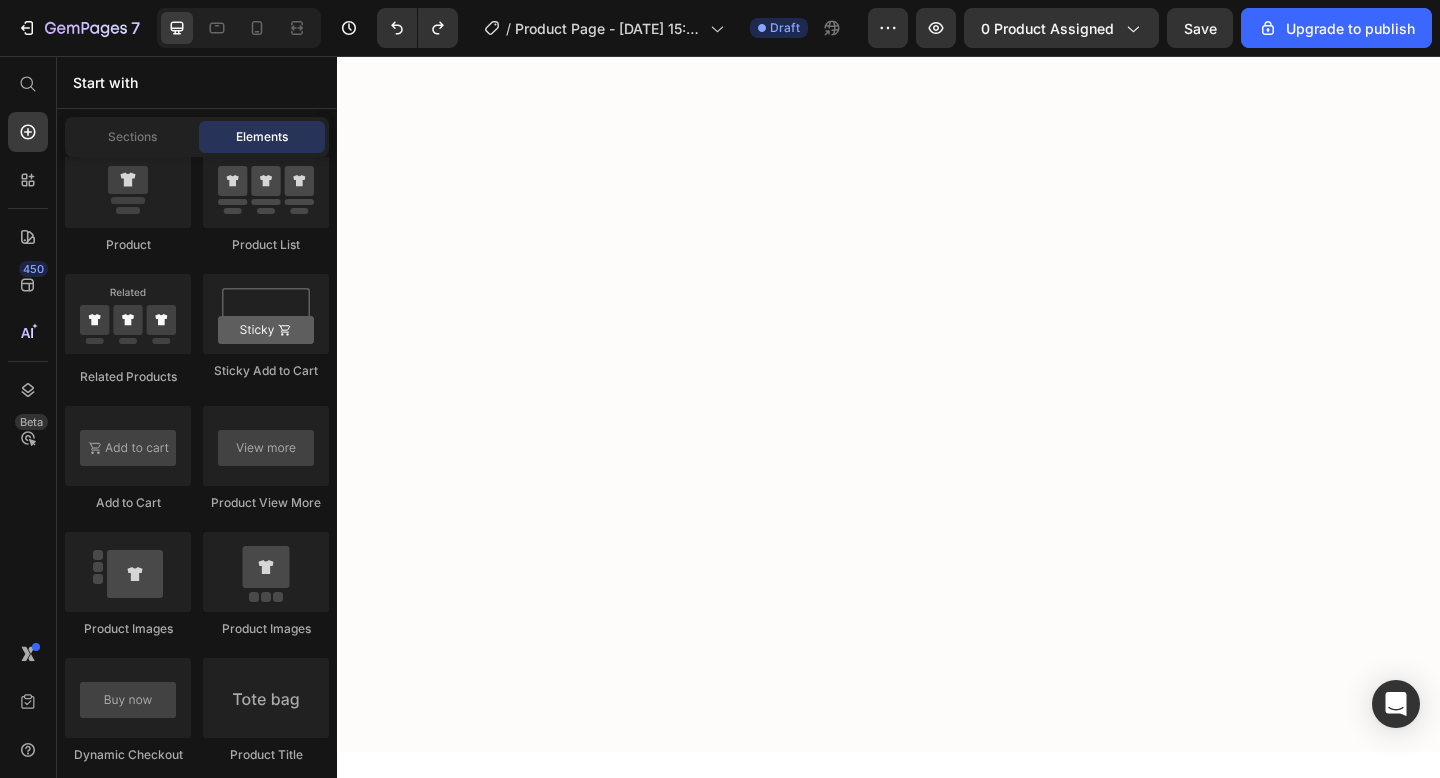 scroll, scrollTop: 0, scrollLeft: 0, axis: both 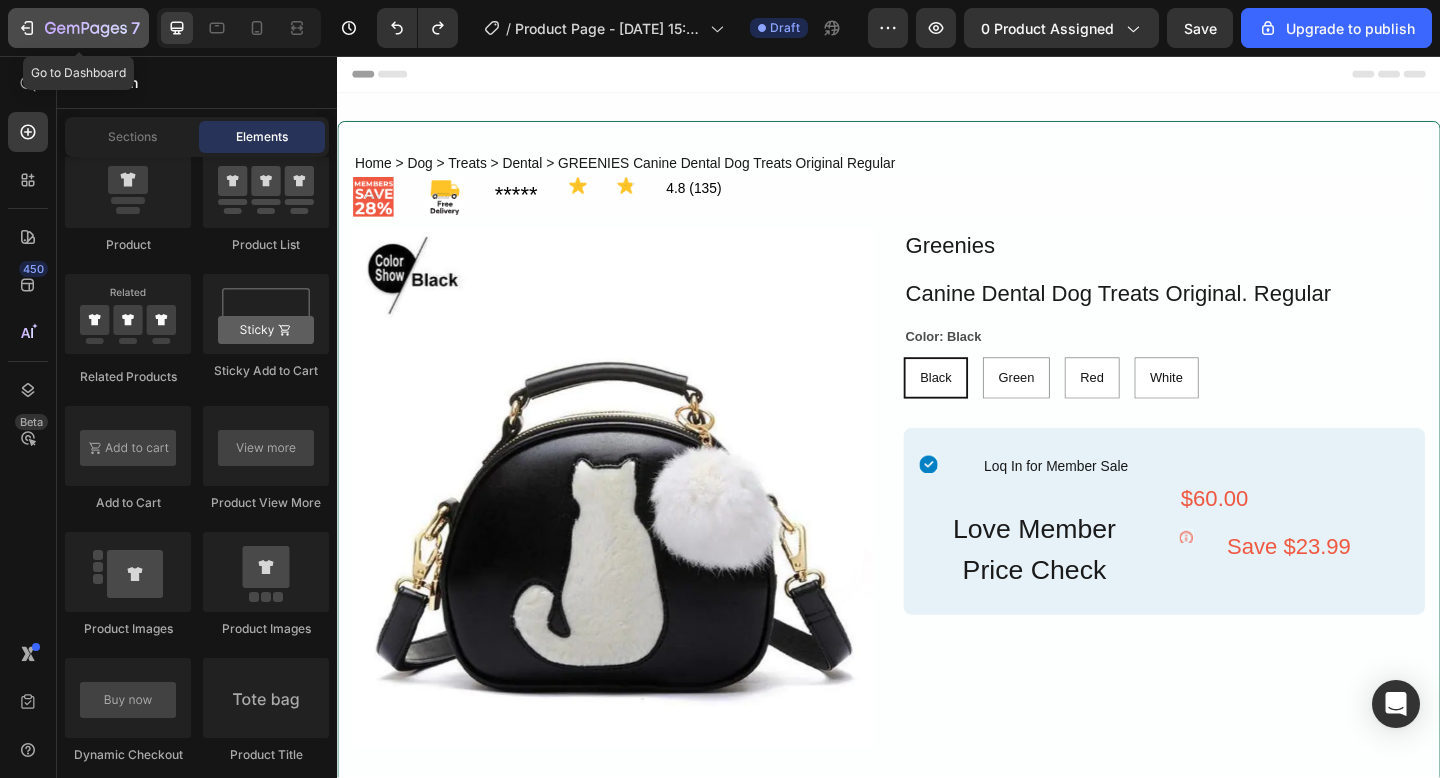 click on "7" at bounding box center (78, 28) 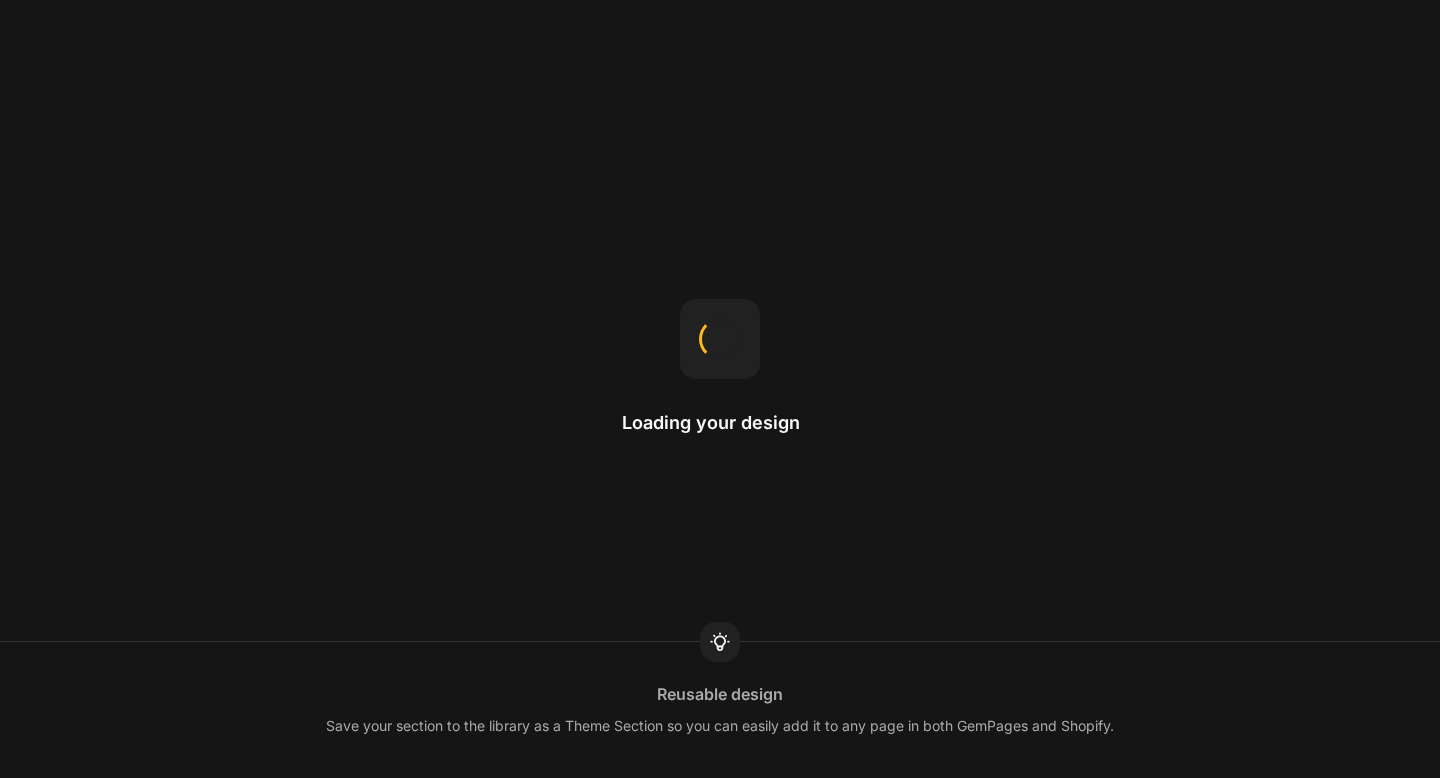 scroll, scrollTop: 0, scrollLeft: 0, axis: both 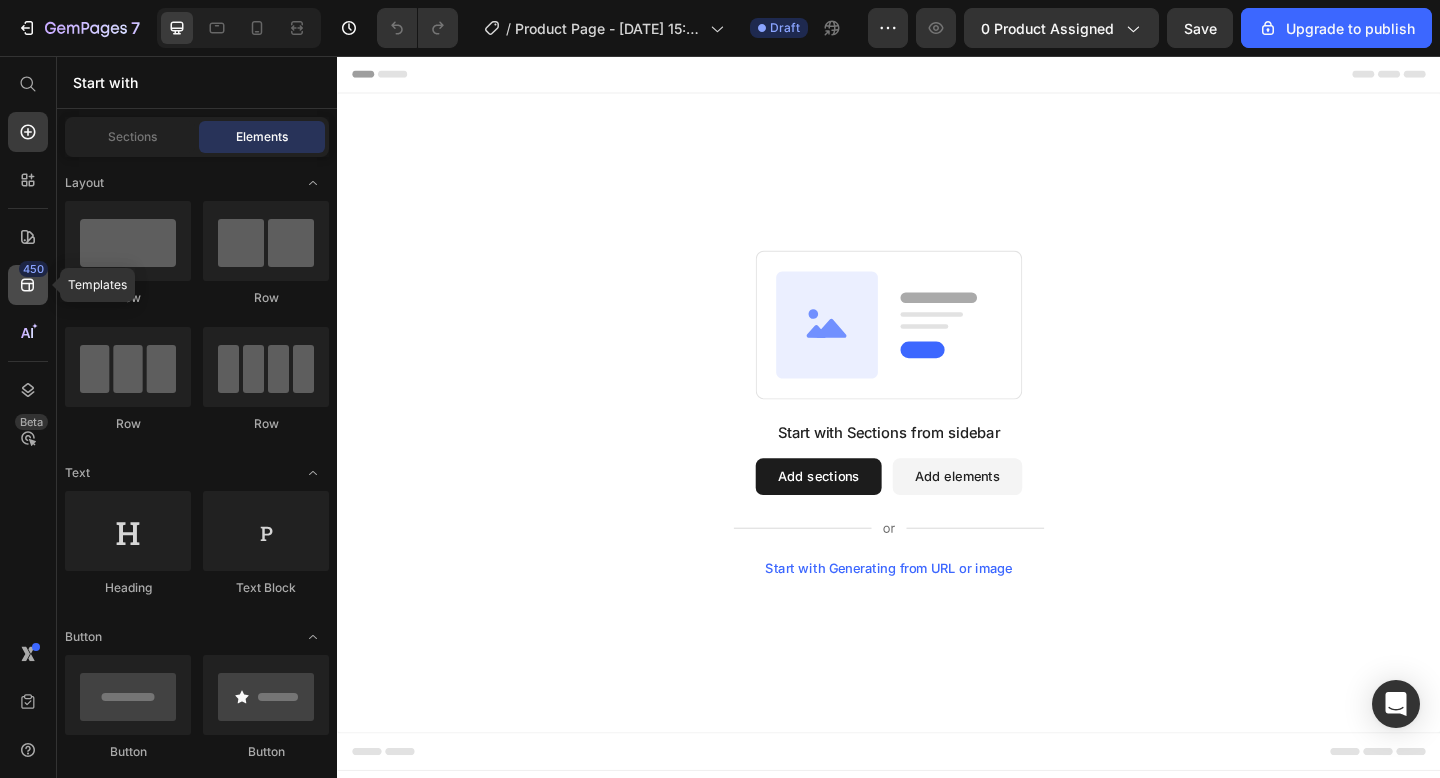click 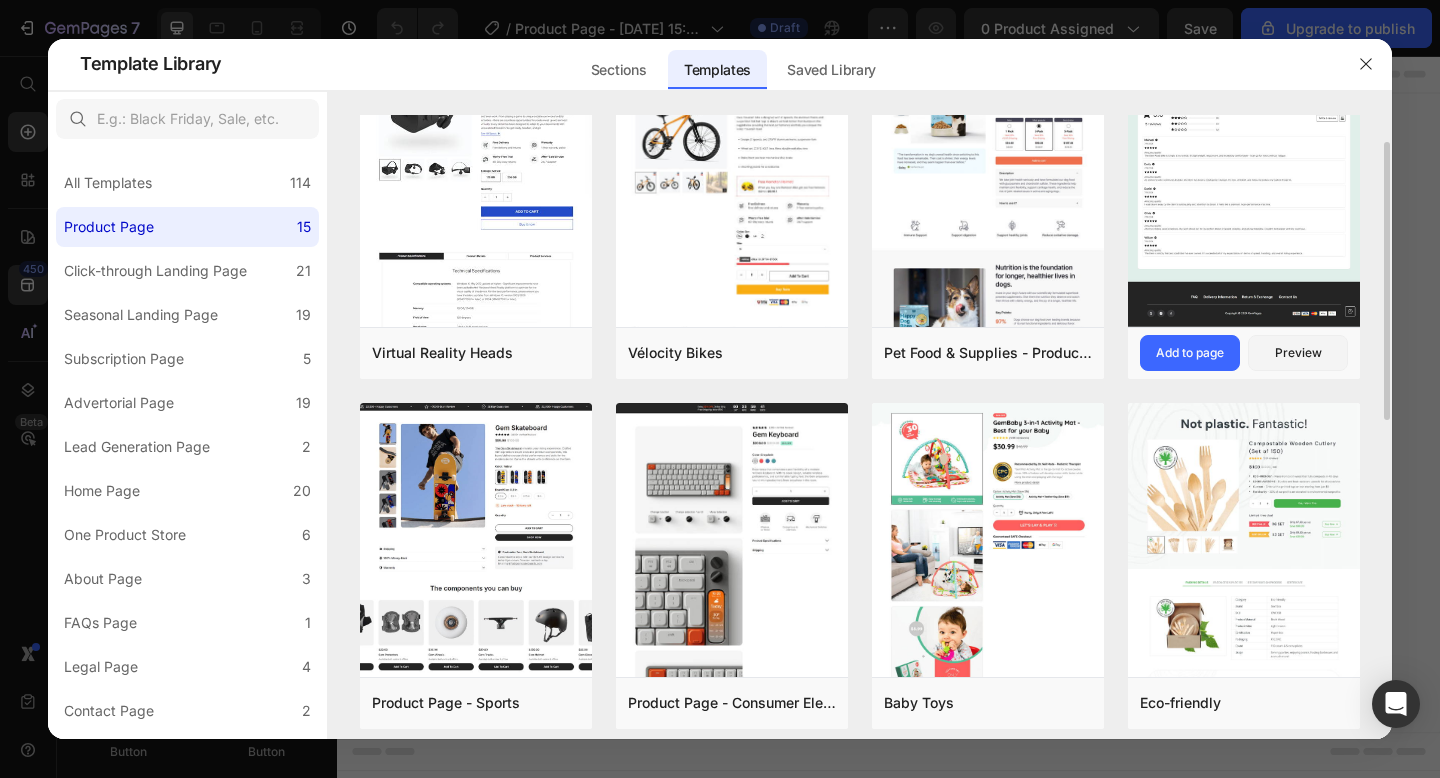 scroll, scrollTop: 0, scrollLeft: 0, axis: both 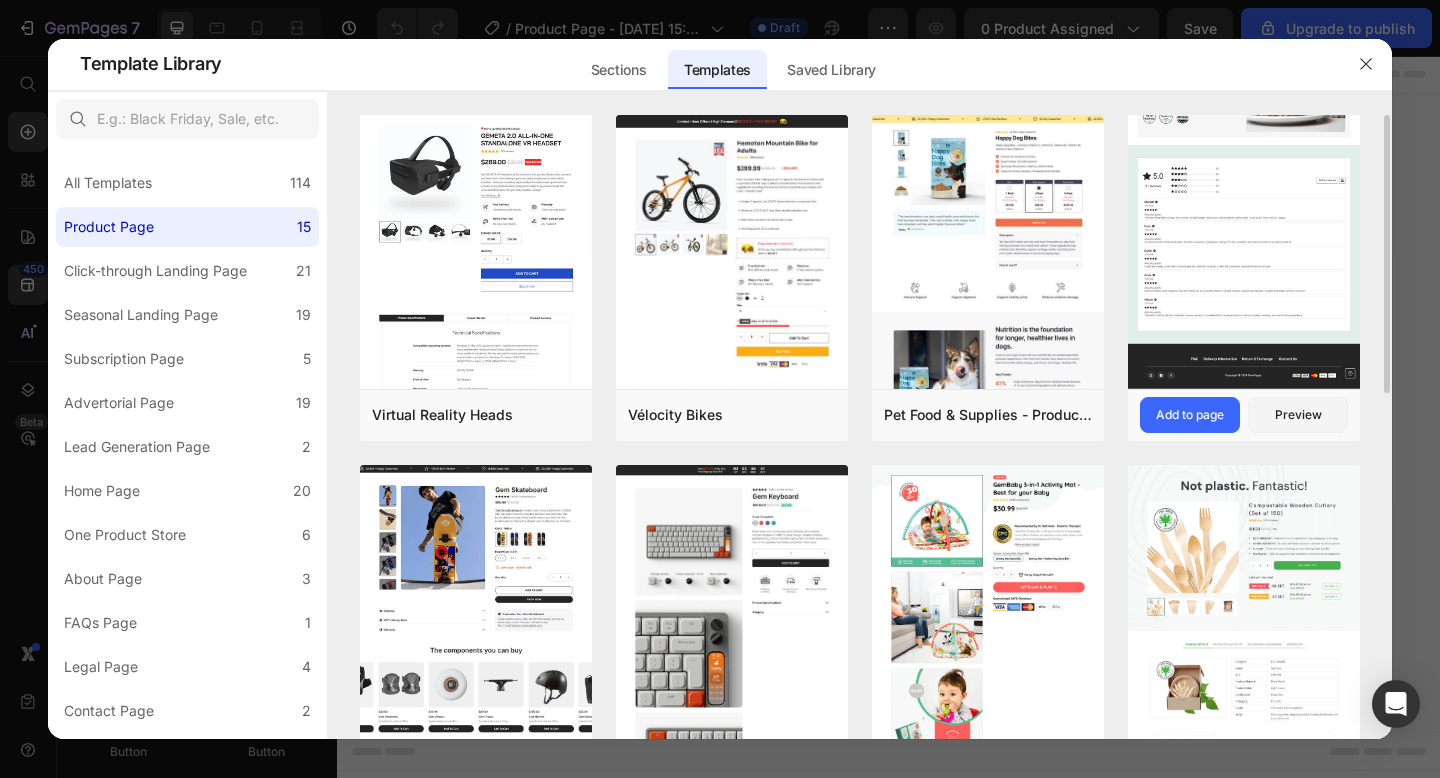 click at bounding box center (1244, 0) 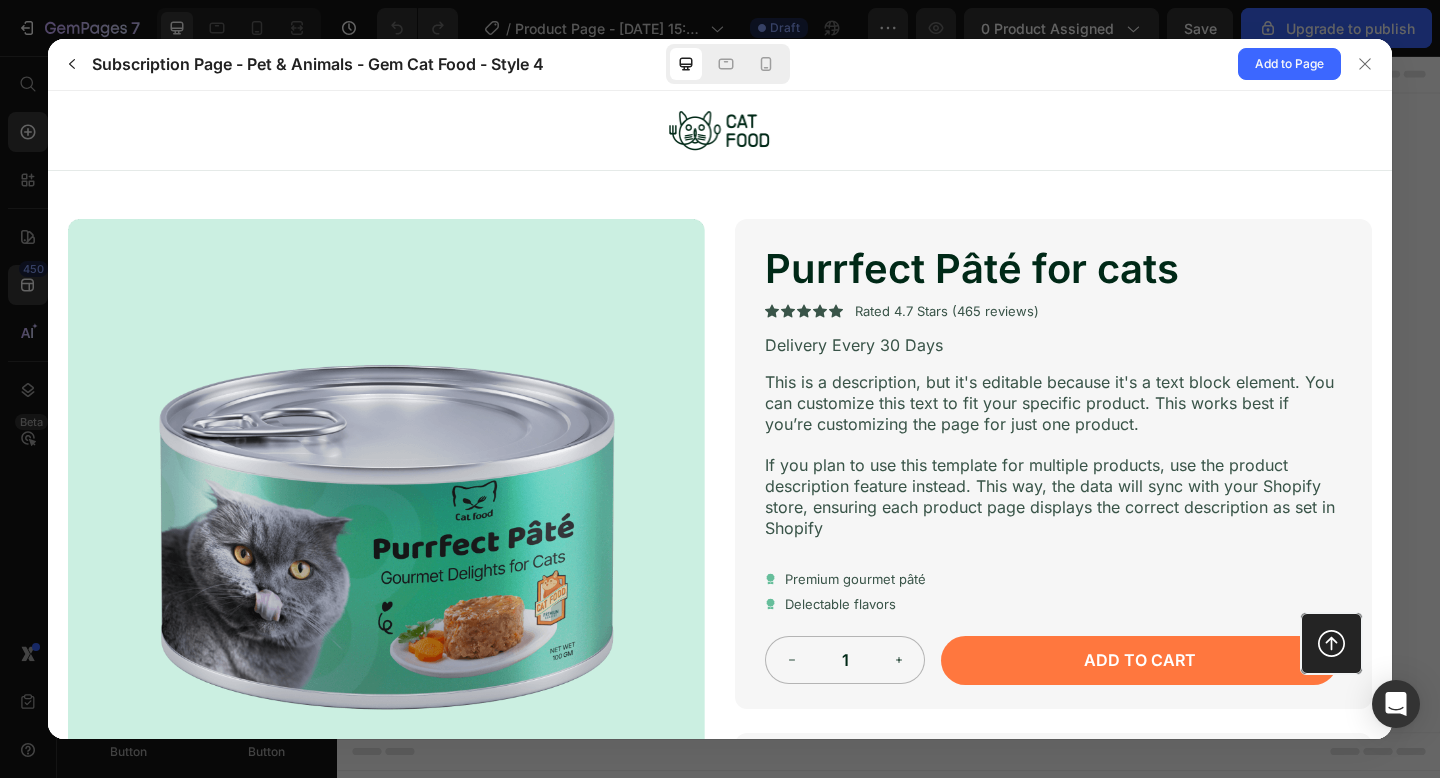 scroll, scrollTop: 0, scrollLeft: 0, axis: both 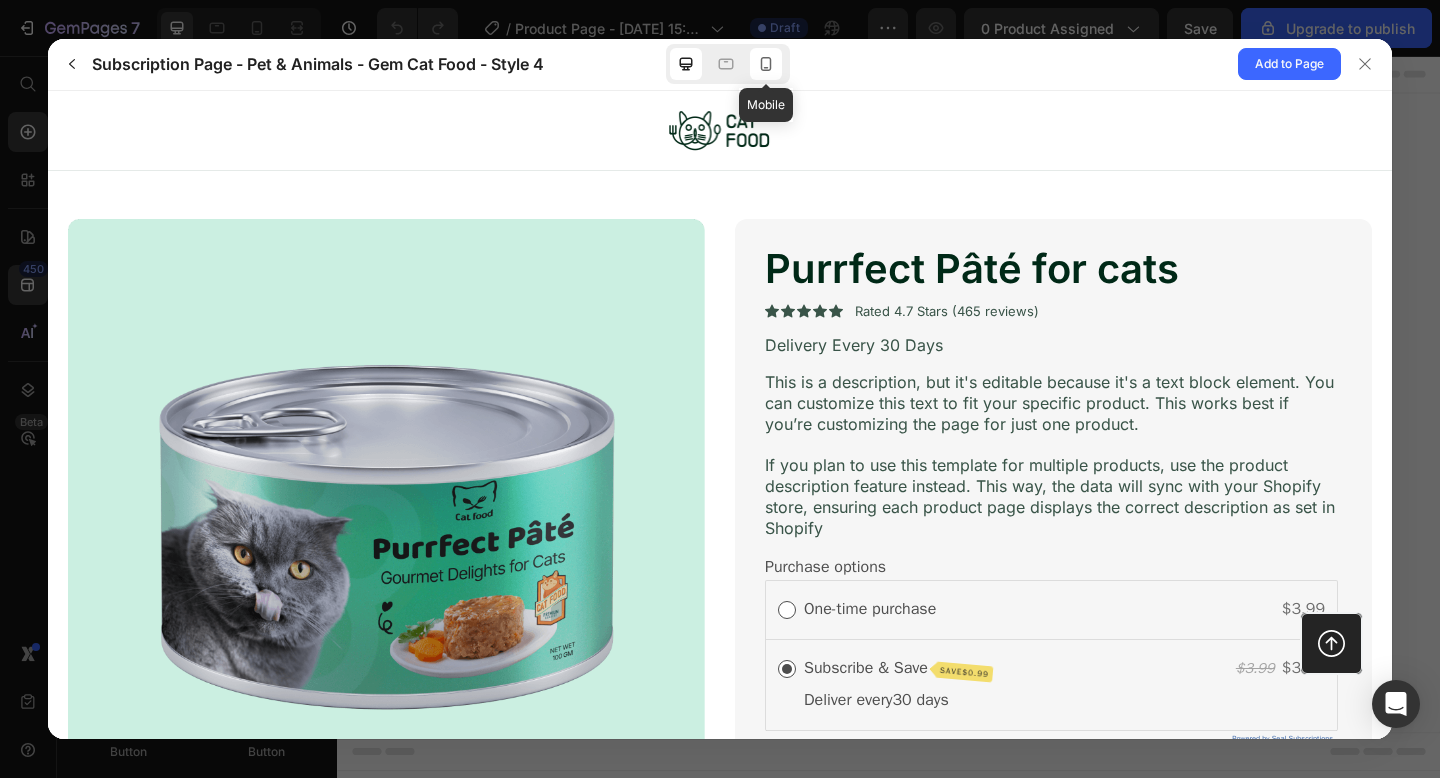 click 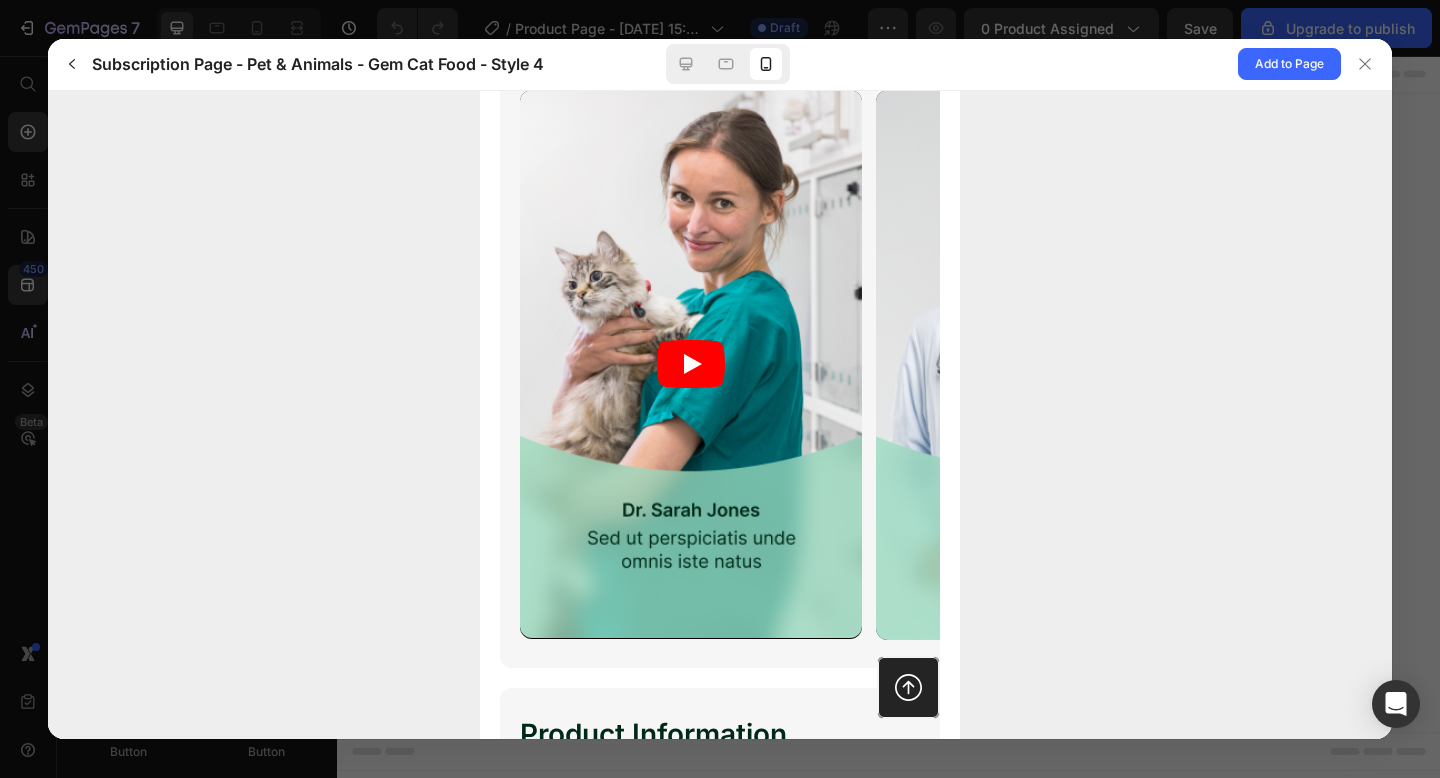 scroll, scrollTop: 3240, scrollLeft: 0, axis: vertical 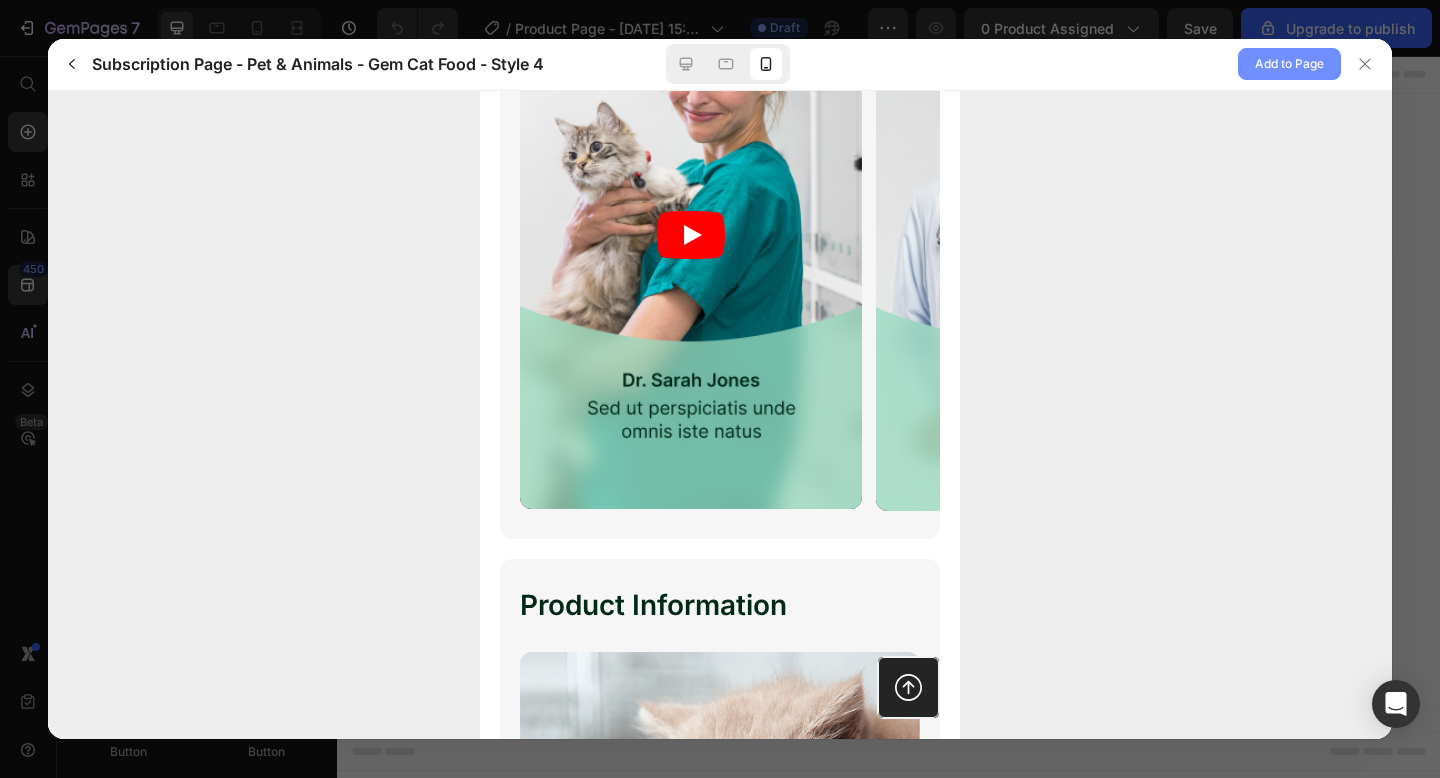 click on "Add to Page" 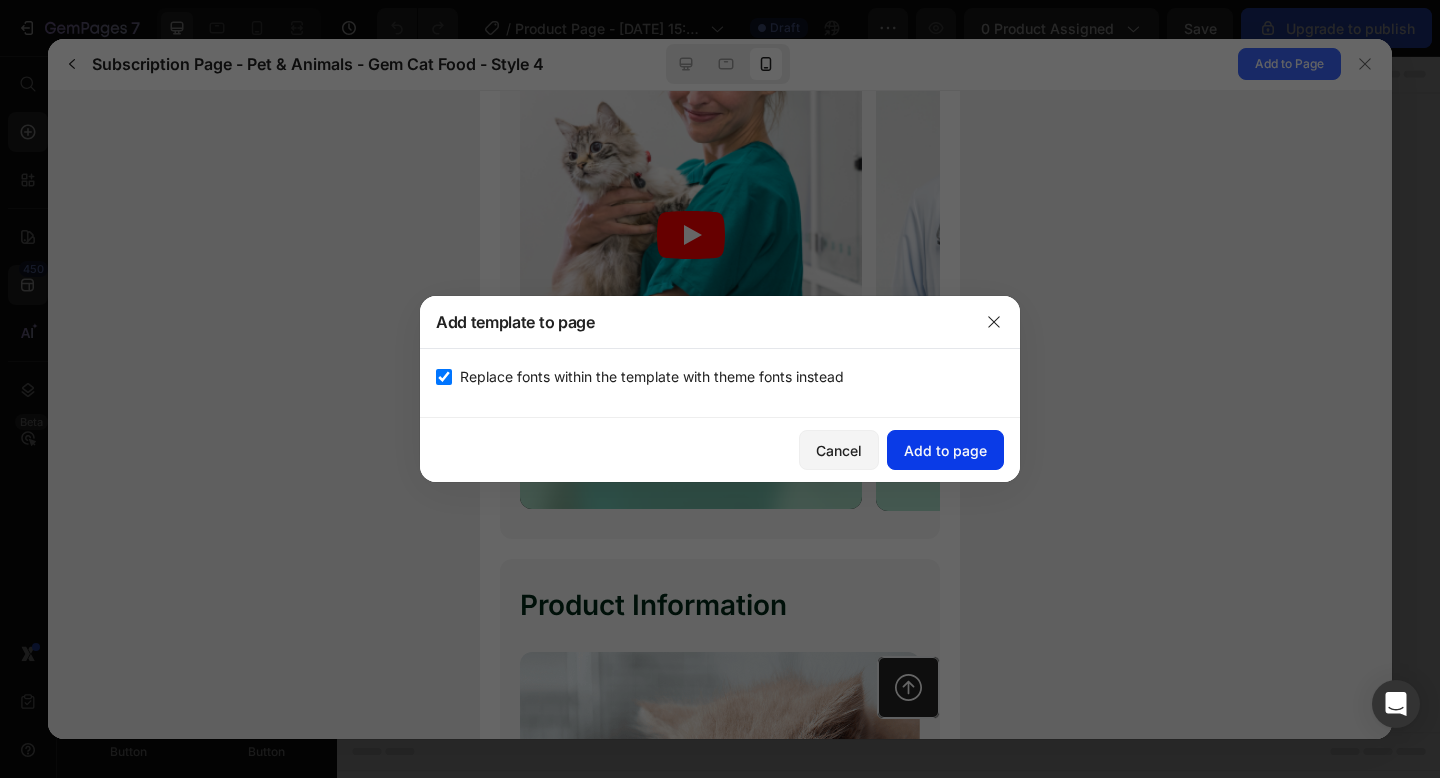 click on "Add to page" at bounding box center [945, 450] 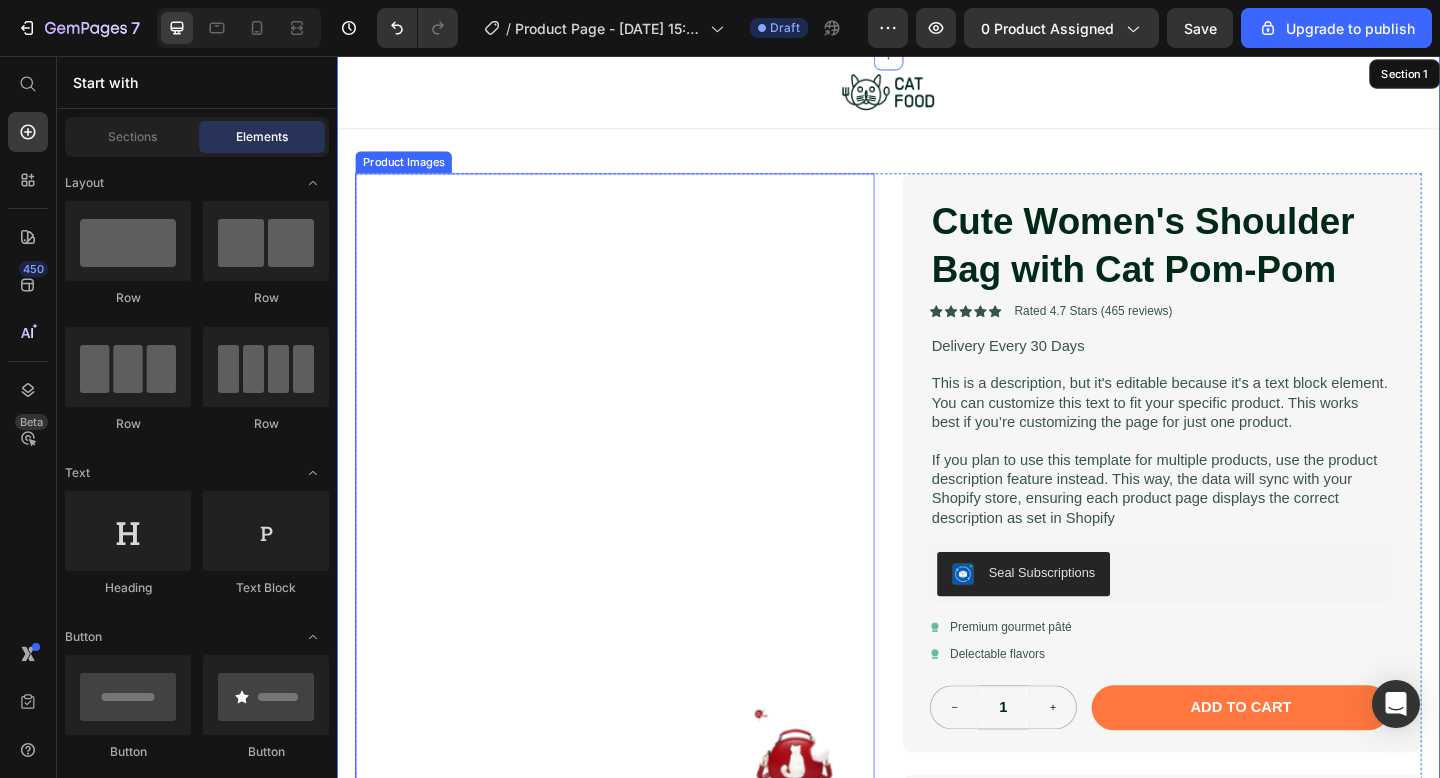 scroll, scrollTop: 0, scrollLeft: 0, axis: both 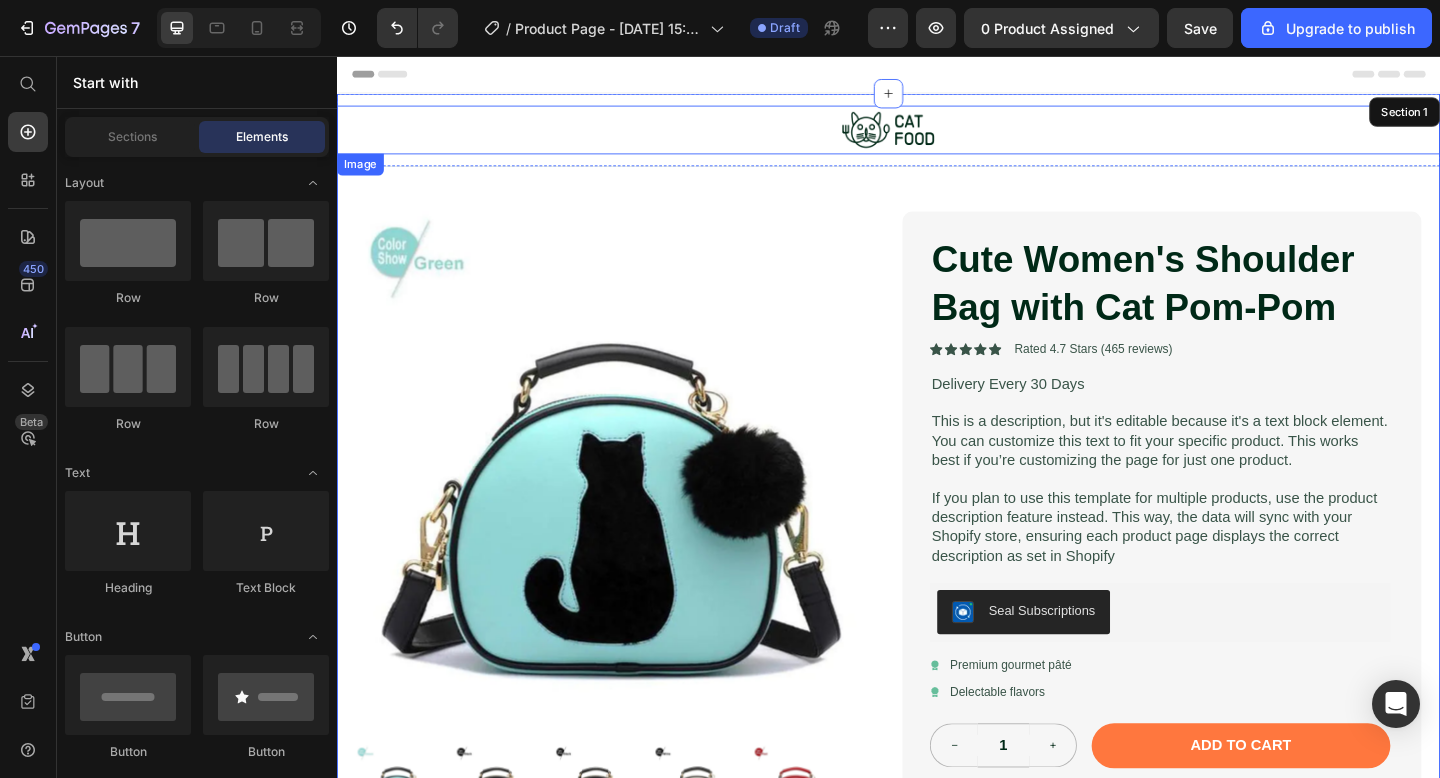 click at bounding box center (937, 136) 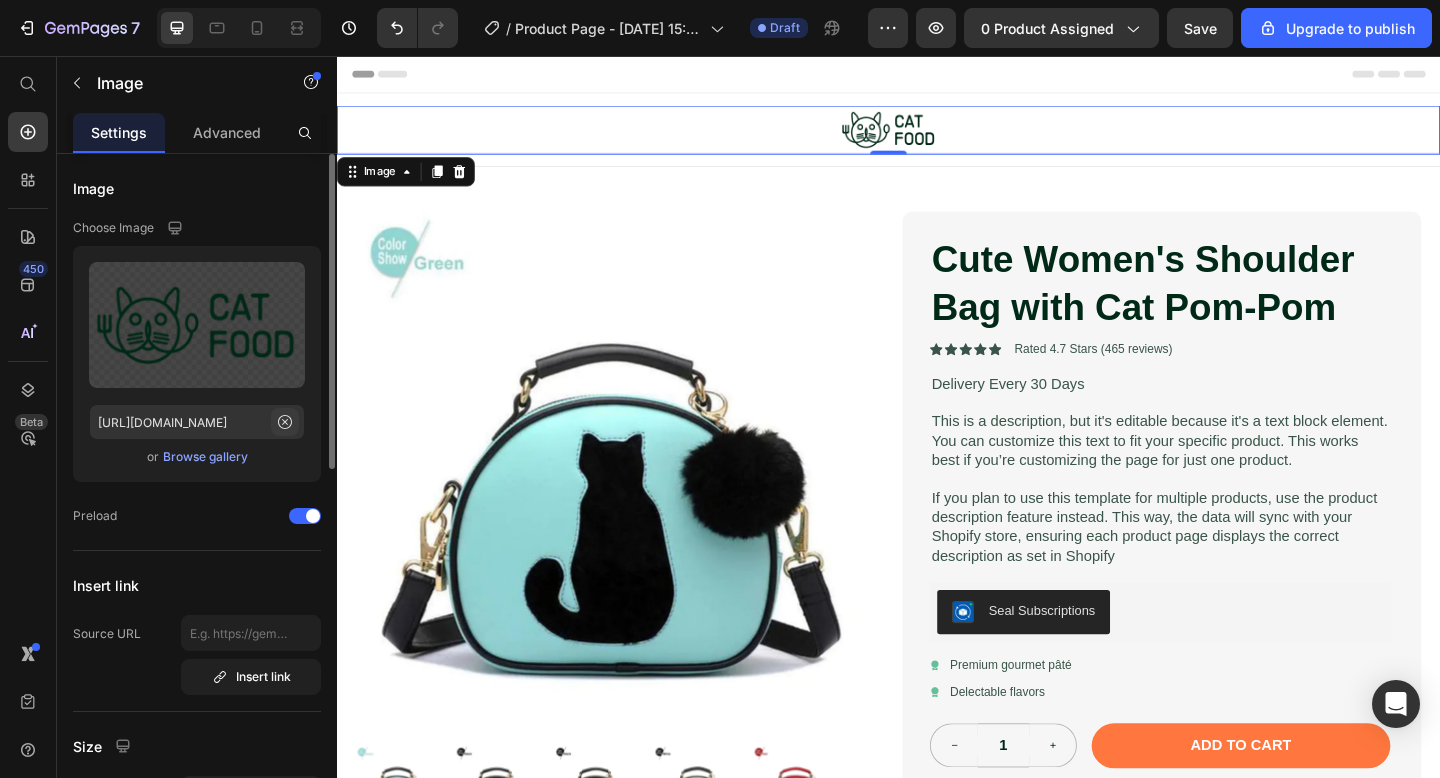 click 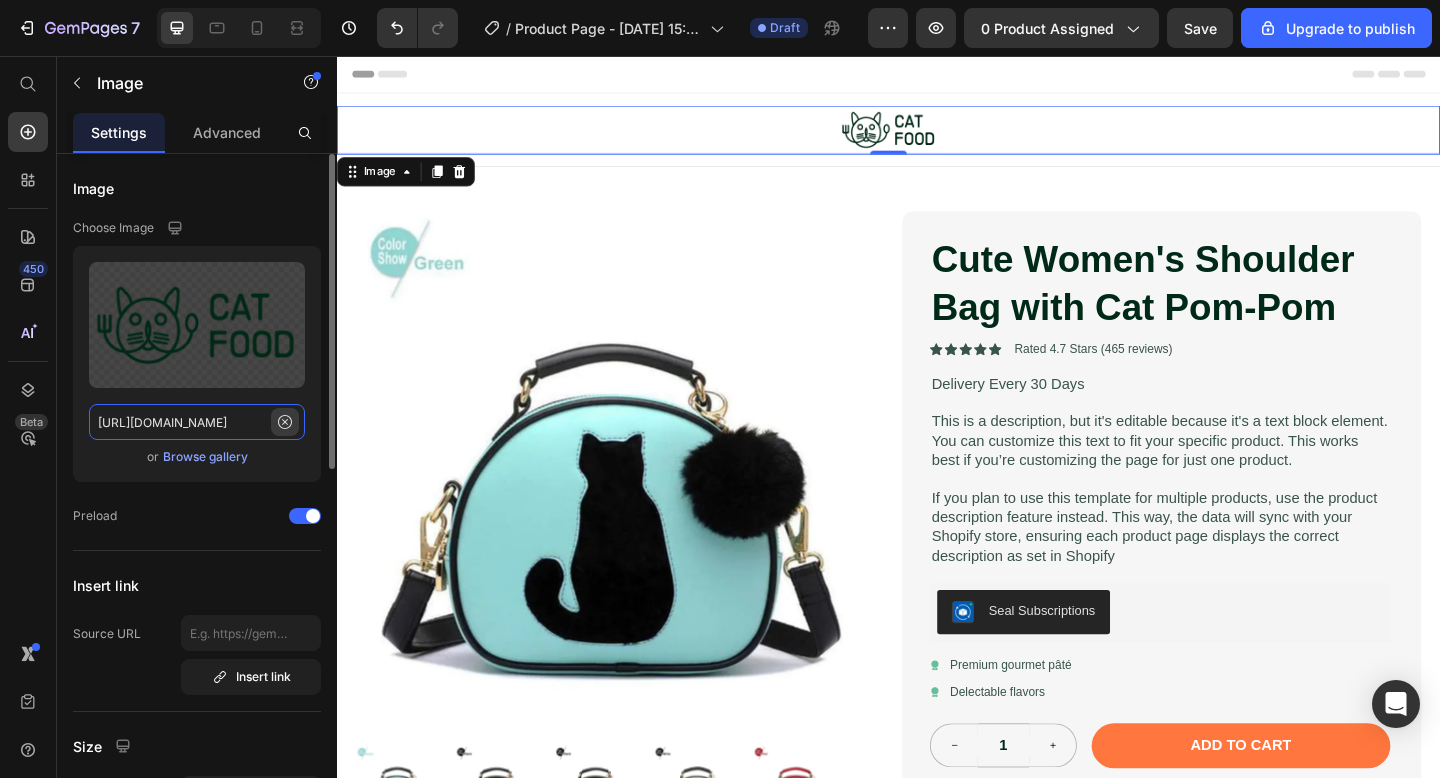 type 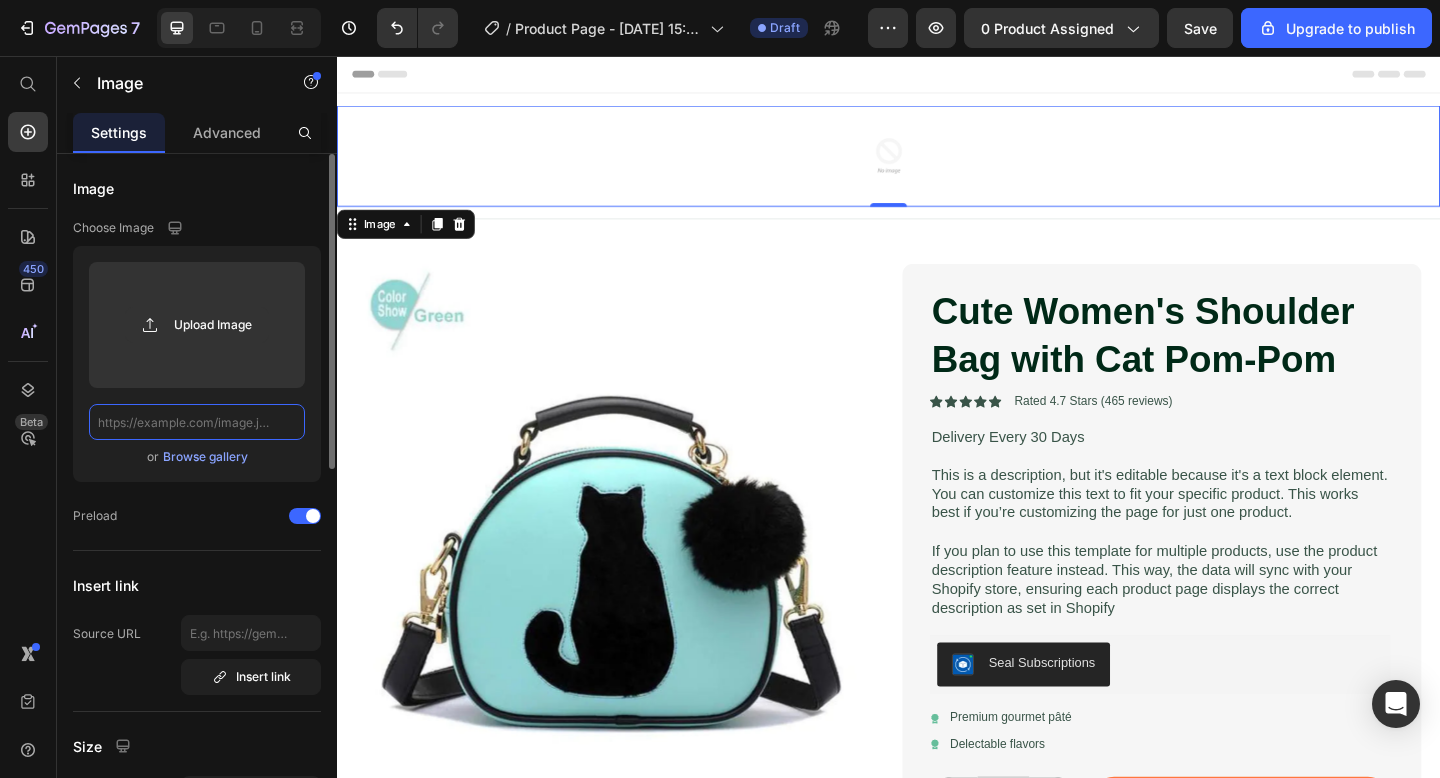 scroll, scrollTop: 0, scrollLeft: 0, axis: both 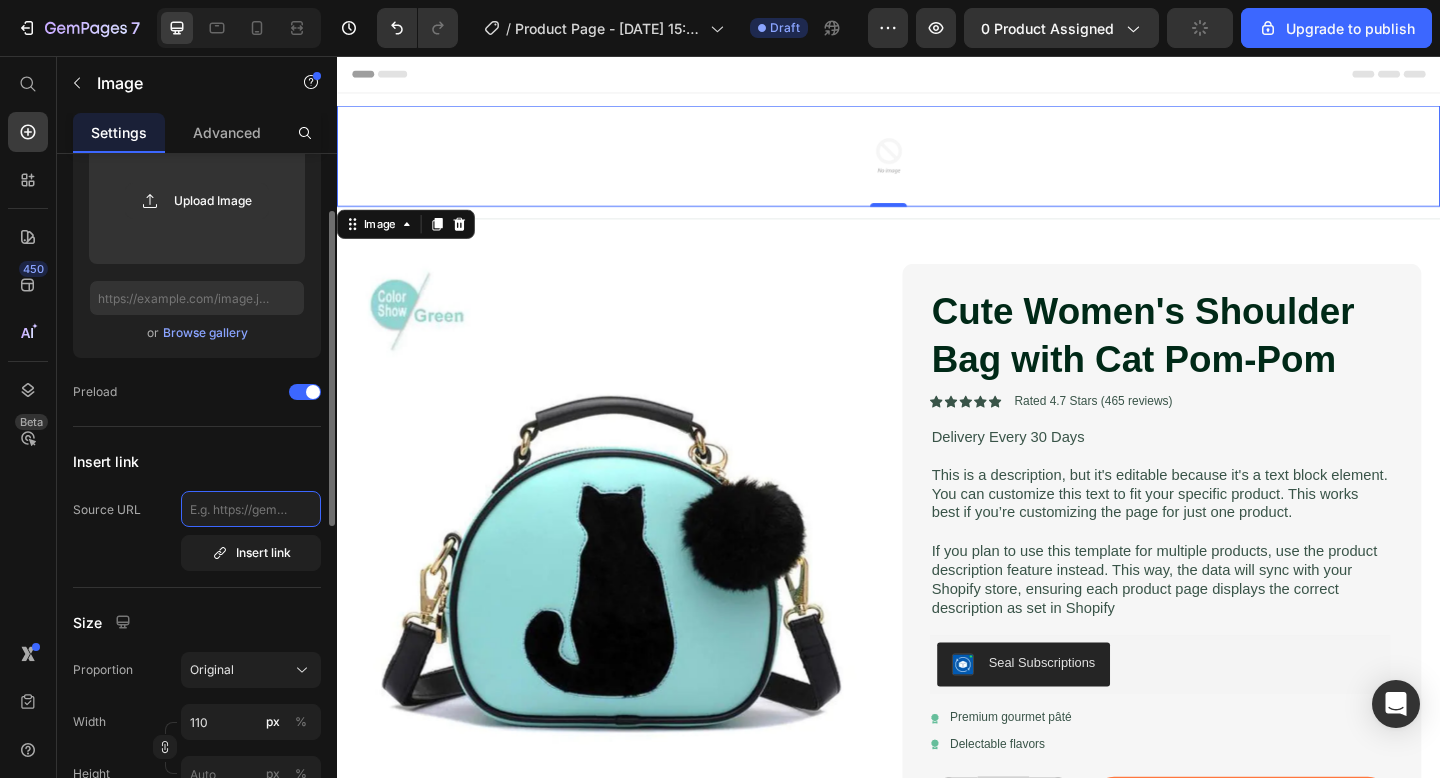 click 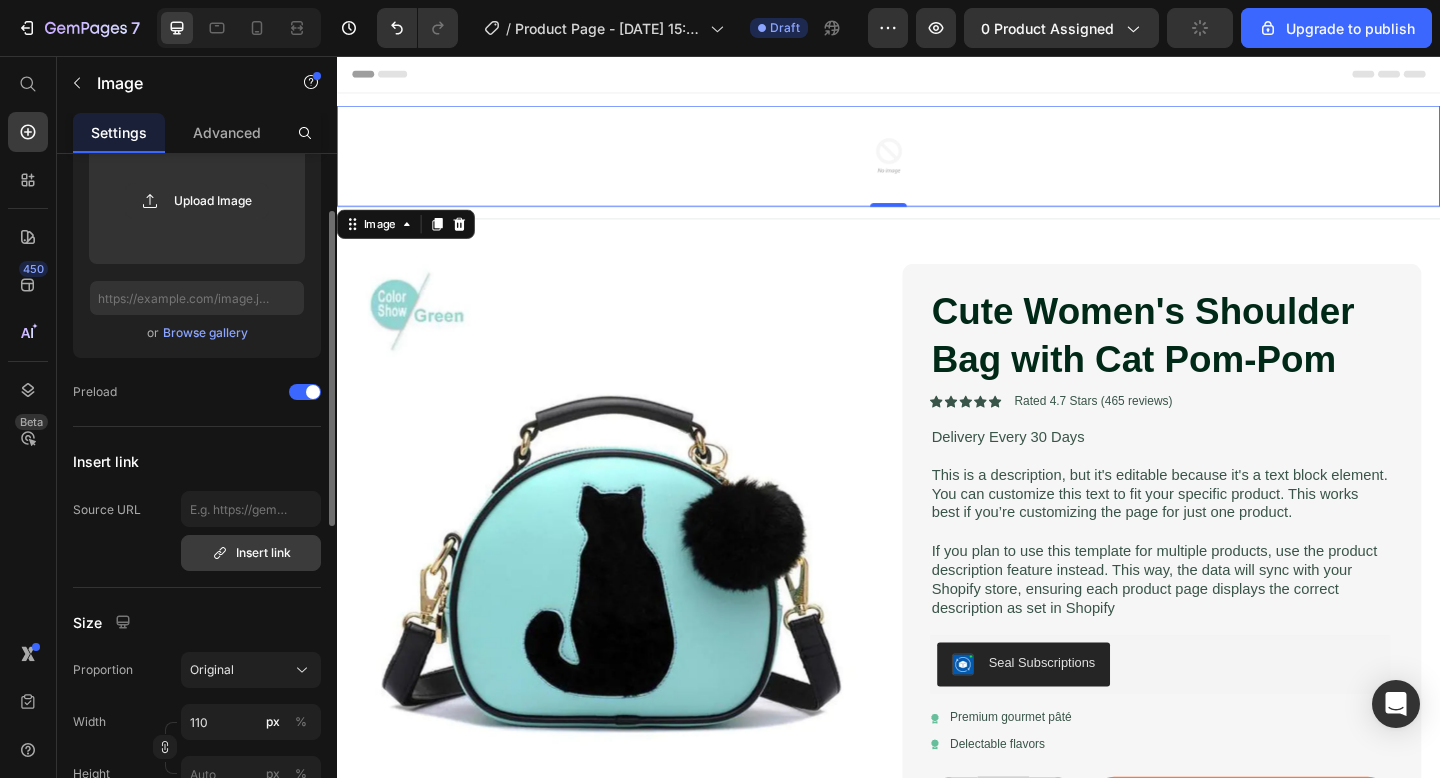 click on "Insert link" at bounding box center [251, 553] 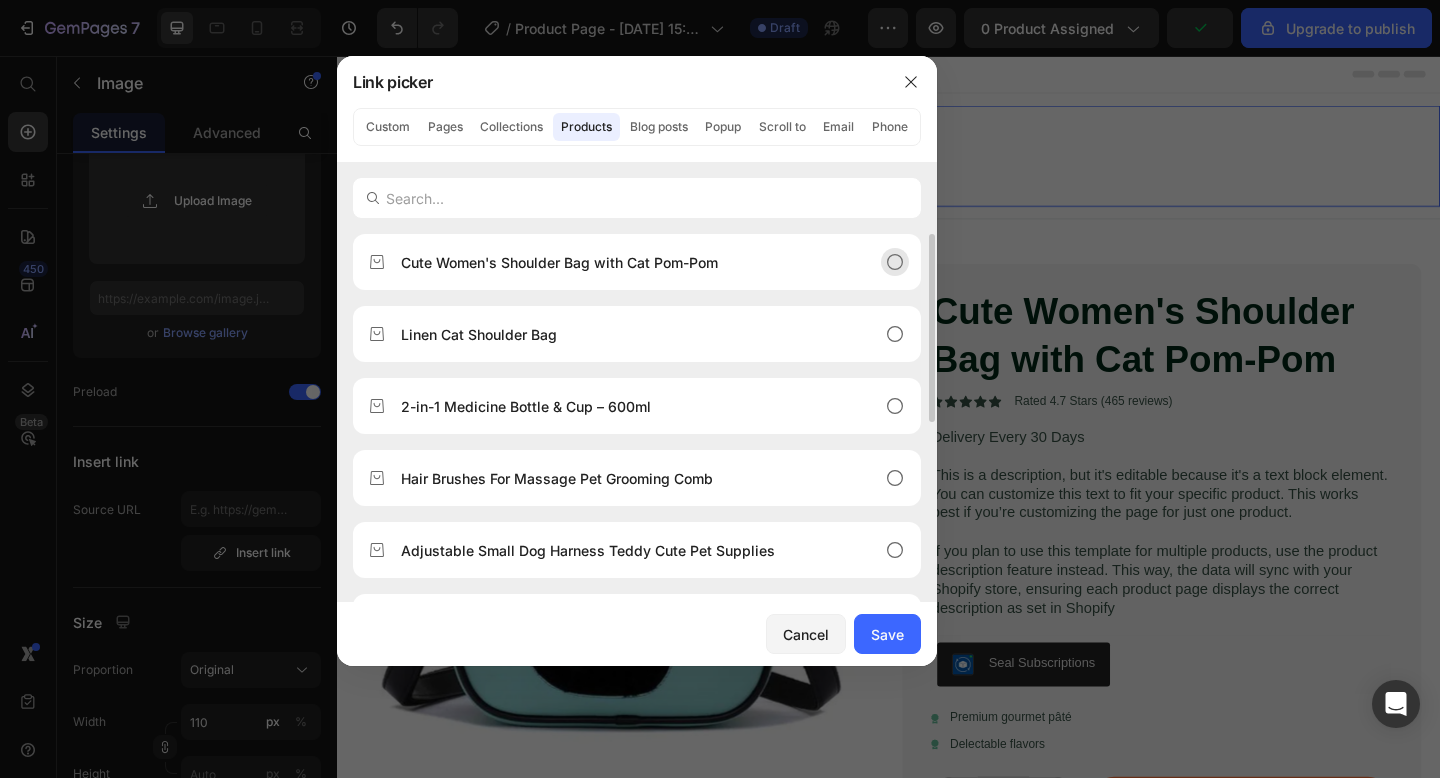 click on "Cute Women's Shoulder Bag with Cat Pom-Pom" at bounding box center (559, 262) 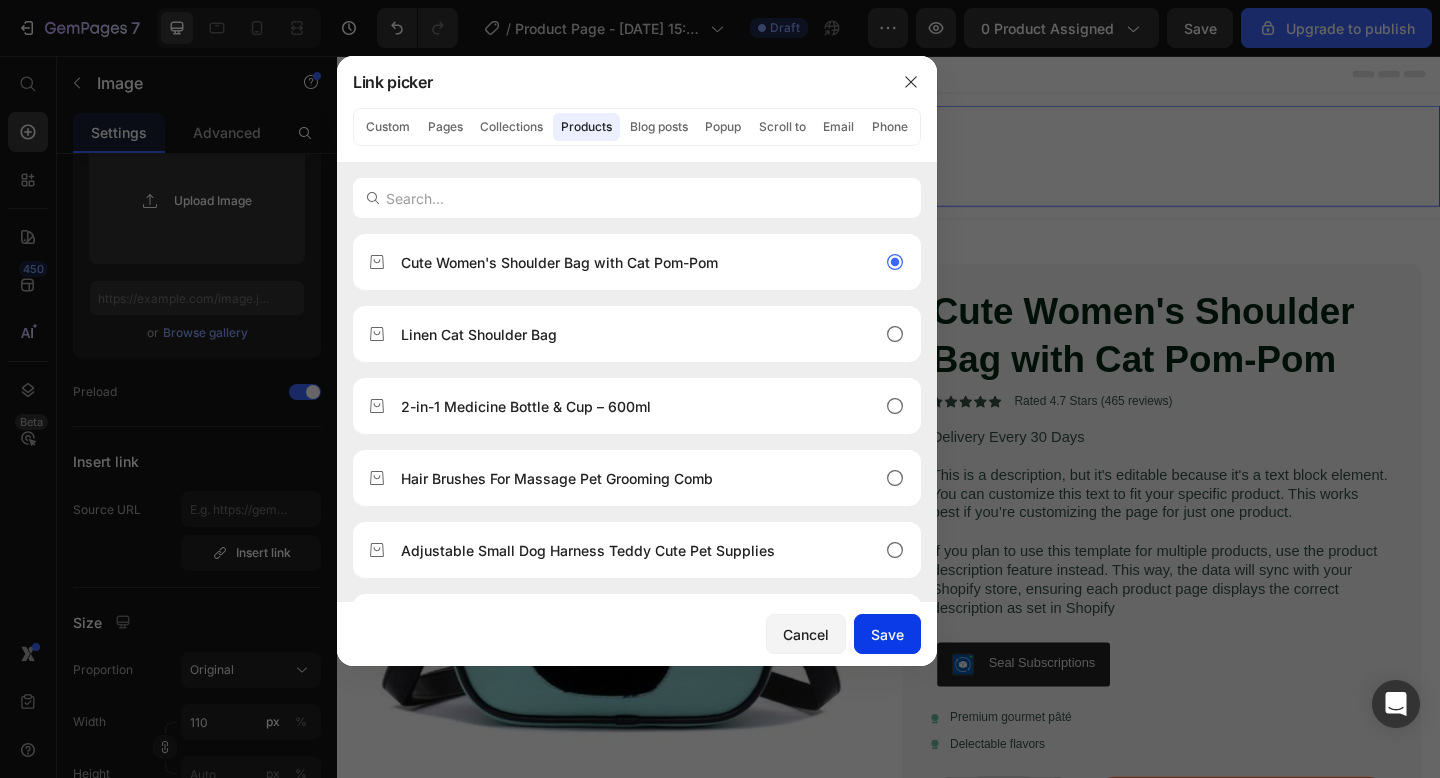 click on "Save" at bounding box center (887, 634) 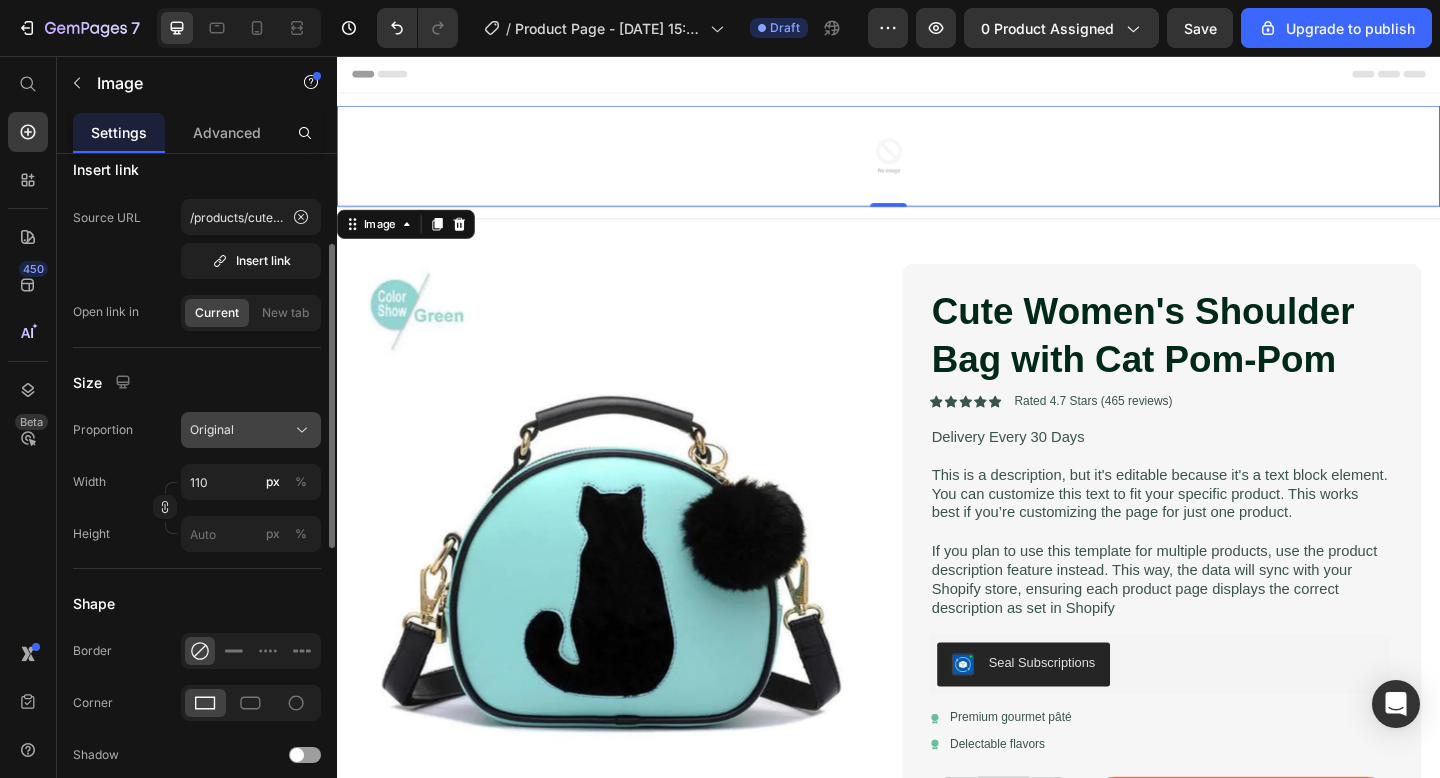 scroll, scrollTop: 0, scrollLeft: 0, axis: both 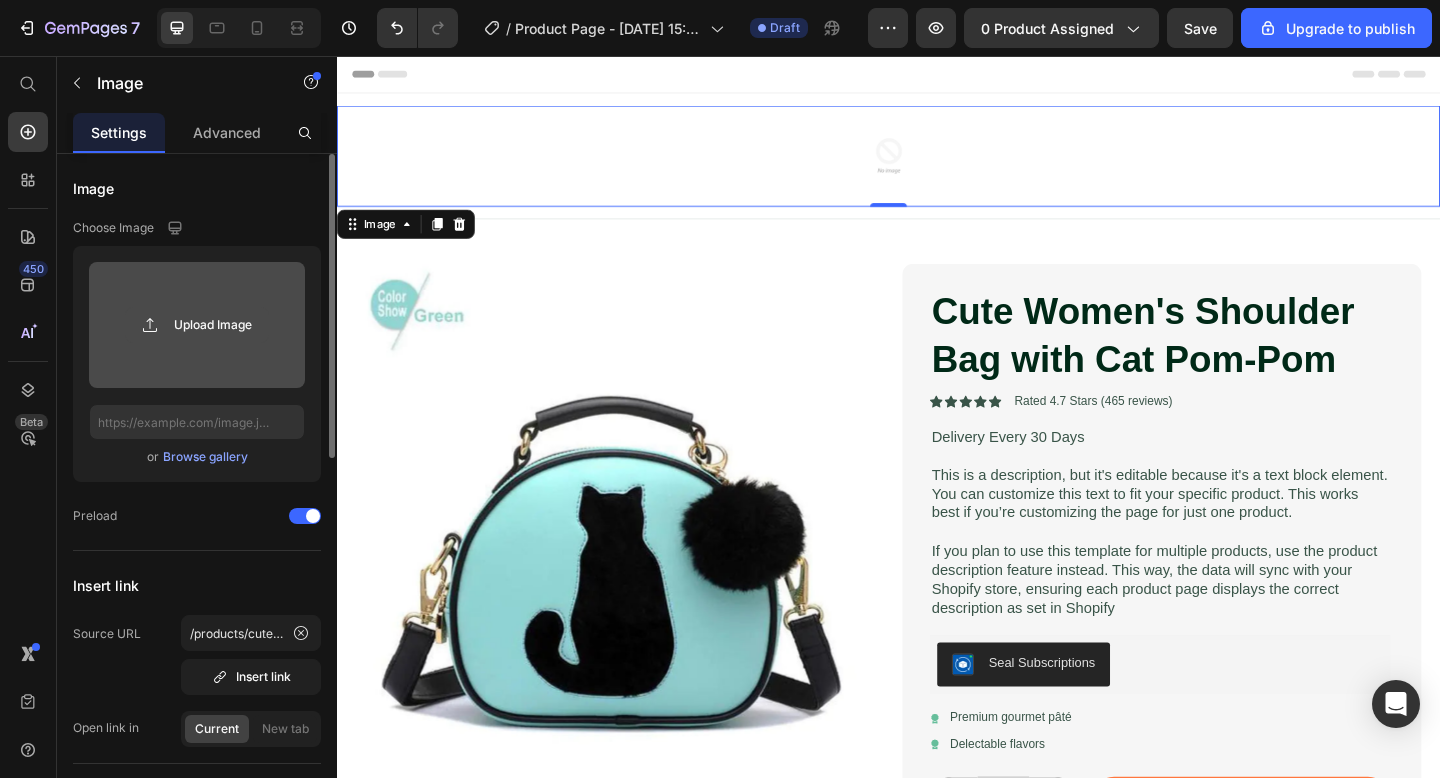 click 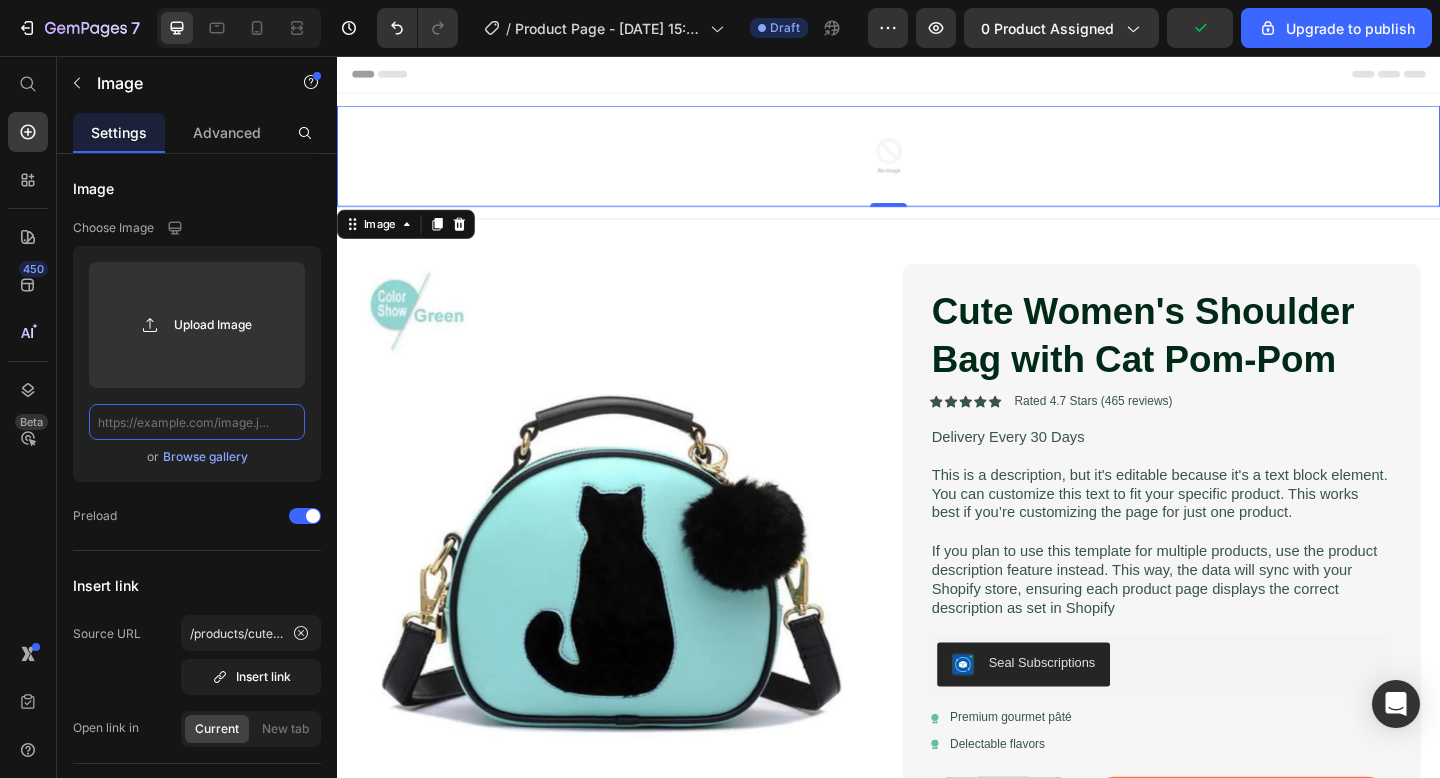 click 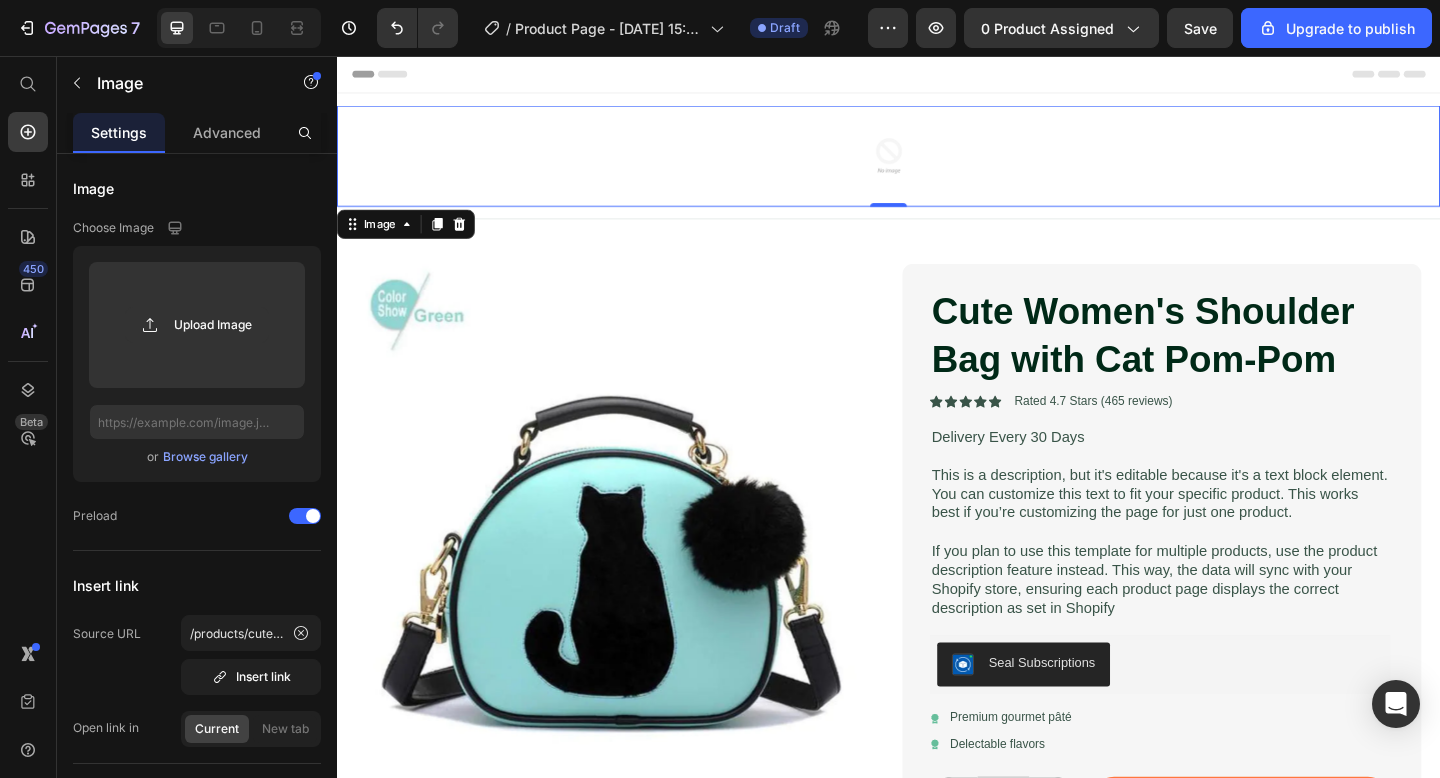 click on "Browse gallery" at bounding box center (205, 457) 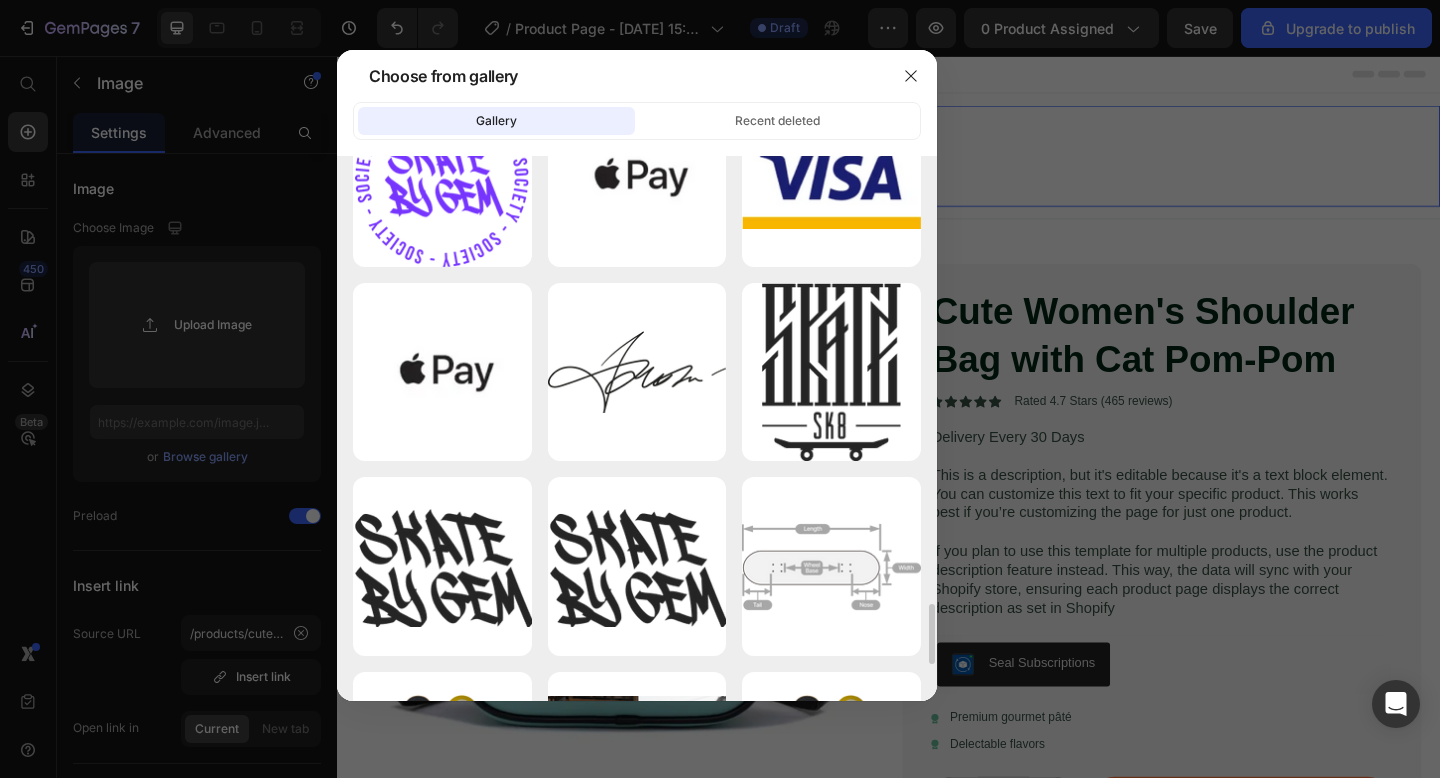 scroll, scrollTop: 4338, scrollLeft: 0, axis: vertical 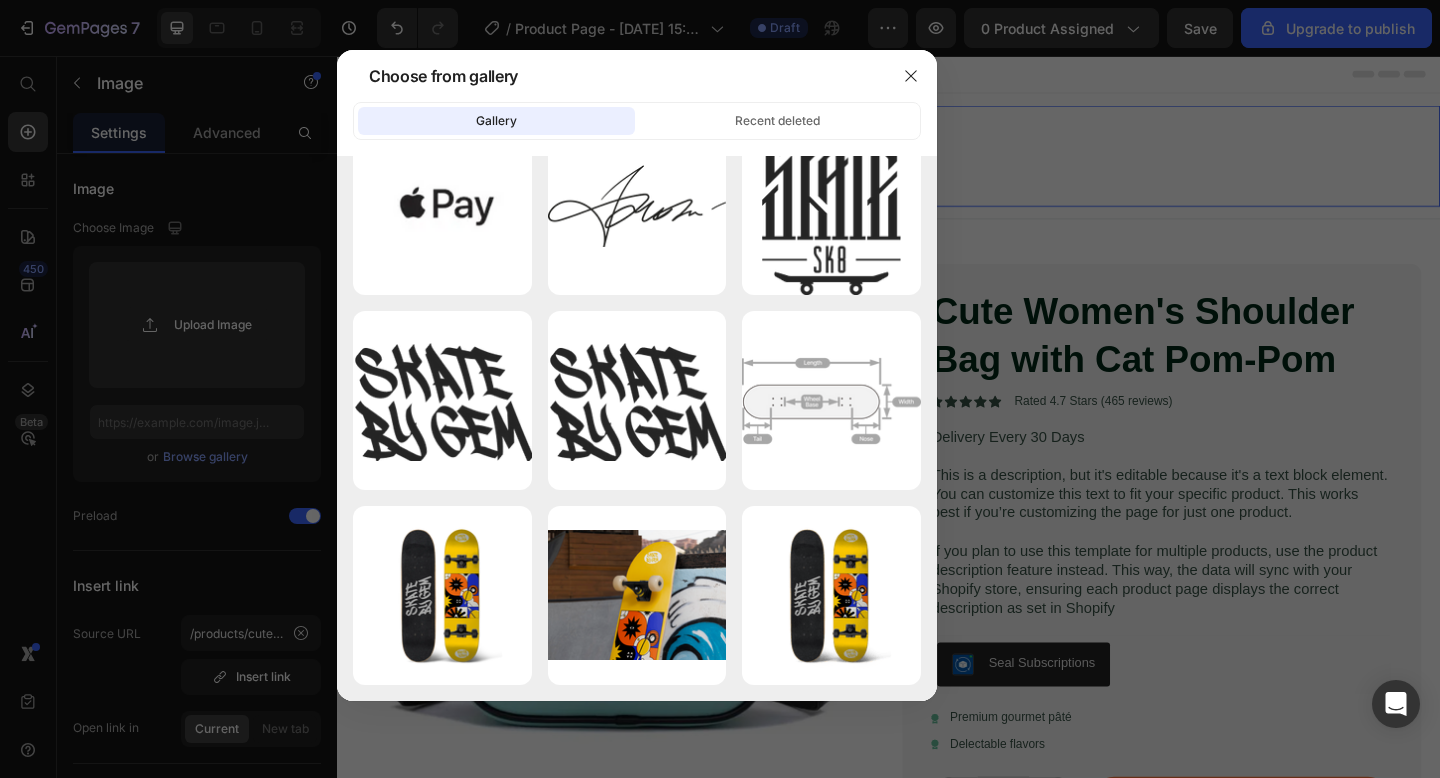 click on "Gallery Recent deleted" 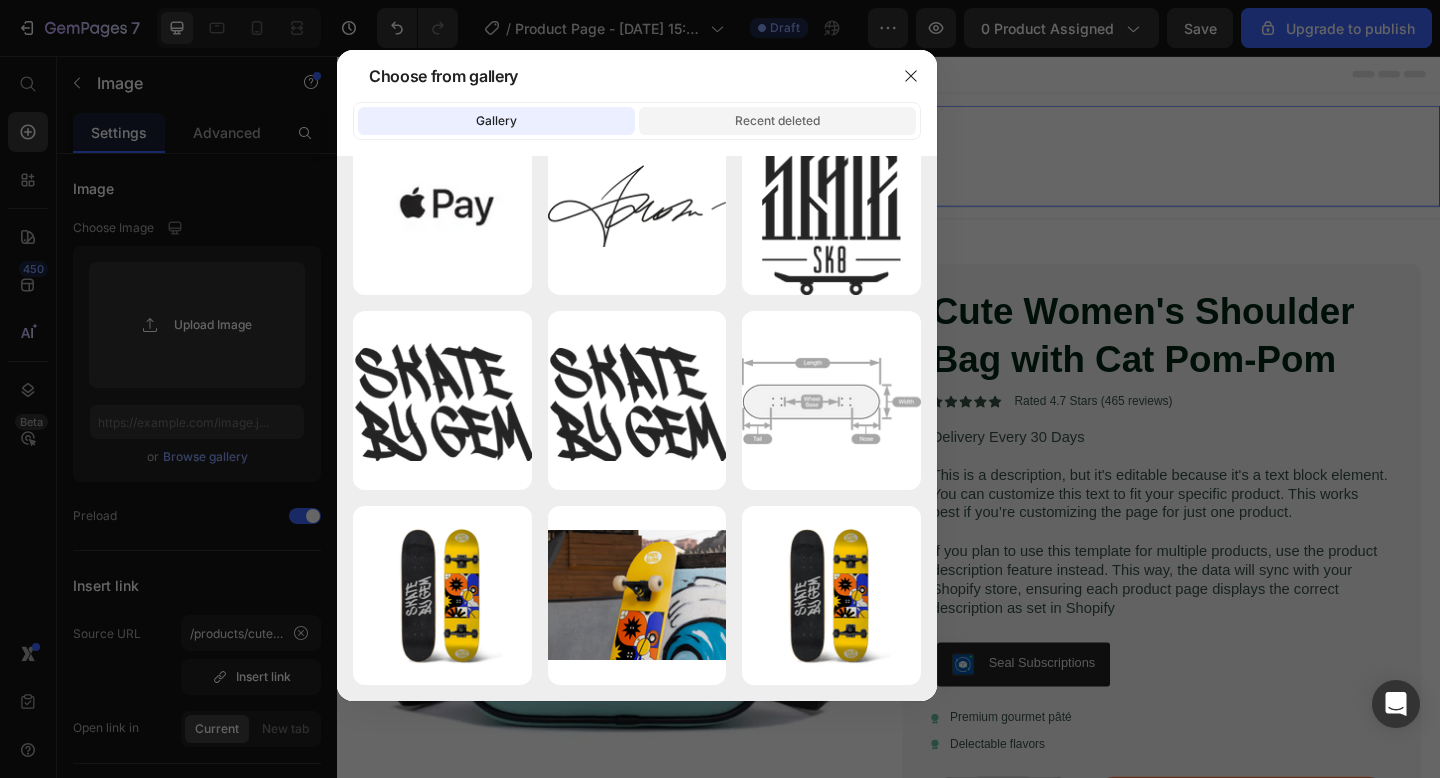 click on "Recent deleted" 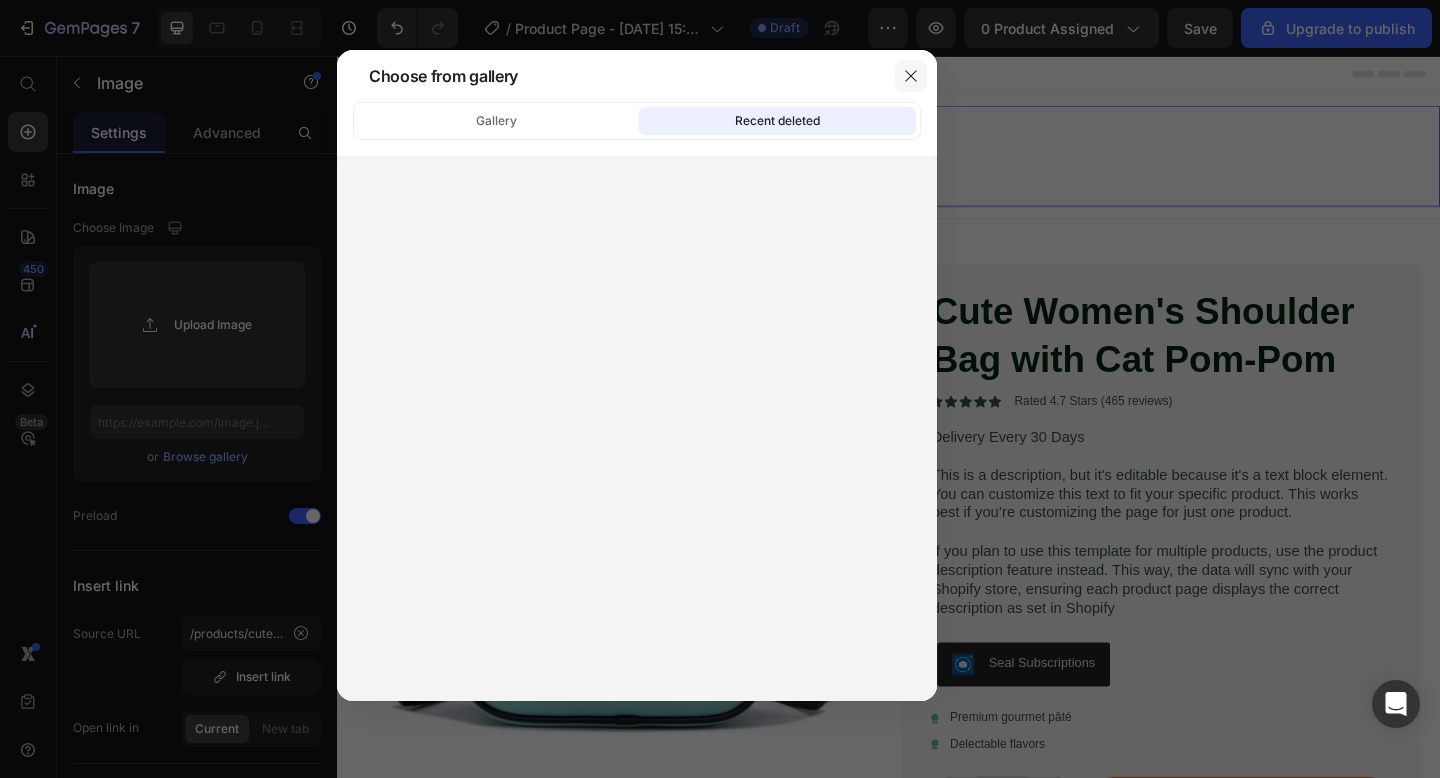 click 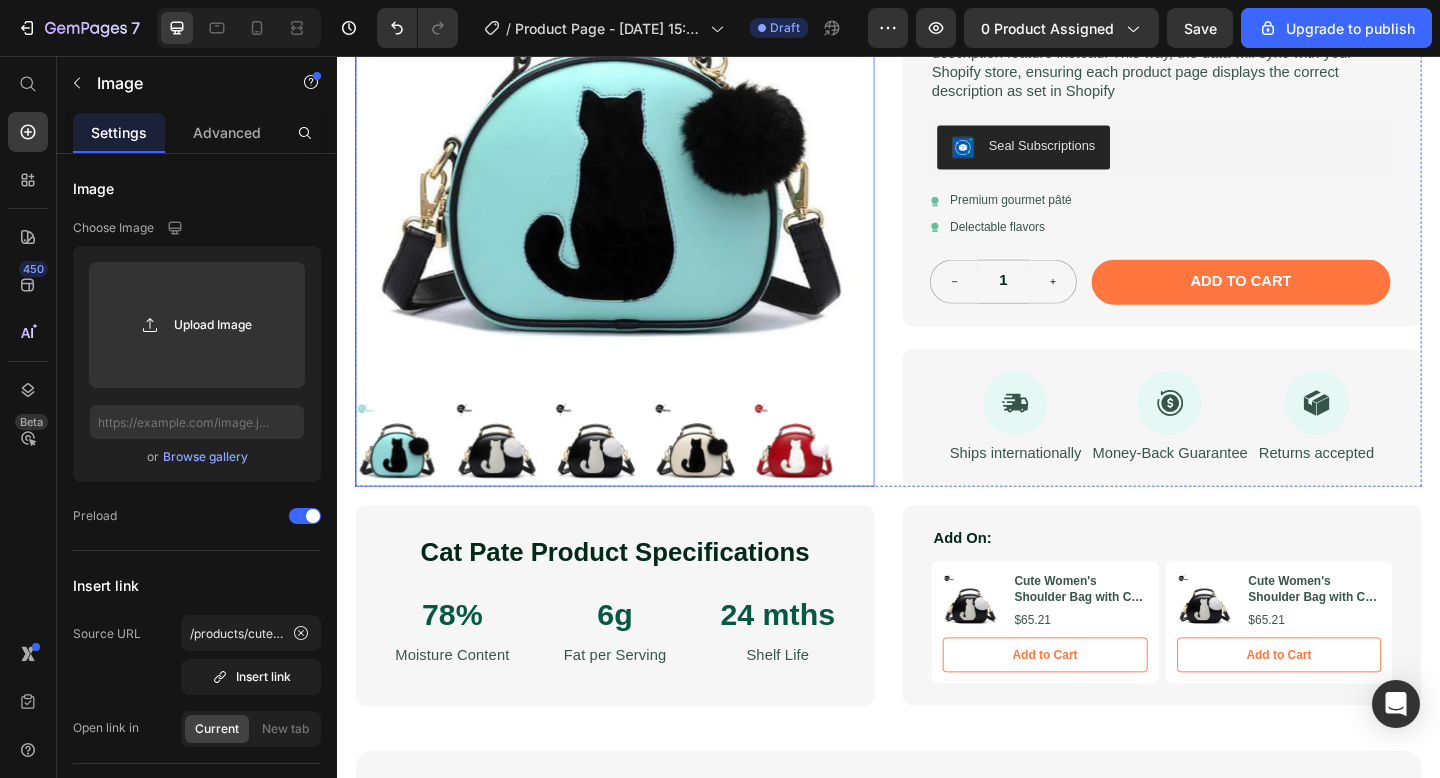 scroll, scrollTop: 561, scrollLeft: 0, axis: vertical 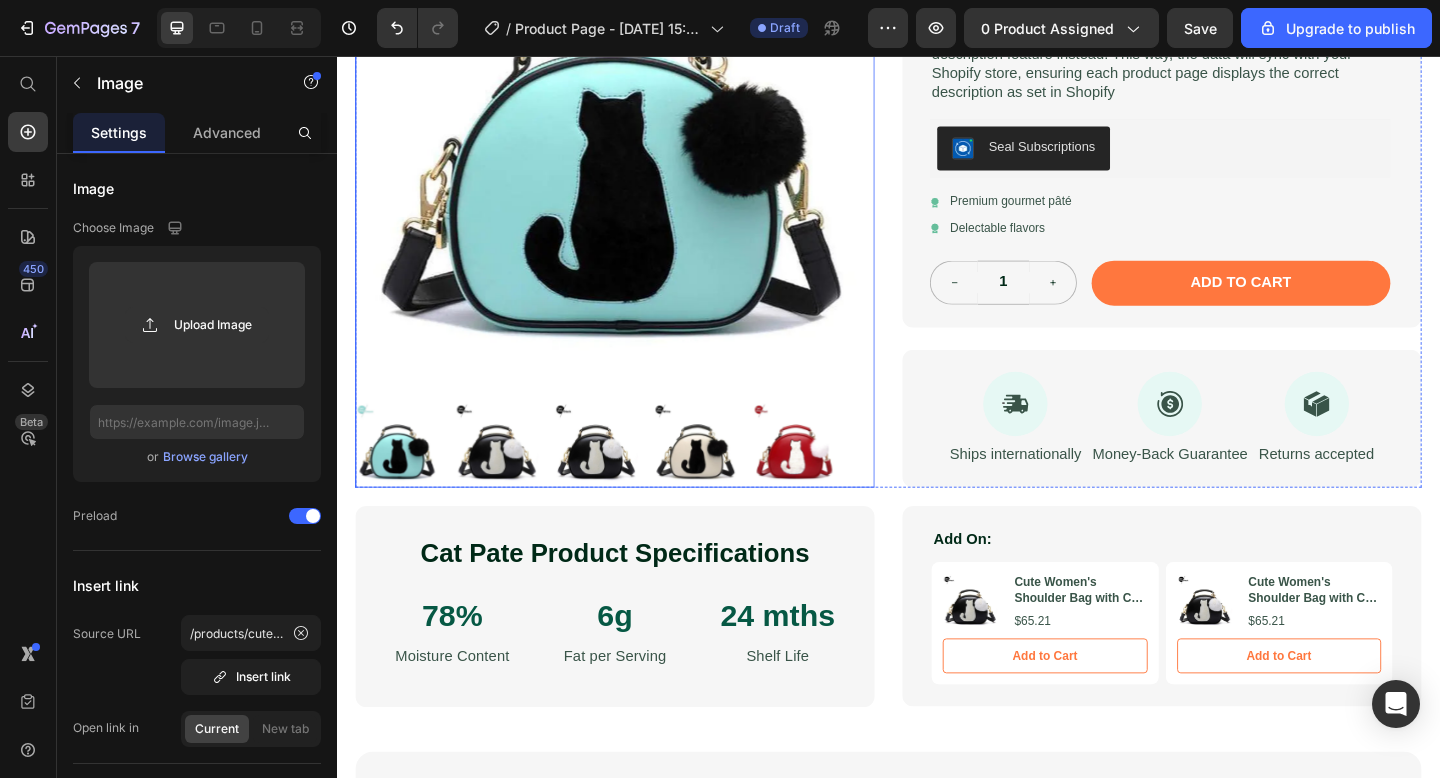 click at bounding box center [511, 480] 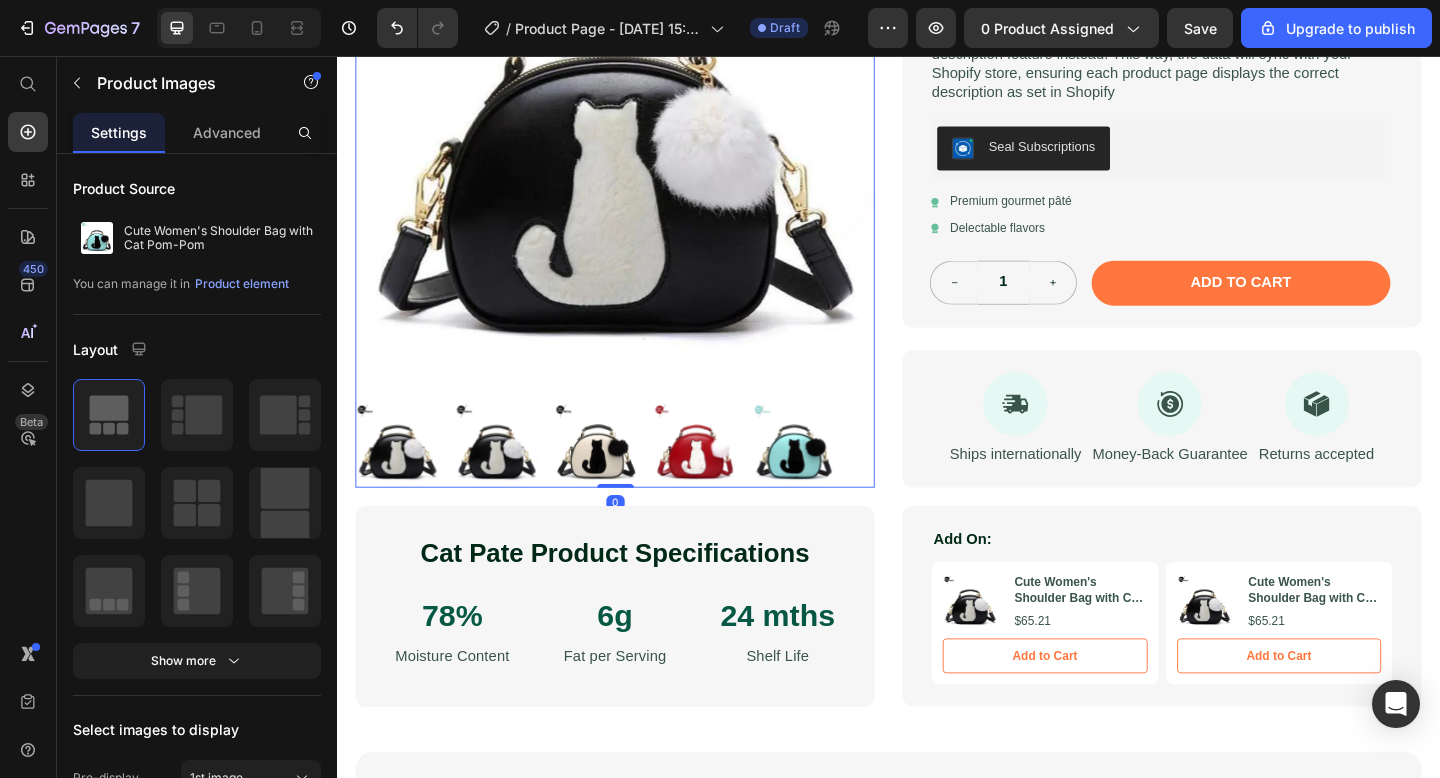 click at bounding box center (511, 480) 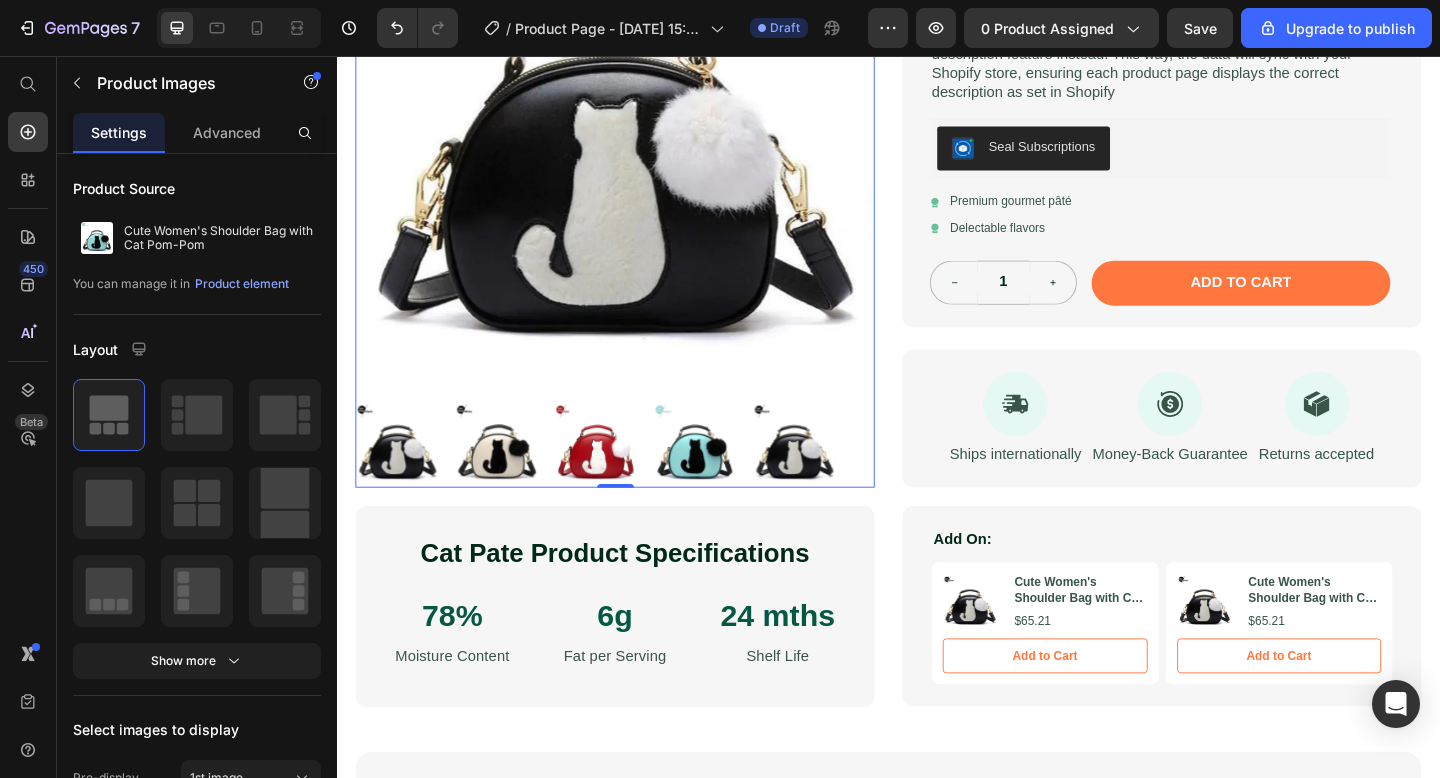 click at bounding box center [727, 480] 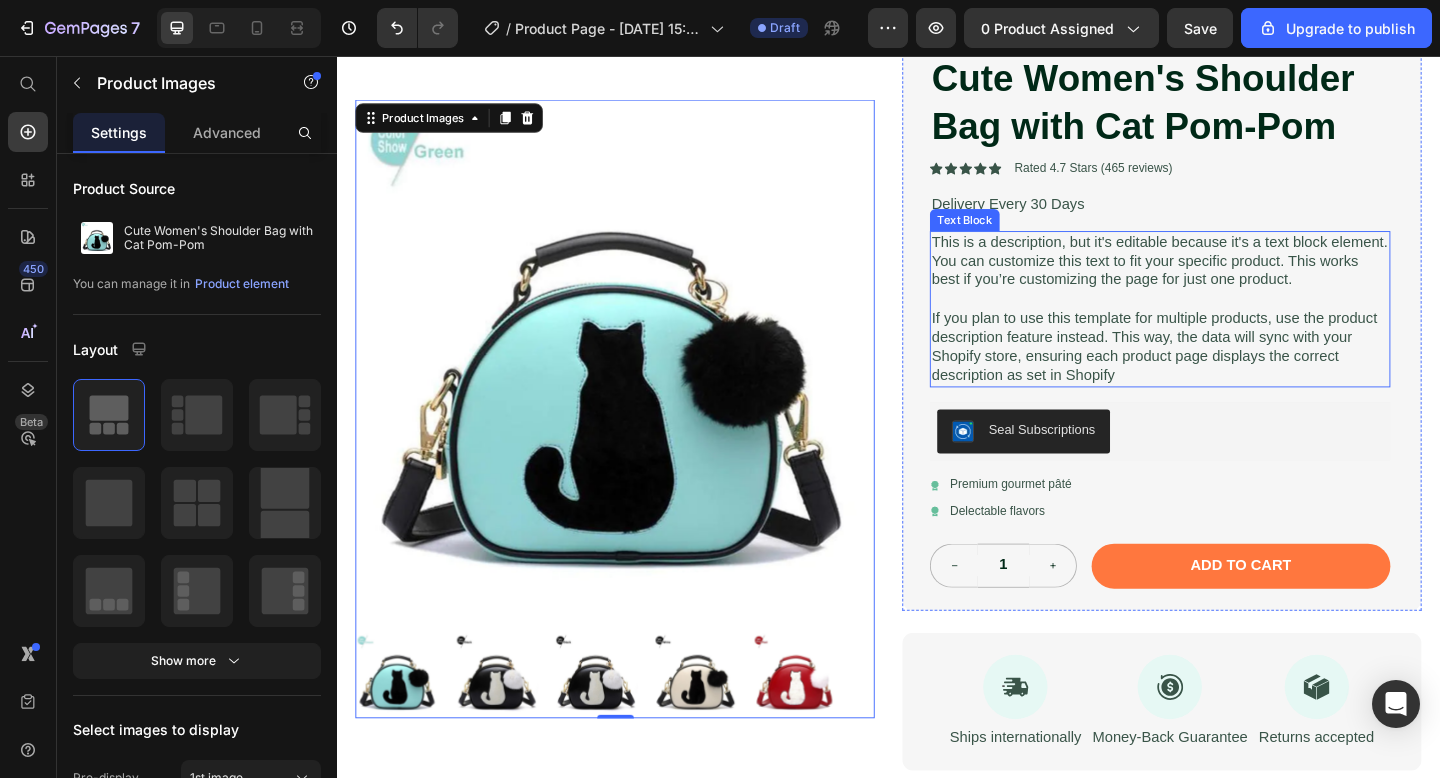 scroll, scrollTop: 254, scrollLeft: 0, axis: vertical 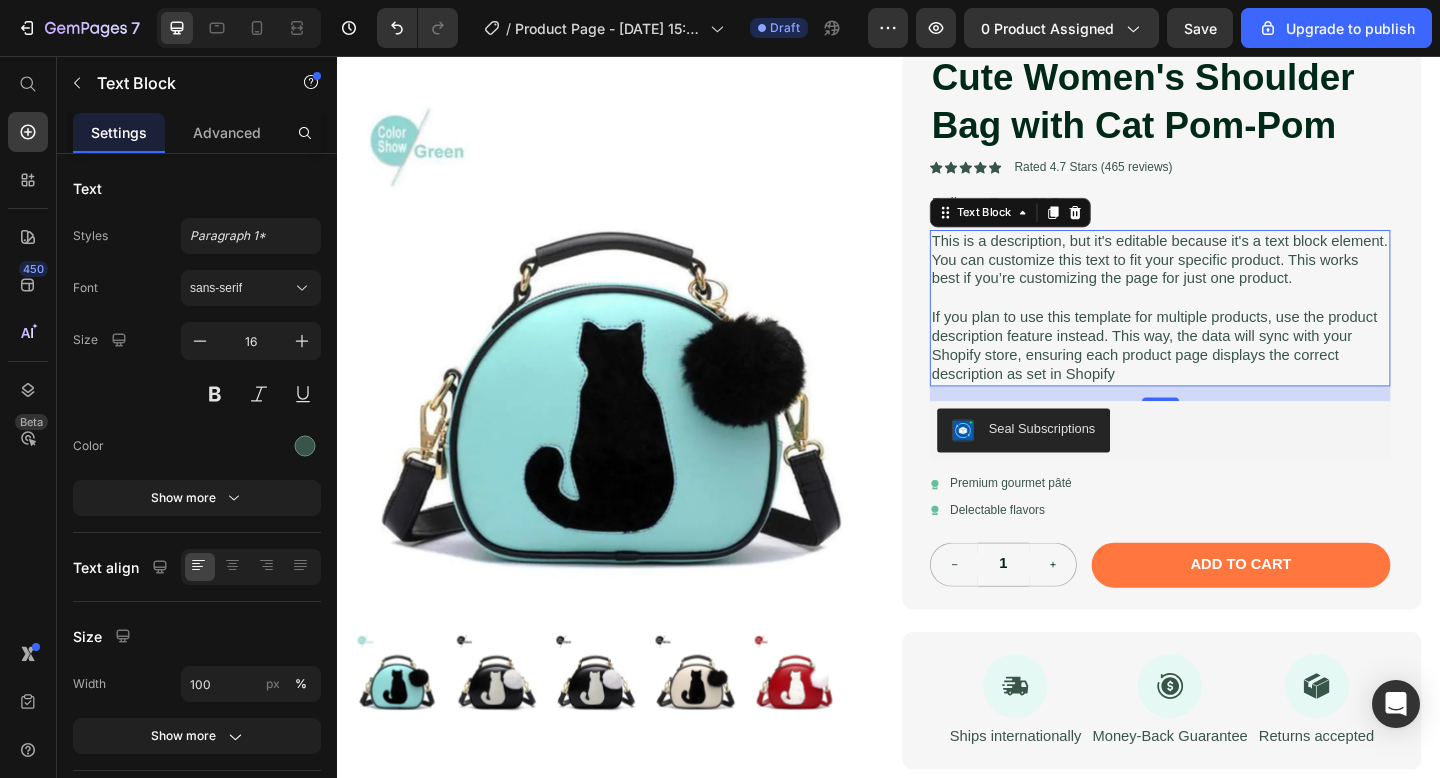 click on "This is a description, but it's editable because it's a text block element. You can customize this text to fit your specific product. This works best if you’re customizing the page for just one product." at bounding box center (1232, 279) 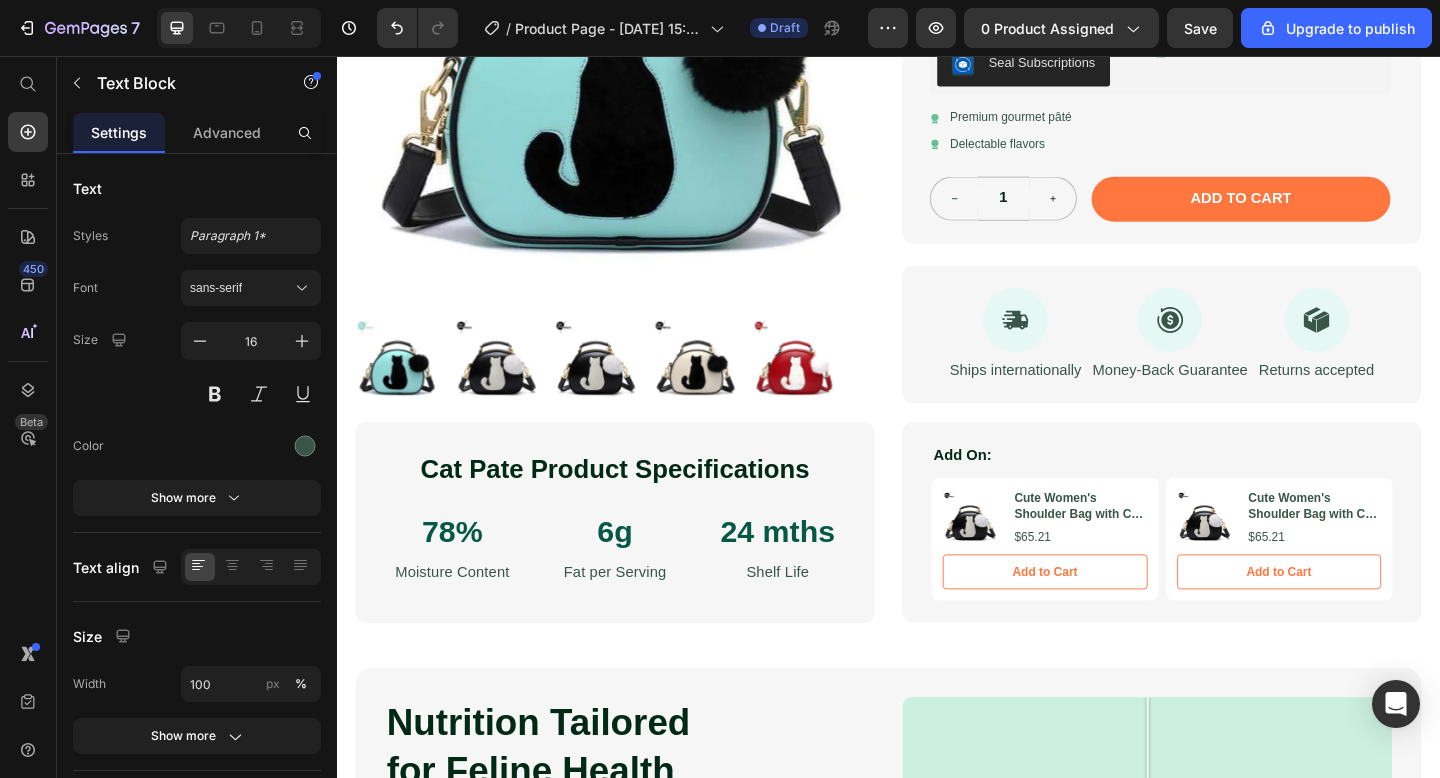 scroll, scrollTop: 754, scrollLeft: 0, axis: vertical 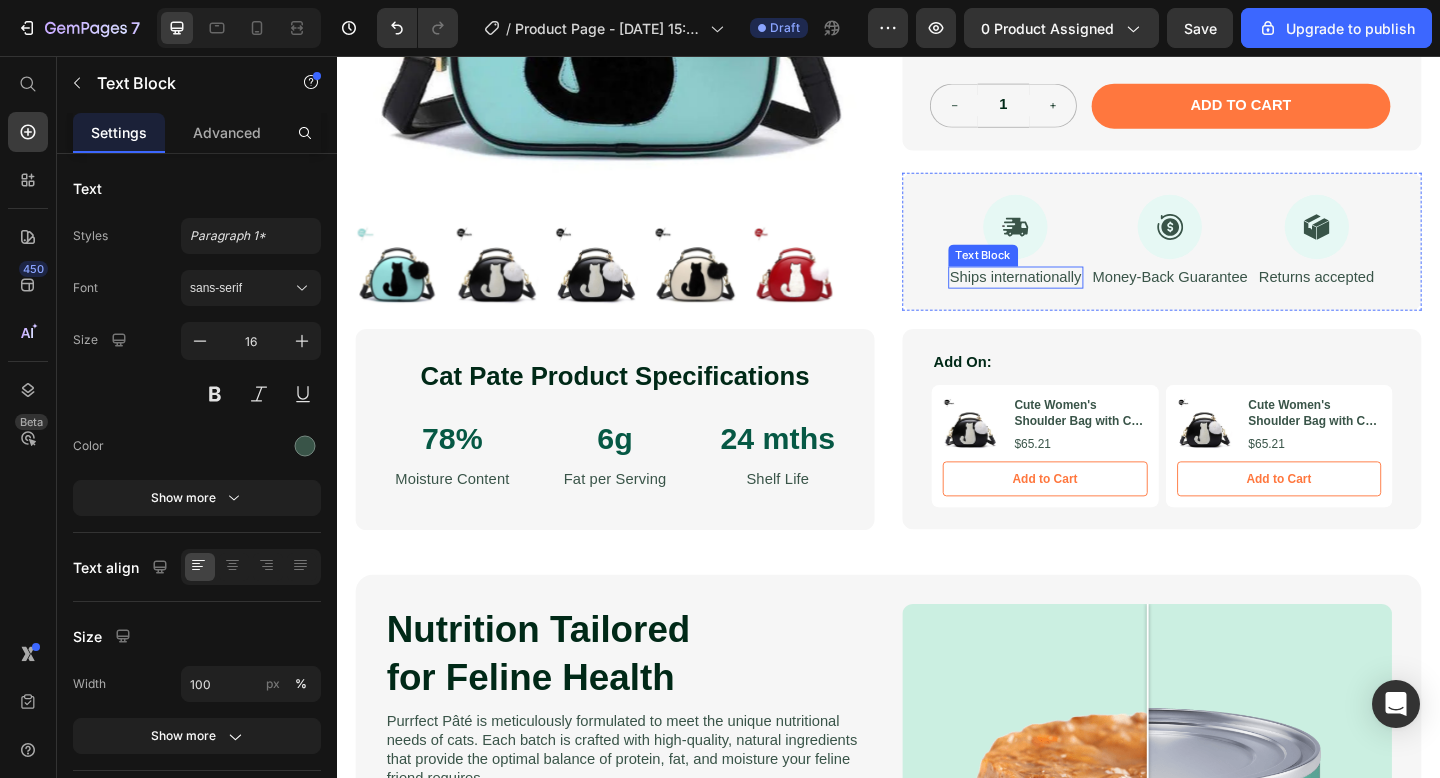 click on "Ships internationally" at bounding box center [1075, 297] 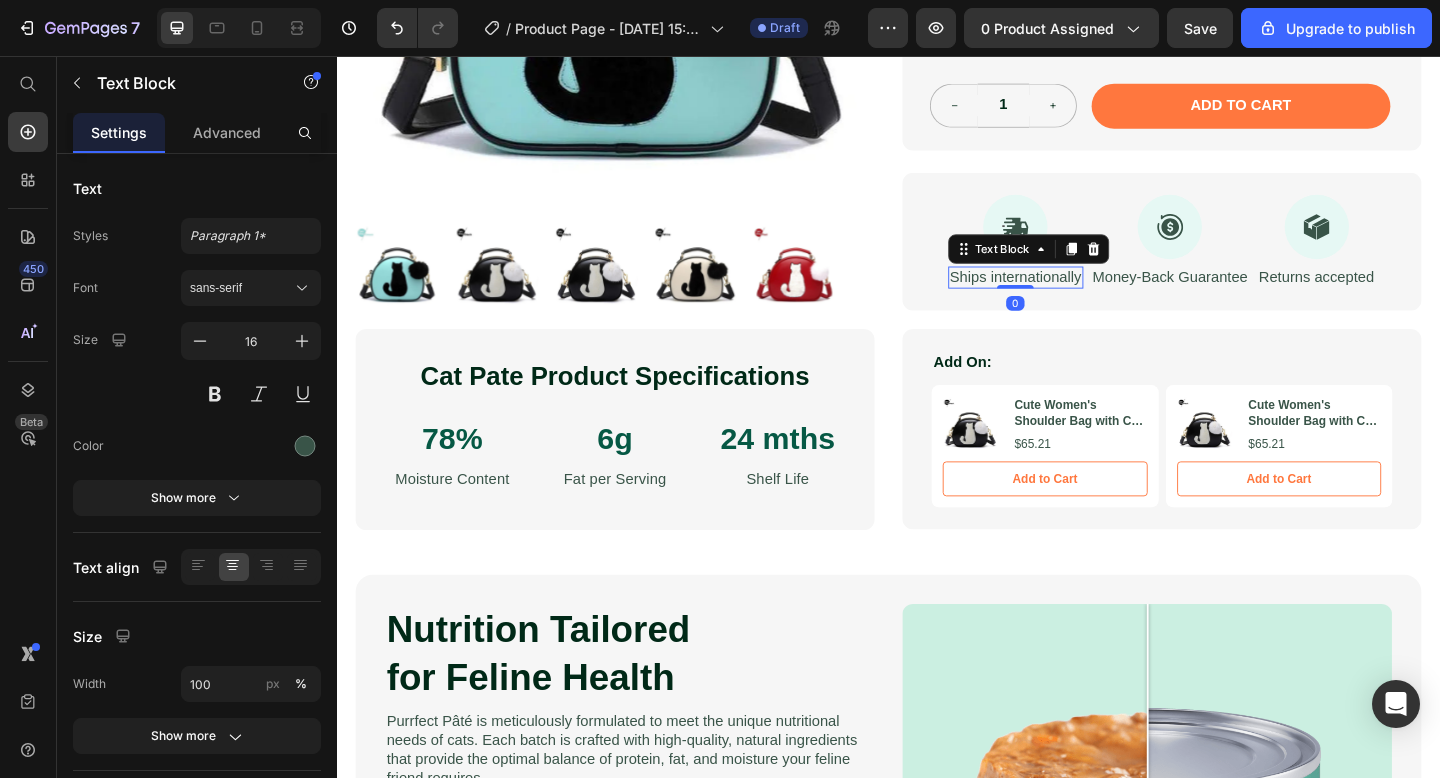 click on "Ships internationally" at bounding box center (1075, 297) 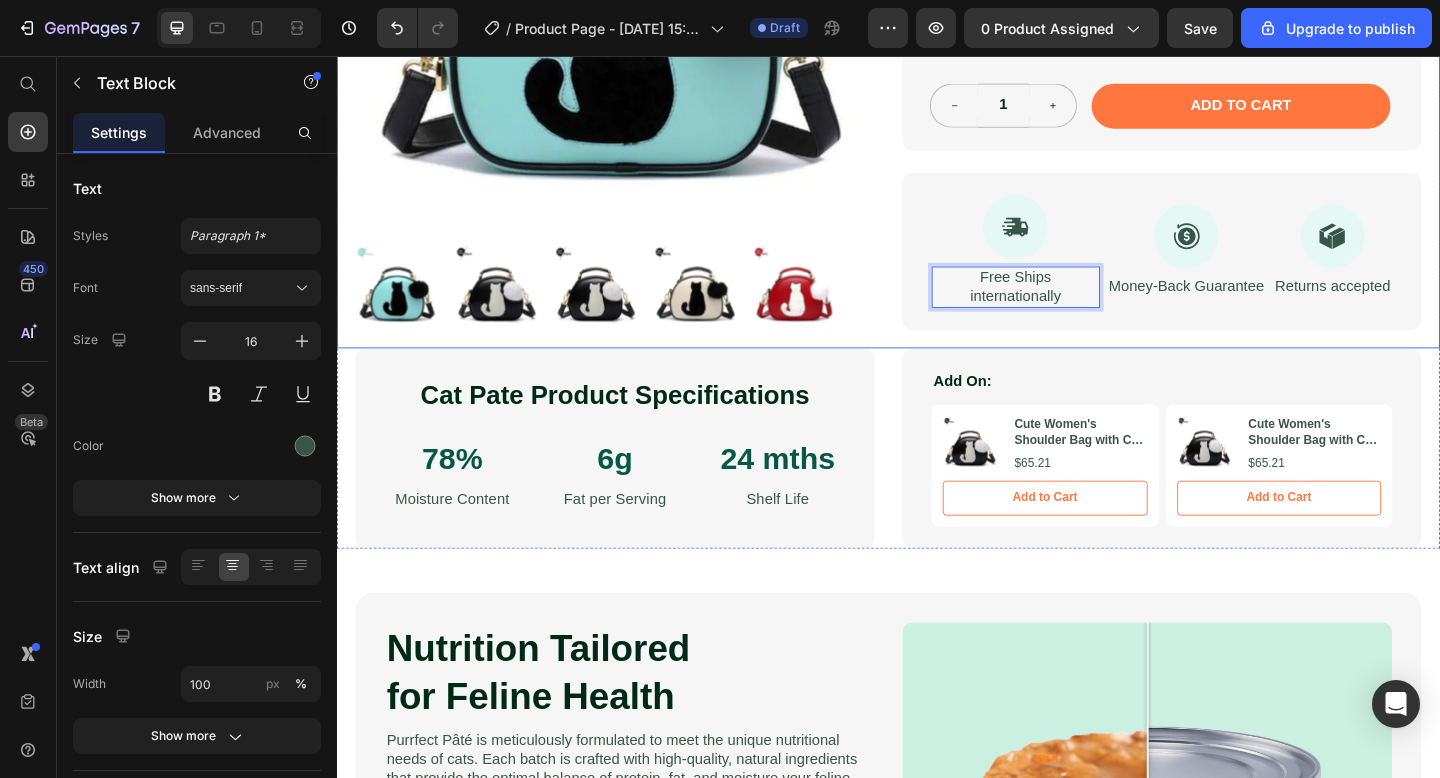 click on "Product Images Cute Women's Shoulder Bag with Cat Pom-Pom Product Title
Icon
Icon
Icon
Icon
Icon Icon List Rated 4.7 Stars (465 reviews) Text Block Row Delivery Every 30 Days Text Block This is a description, but it's editable because it's a text block element. You can customize this text to fit your specific product. This works best if you’re customizing the page for just one product.   If you plan to use this template for multiple products, use the product description feature instead. This way, the data will sync with your Shopify store, ensuring each product page displays the correct description as set in Shopify Text Block Seal Subscriptions Seal Subscriptions
Icon Premium gourmet [PERSON_NAME] Text Block Row
Icon Delectable flavors Text Block Row 1 Product Quantity Add to cart Add to Cart Row Row
Icon Free Ships internationally Text Block   0
Icon Money-Back Guarantee" at bounding box center [937, -73] 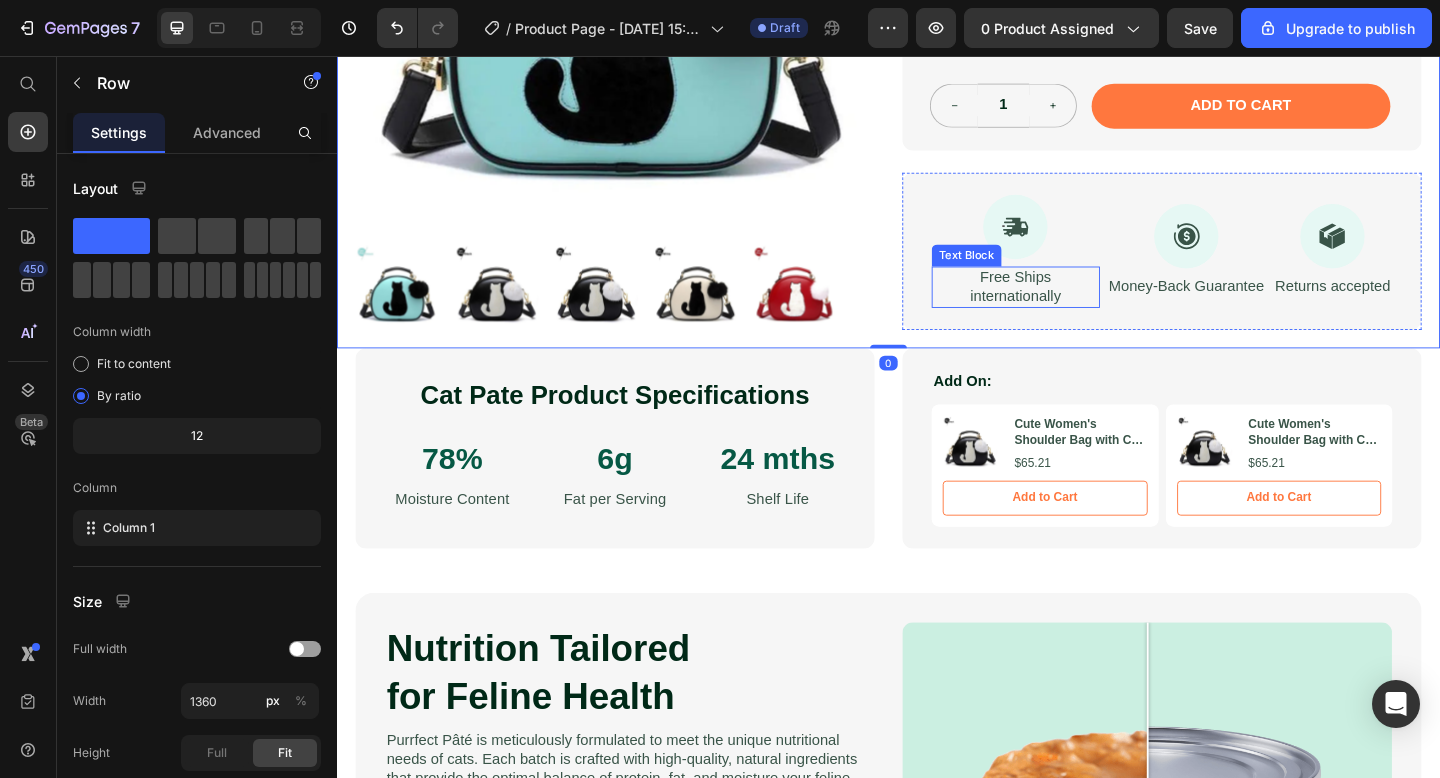 click on "Free Ships internationally" at bounding box center [1075, 308] 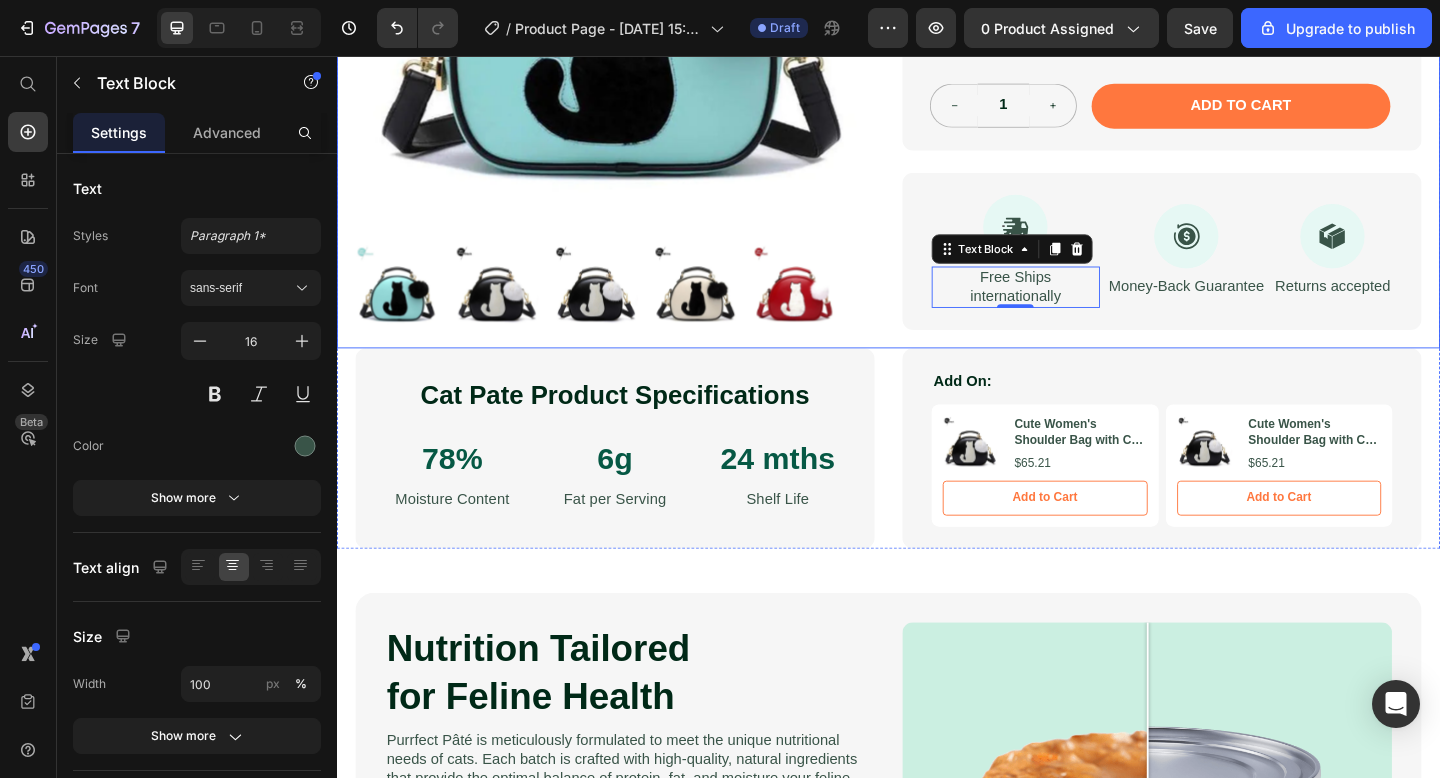 click on "Add On: Text Block Product Images Cute Women's Shoulder Bag with Cat Pom-Pom Product Title $65.21 Product Price Row Add to Cart Add to Cart Product Hero Banner Product Images Cute Women's Shoulder Bag with Cat Pom-Pom Product Title $65.21 Product Price Row Add to Cart Add to Cart Product Hero Banner Row Row" at bounding box center (1234, 483) 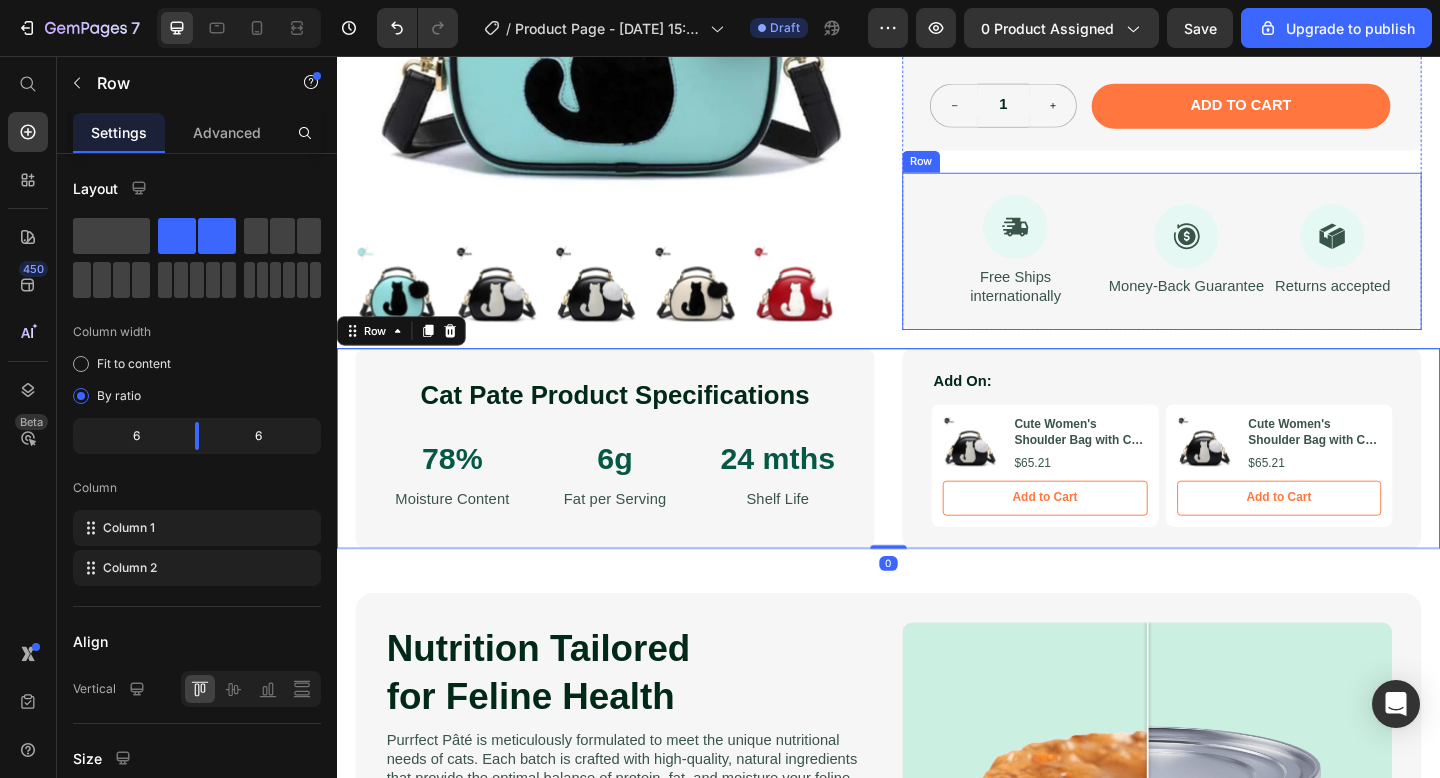 click on "Free Ships internationally" at bounding box center [1075, 308] 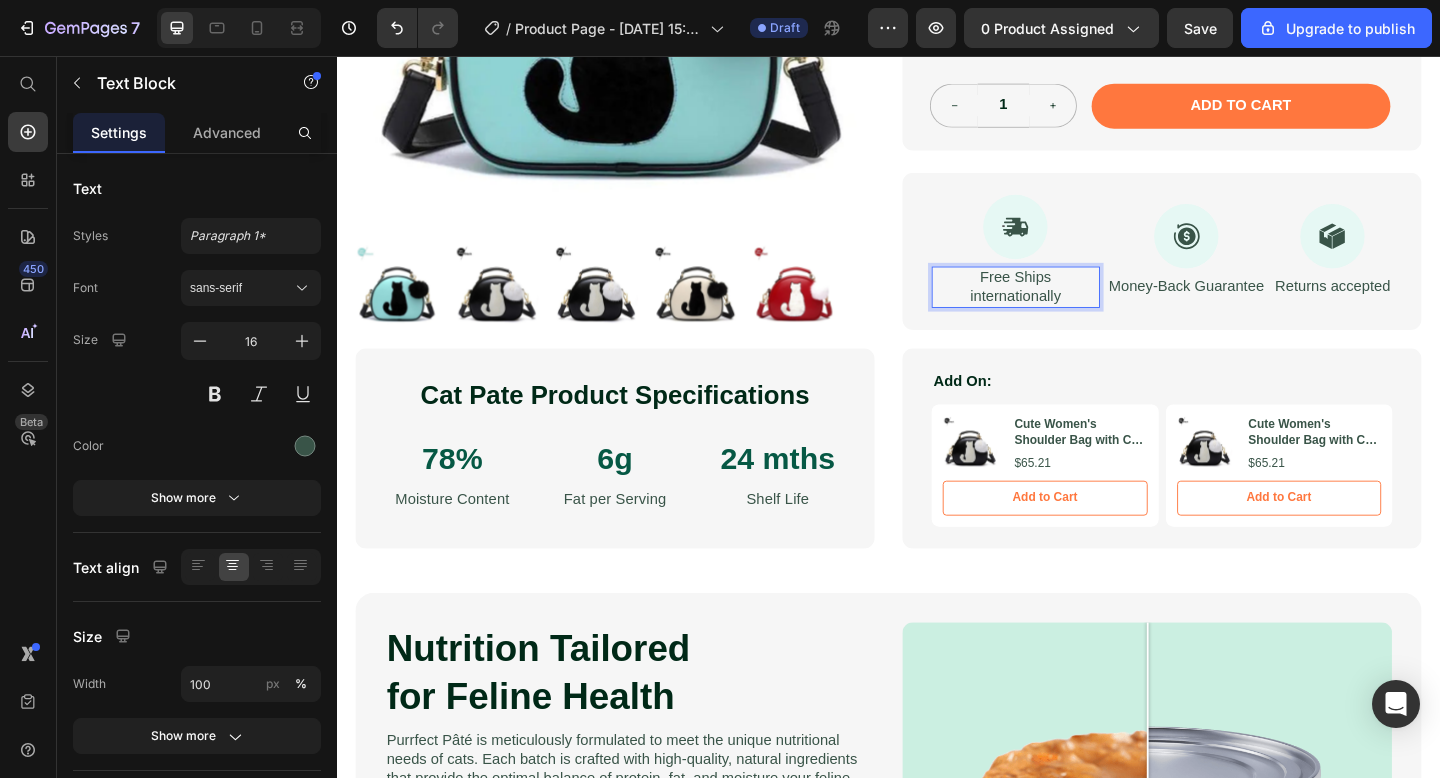 click on "Free Ships internationally" at bounding box center (1075, 308) 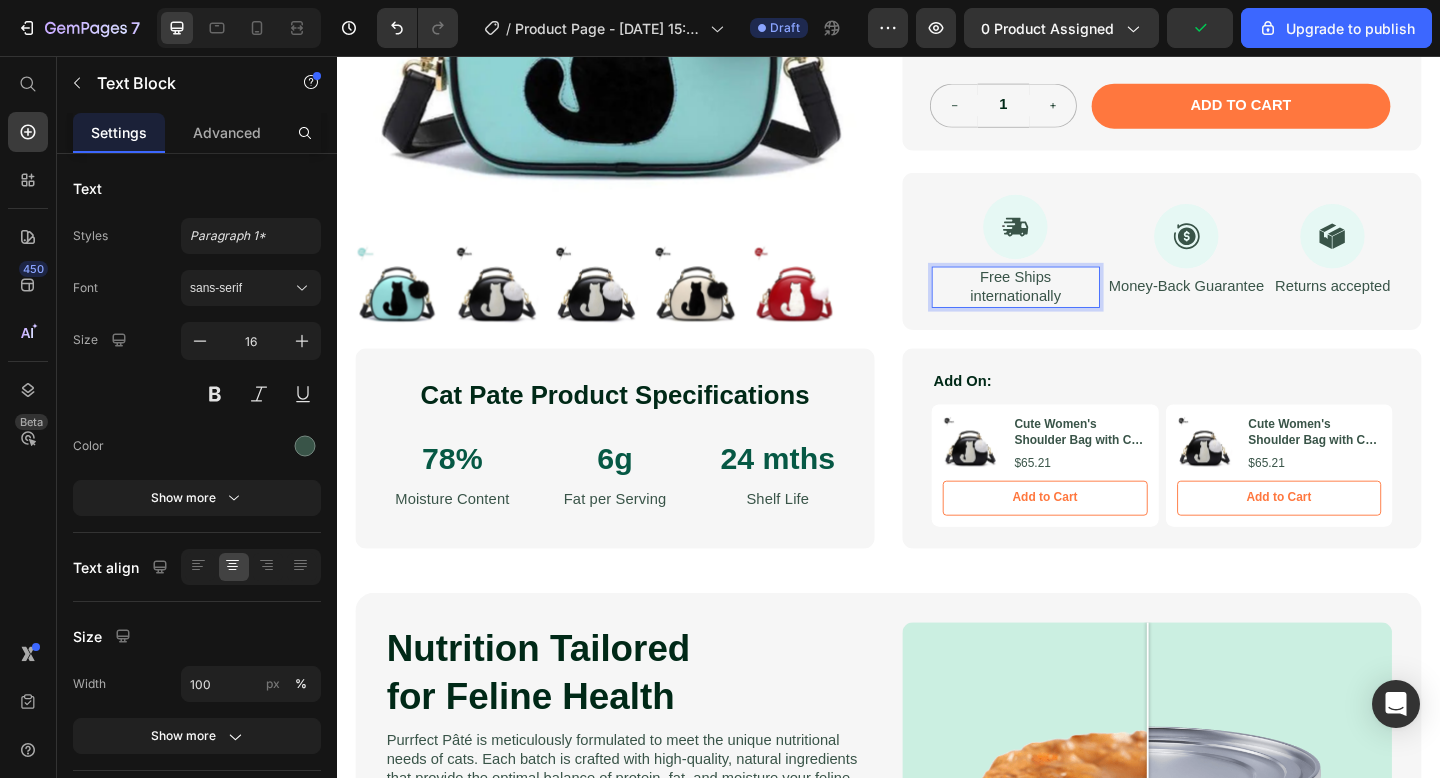 click on "1" at bounding box center [337, 56] 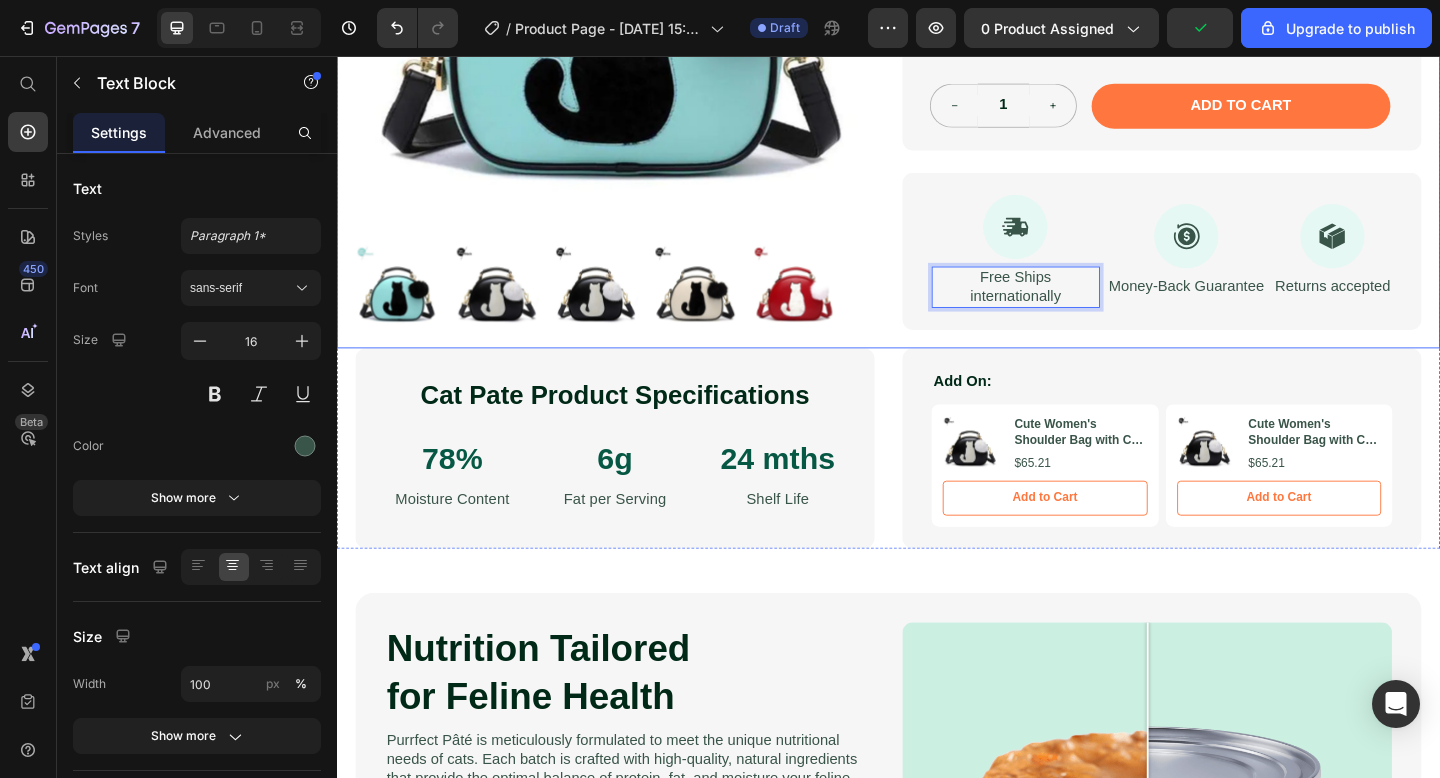 click on "Fix all" at bounding box center (337, 56) 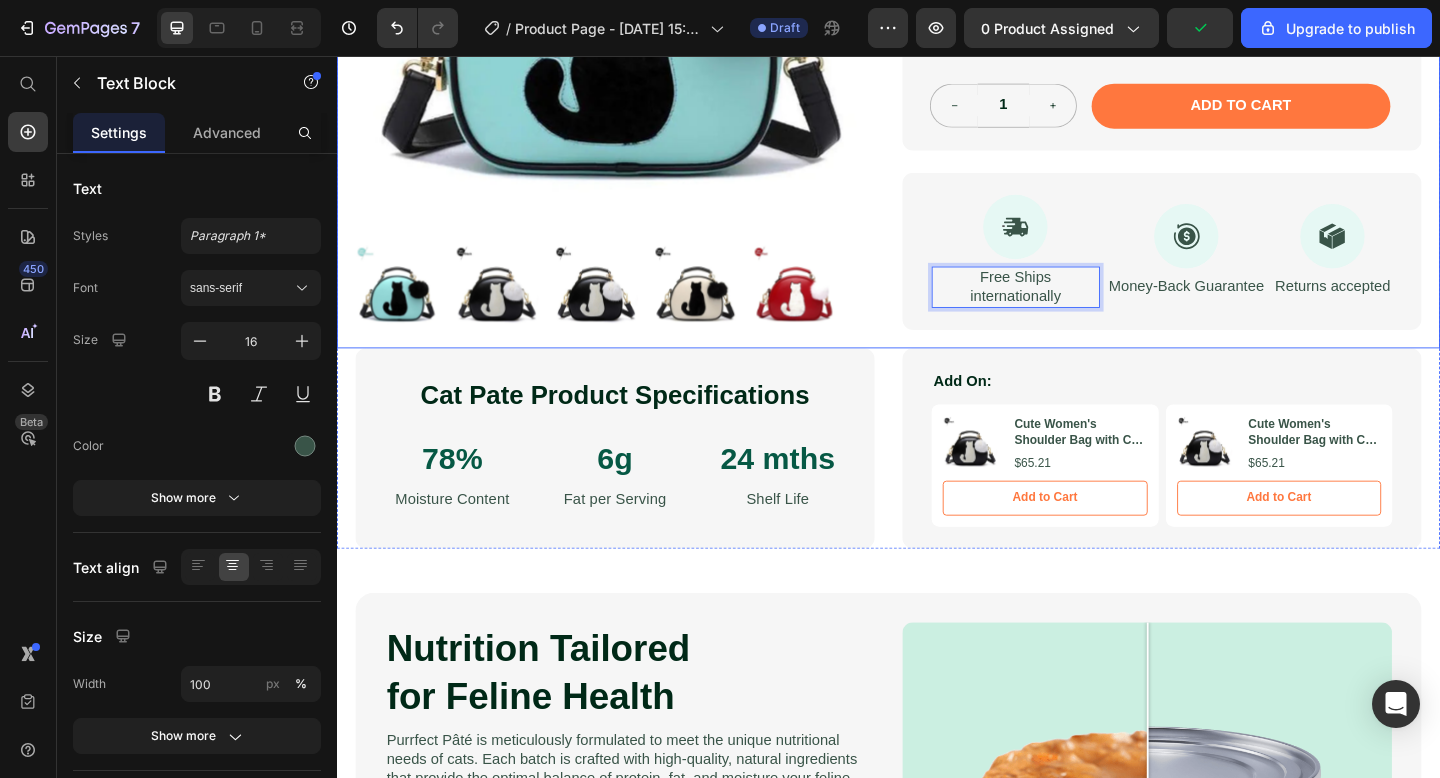 type 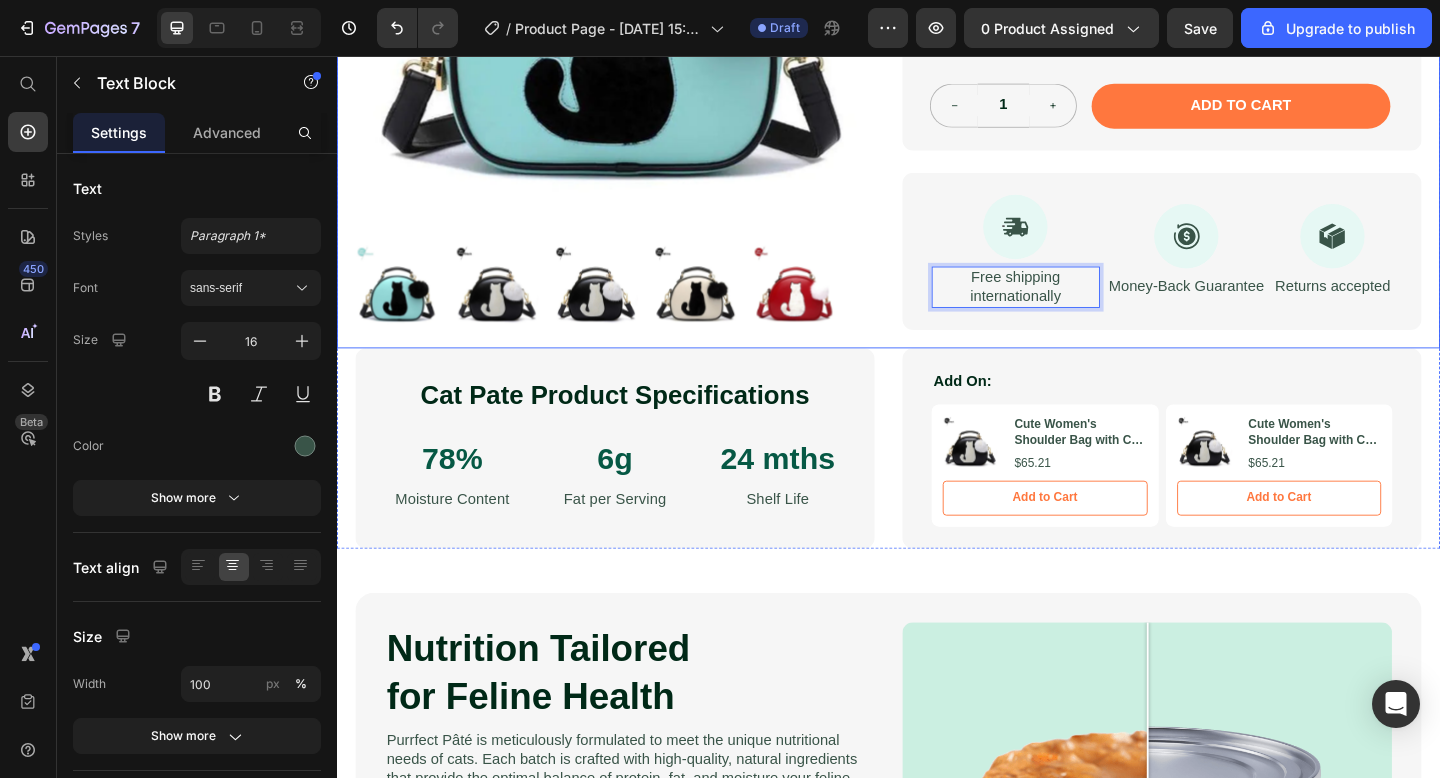 click on "Product Images Cute Women's Shoulder Bag with Cat Pom-Pom Product Title
Icon
Icon
Icon
Icon
Icon Icon List Rated 4.7 Stars (465 reviews) Text Block Row Delivery Every 30 Days Text Block This is a description, but it's editable because it's a text block element. You can customize this text to fit your specific product. This works best if you’re customizing the page for just one product.   If you plan to use this template for multiple products, use the product description feature instead. This way, the data will sync with your Shopify store, ensuring each product page displays the correct description as set in Shopify Text Block Seal Subscriptions Seal Subscriptions
Icon Premium gourmet [PERSON_NAME] Text Block Row
Icon Delectable flavors Text Block Row 1 Product Quantity Add to cart Add to Cart Row Row
Icon Free shipping internationally Text Block   0
Icon Money-Back Guarantee" at bounding box center [937, -73] 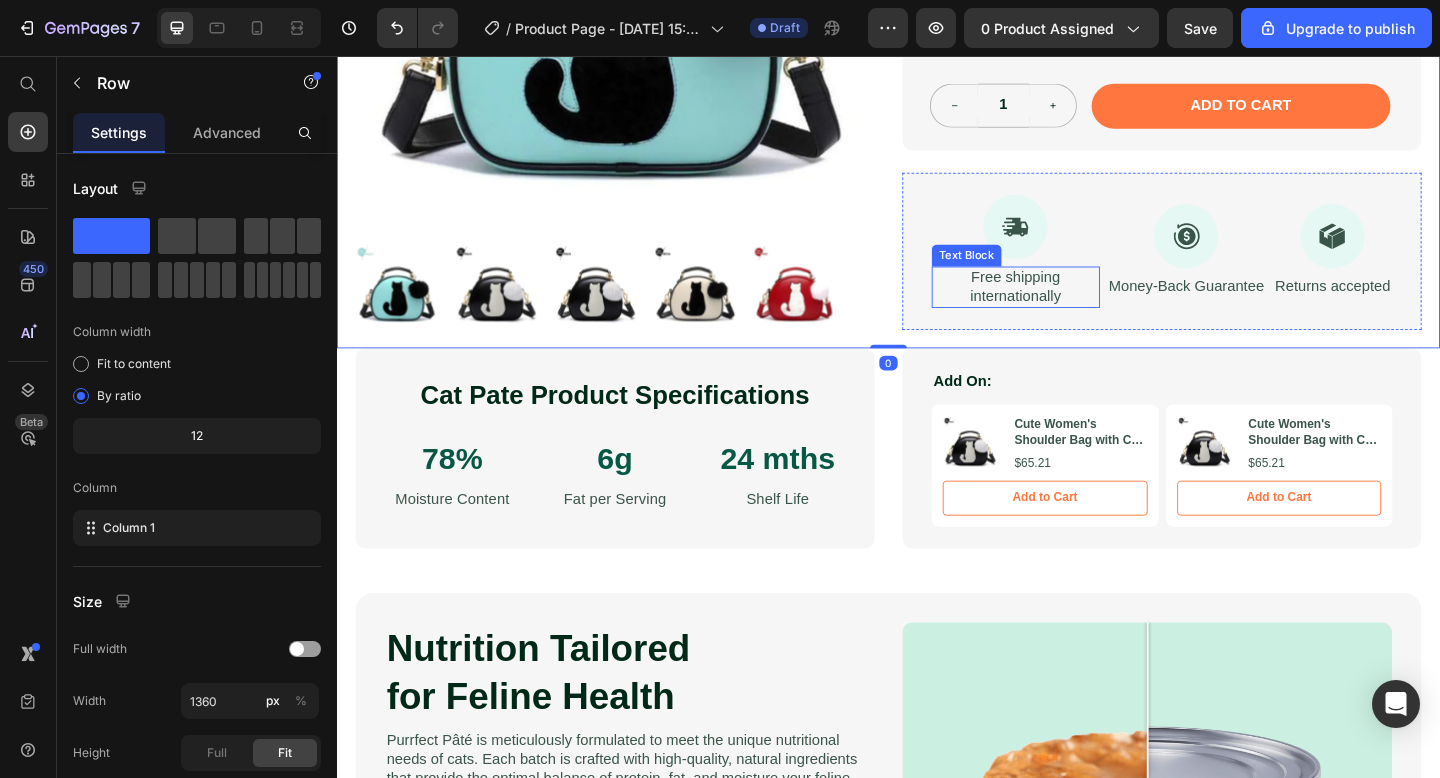 click on "Free shipping internationally" at bounding box center (1075, 308) 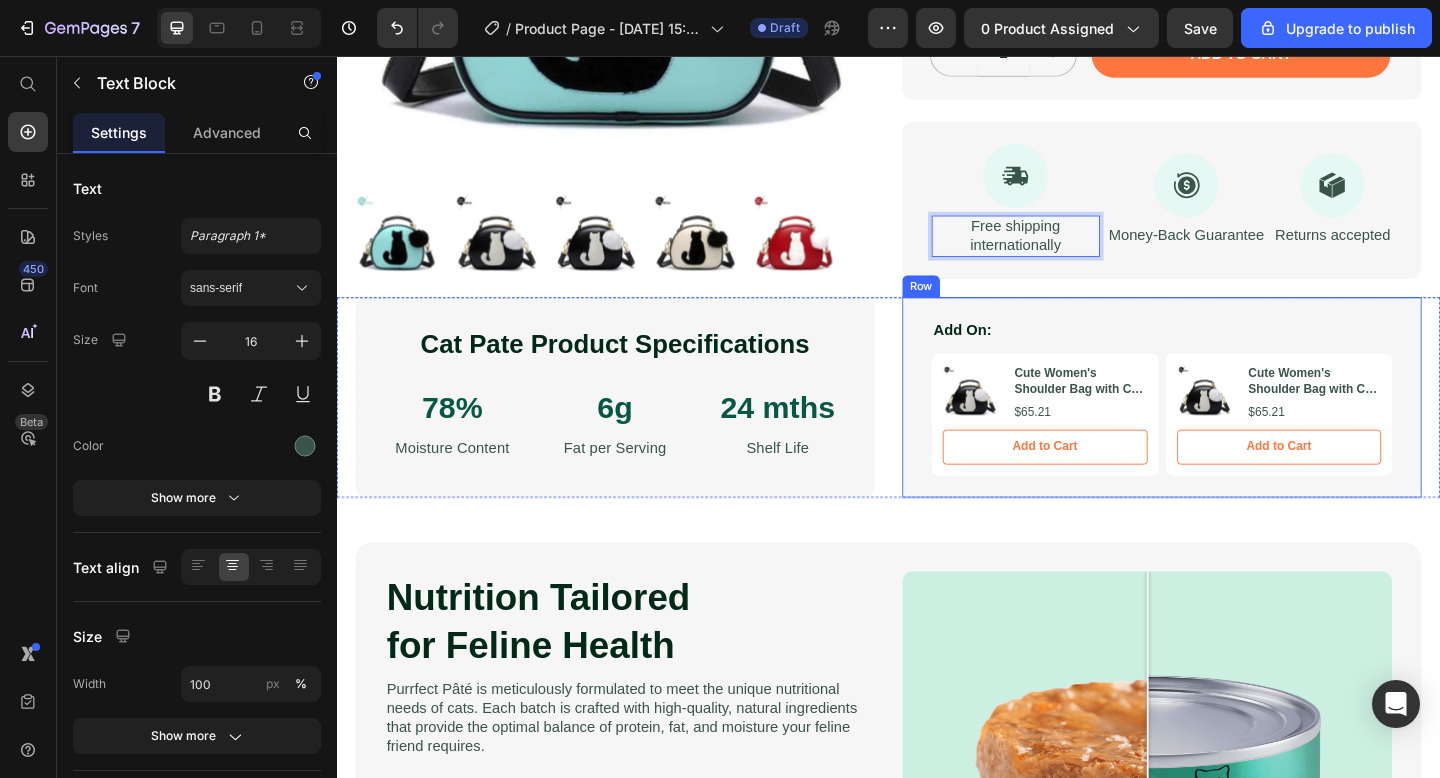 scroll, scrollTop: 812, scrollLeft: 0, axis: vertical 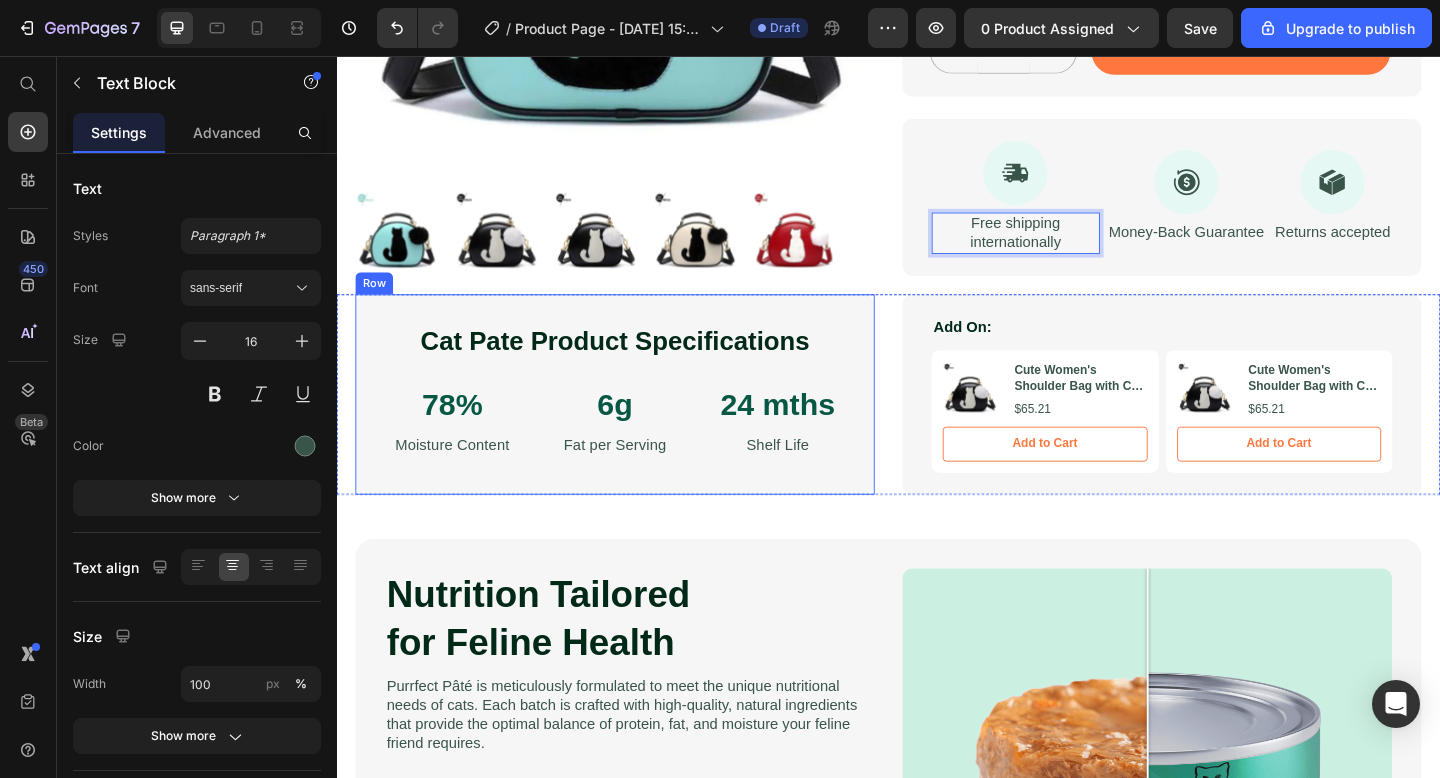 click on "Cat [PERSON_NAME] Product Specifications  Heading 78% Text Block Moisture Content Text Block 6g Text Block Fat per Serving Text Block 24 mths Text Block Shelf Life Text Block Row" at bounding box center (639, 425) 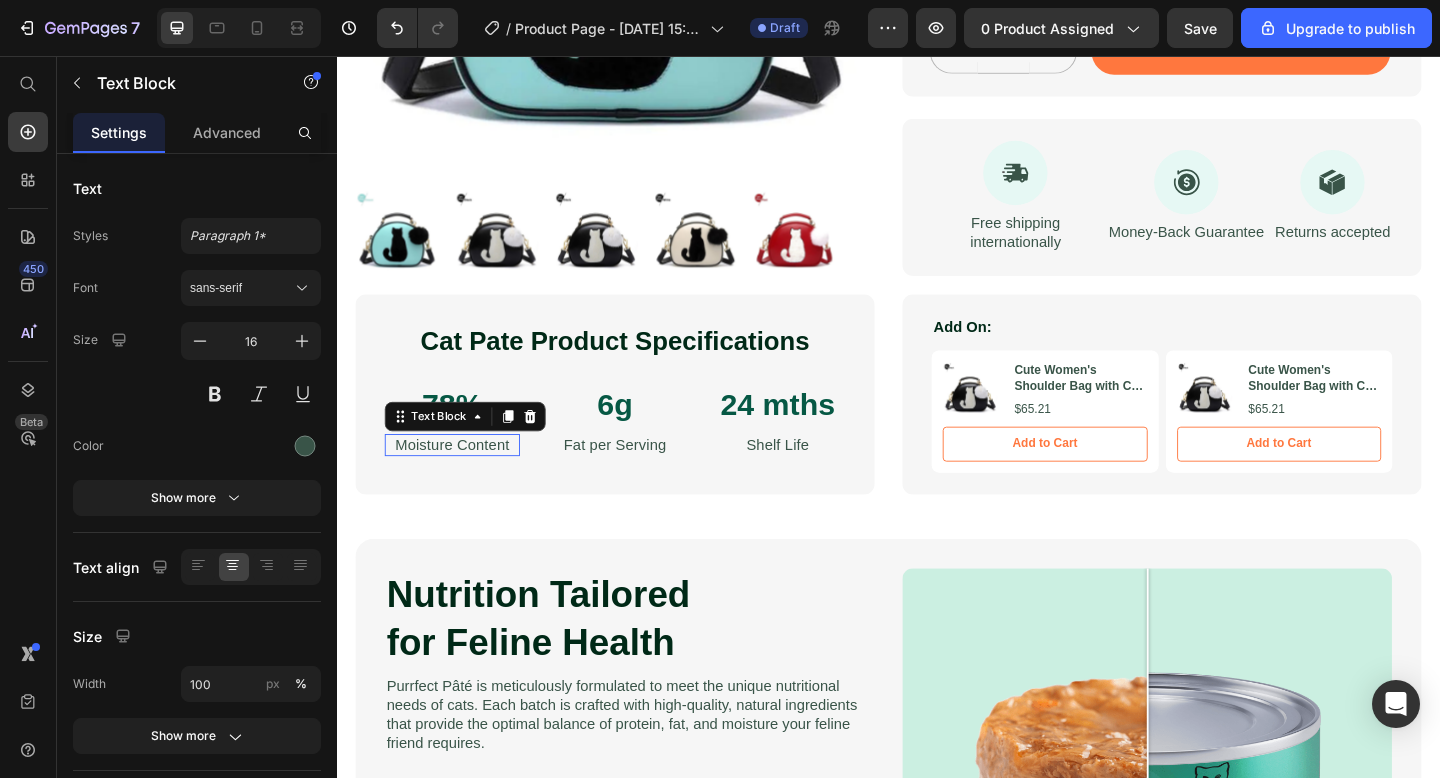 click on "Moisture Content" at bounding box center [462, 480] 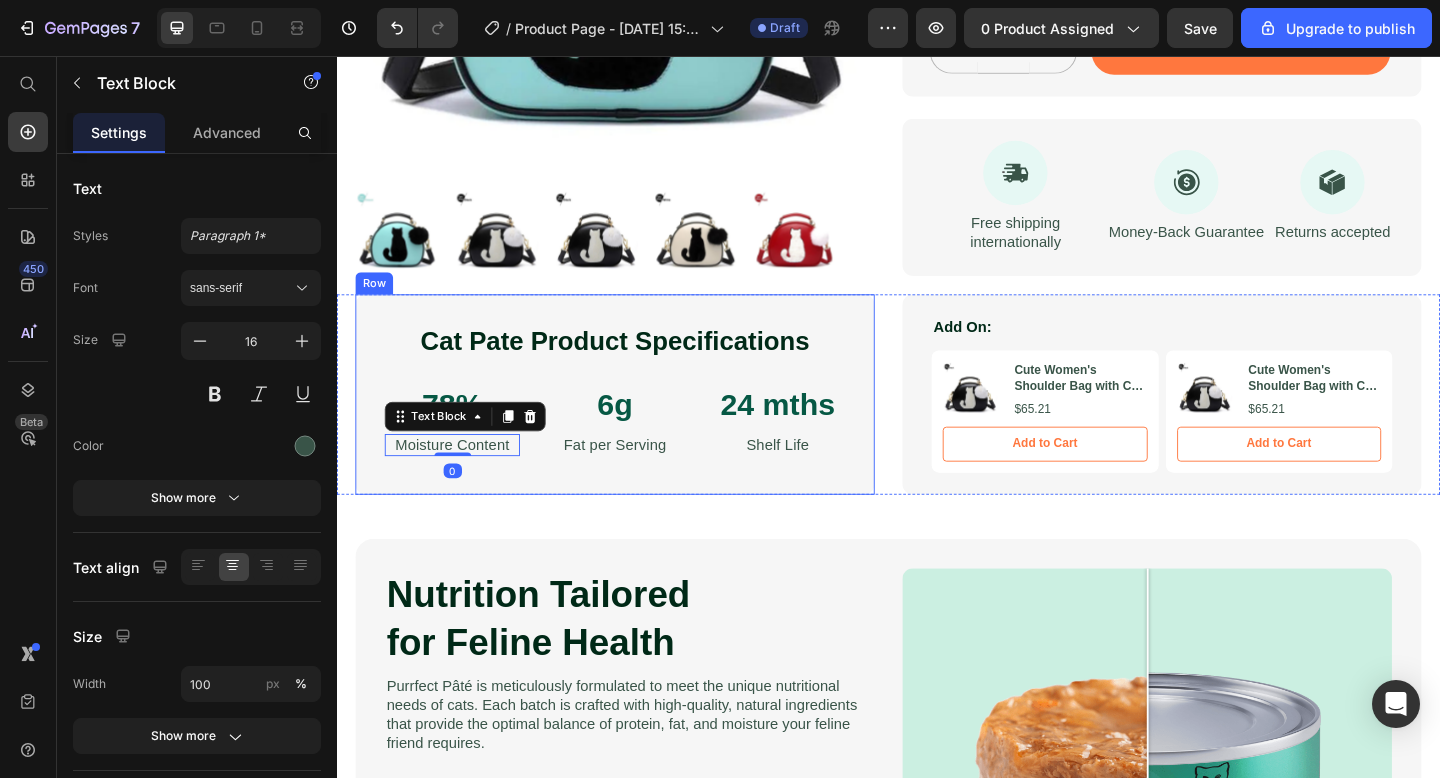click on "Cat [PERSON_NAME] Product Specifications  Heading 78% Text Block Moisture Content Text Block   0 6g Text Block Fat per Serving Text Block 24 mths Text Block Shelf Life Text Block Row" at bounding box center (639, 425) 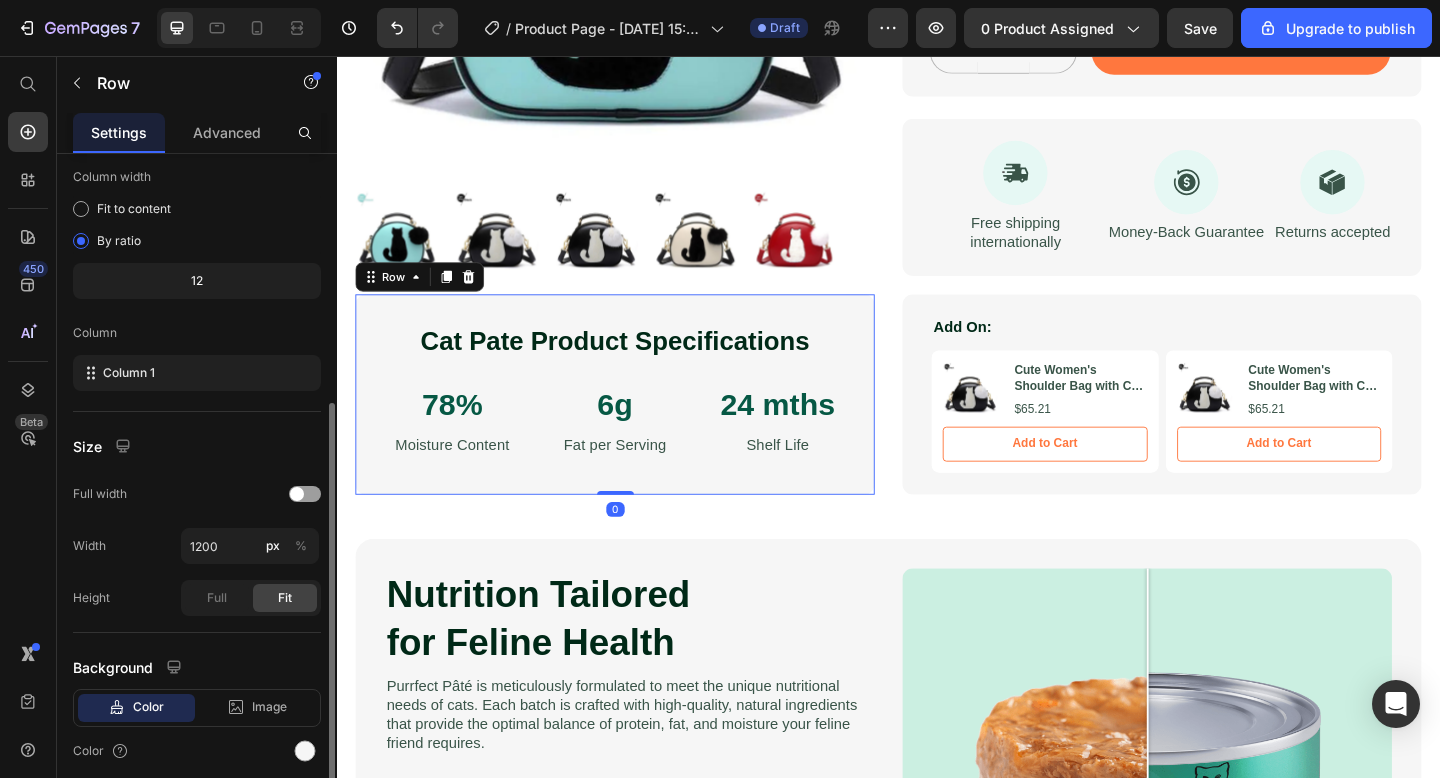 scroll, scrollTop: 231, scrollLeft: 0, axis: vertical 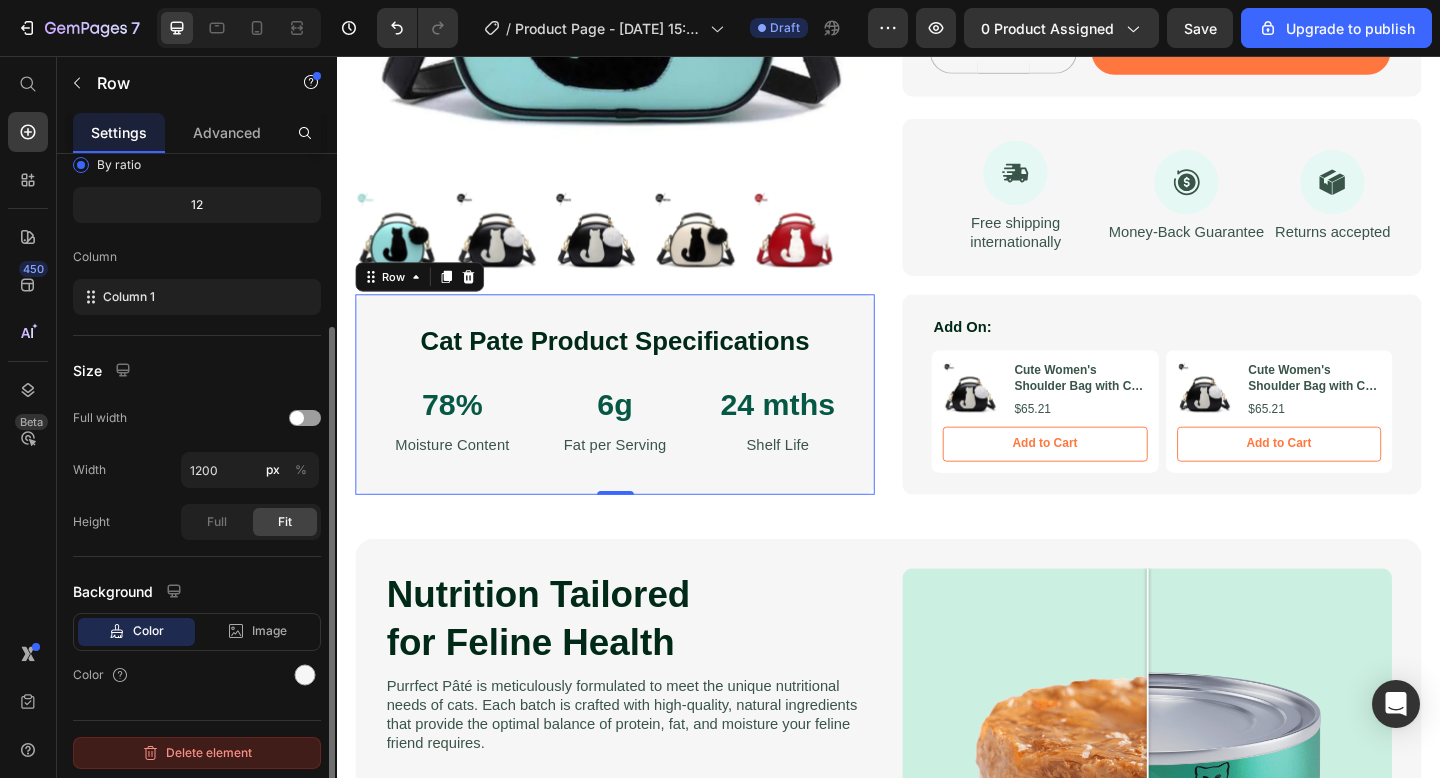 click on "Delete element" at bounding box center (197, 753) 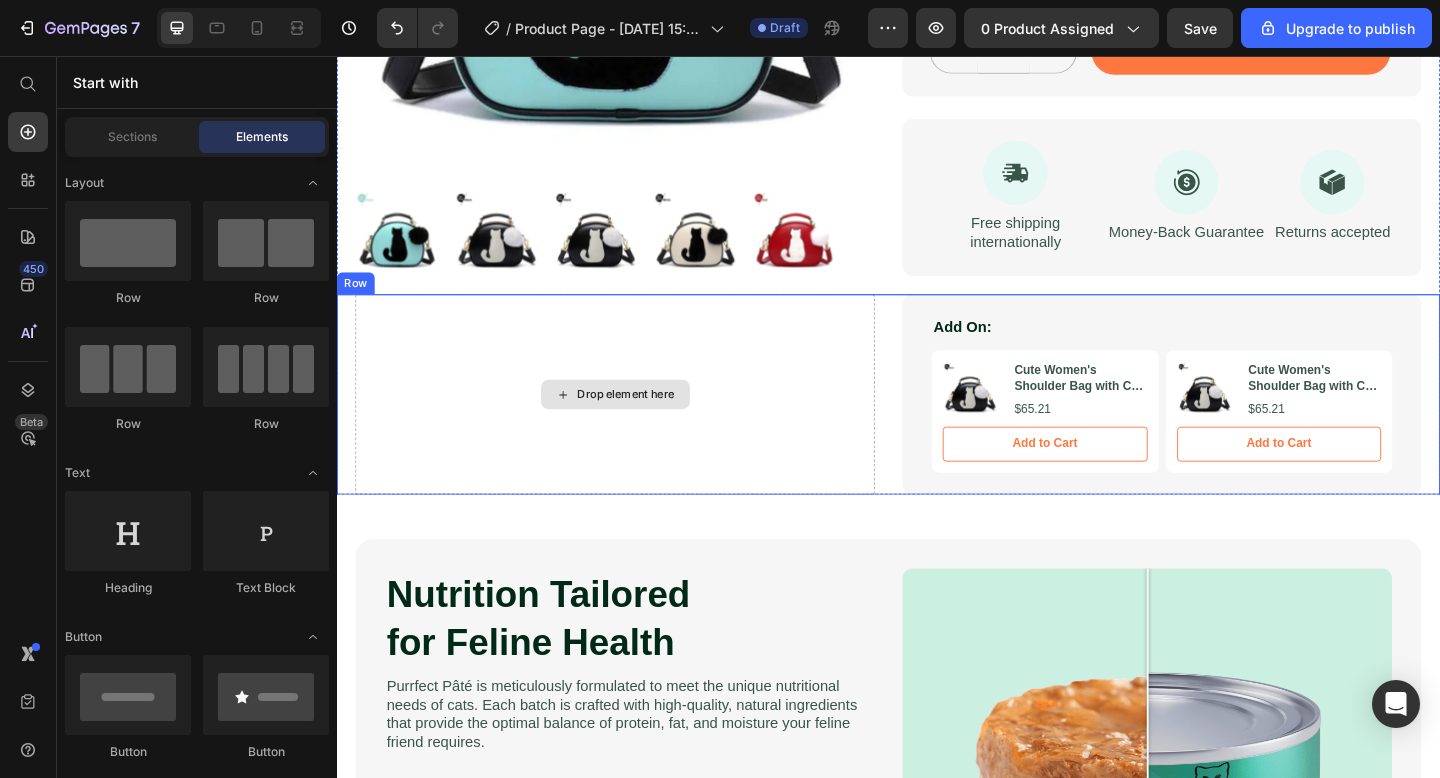 click 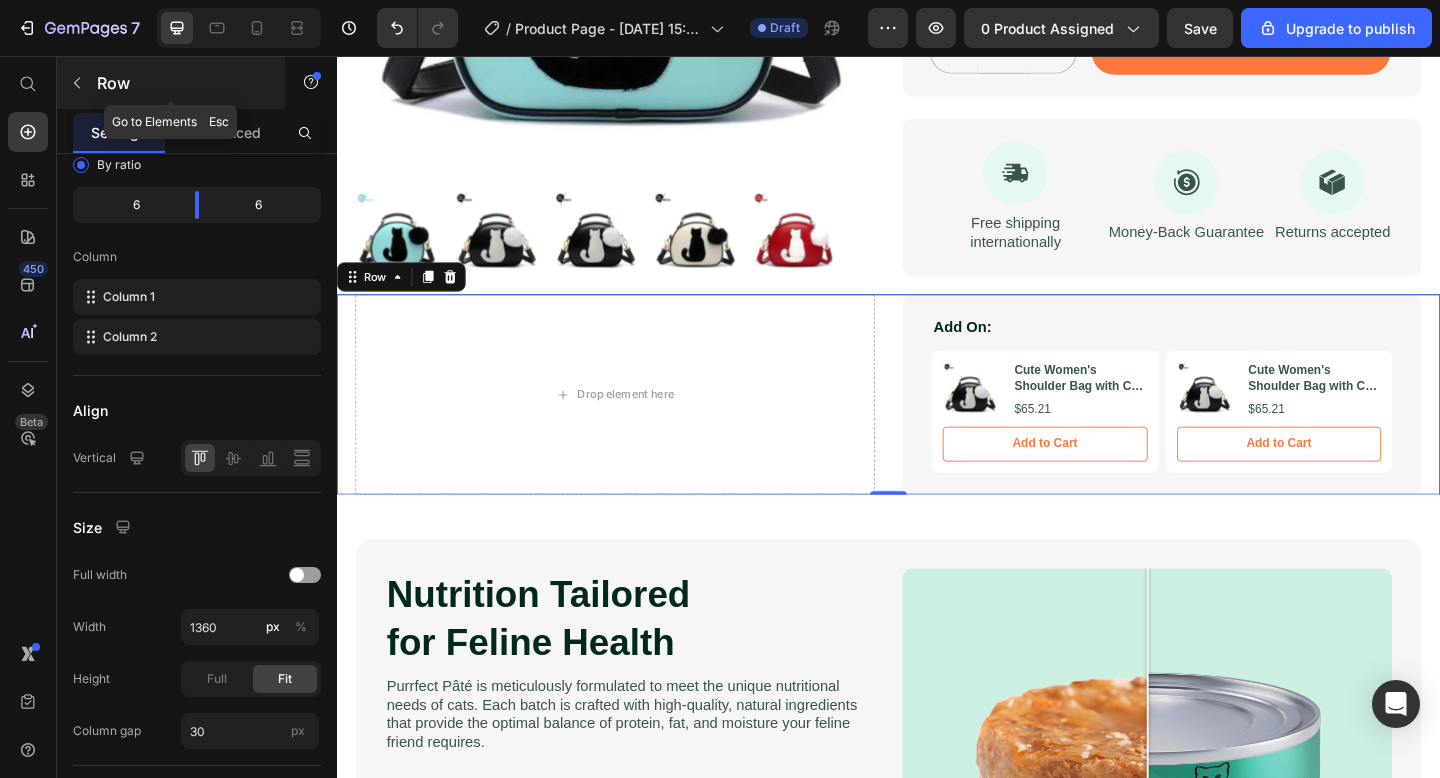 click 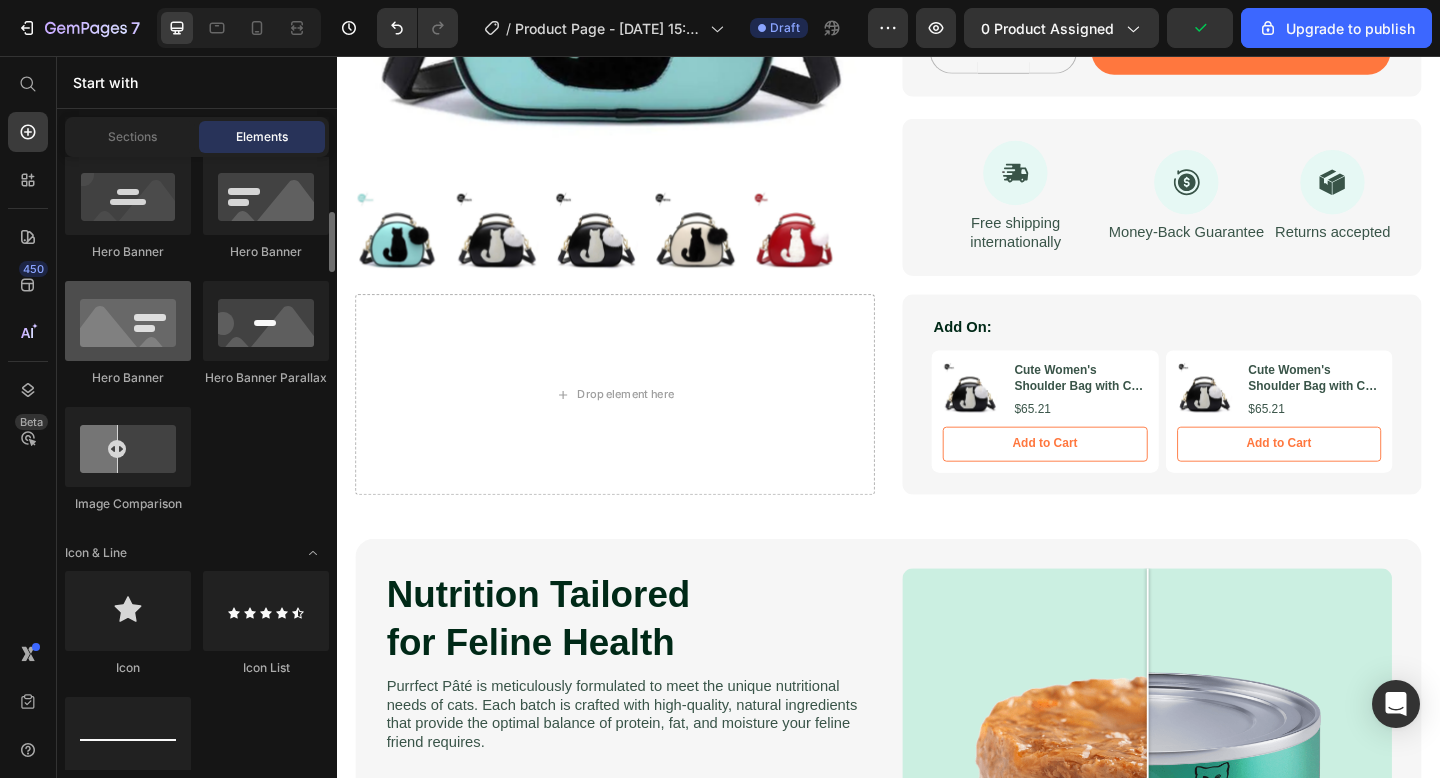 scroll, scrollTop: 1076, scrollLeft: 0, axis: vertical 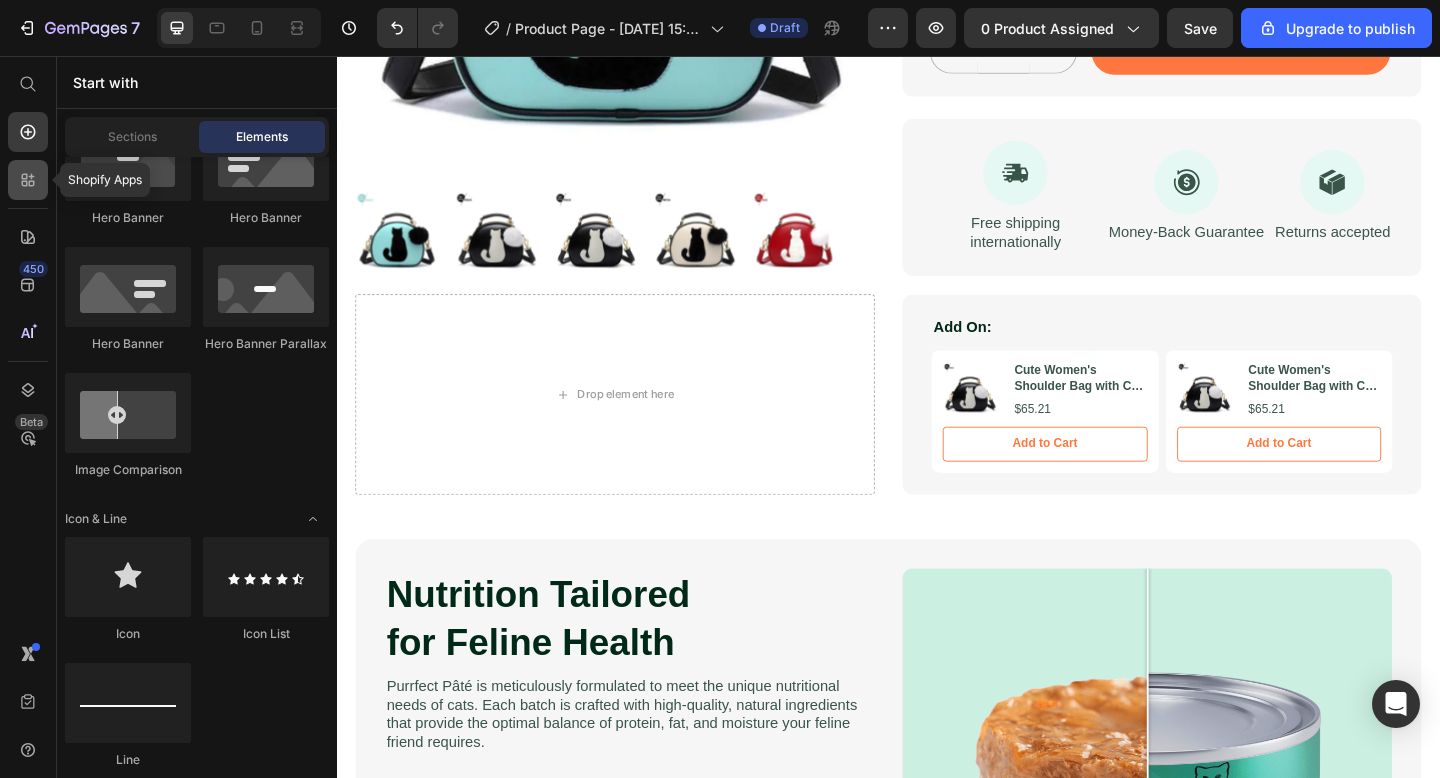 click 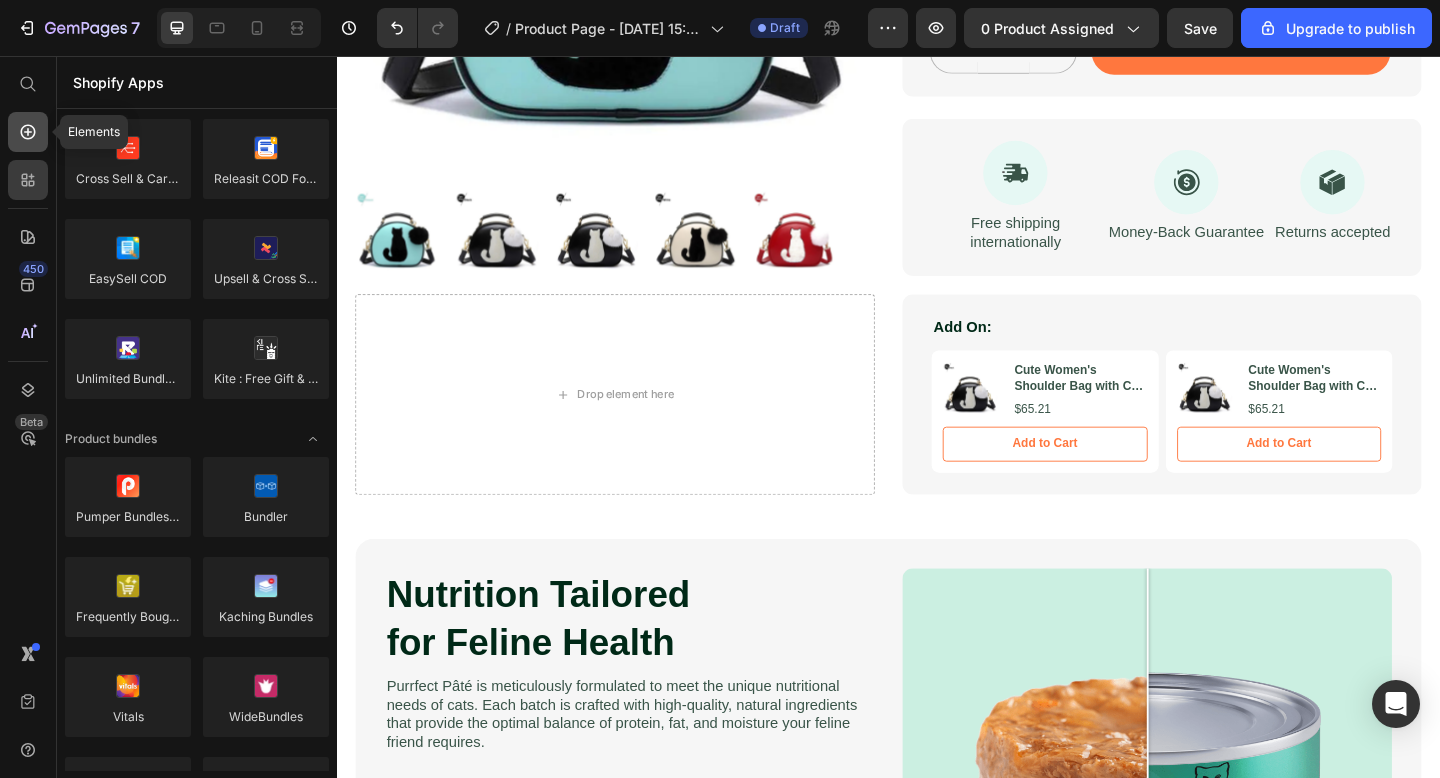 click 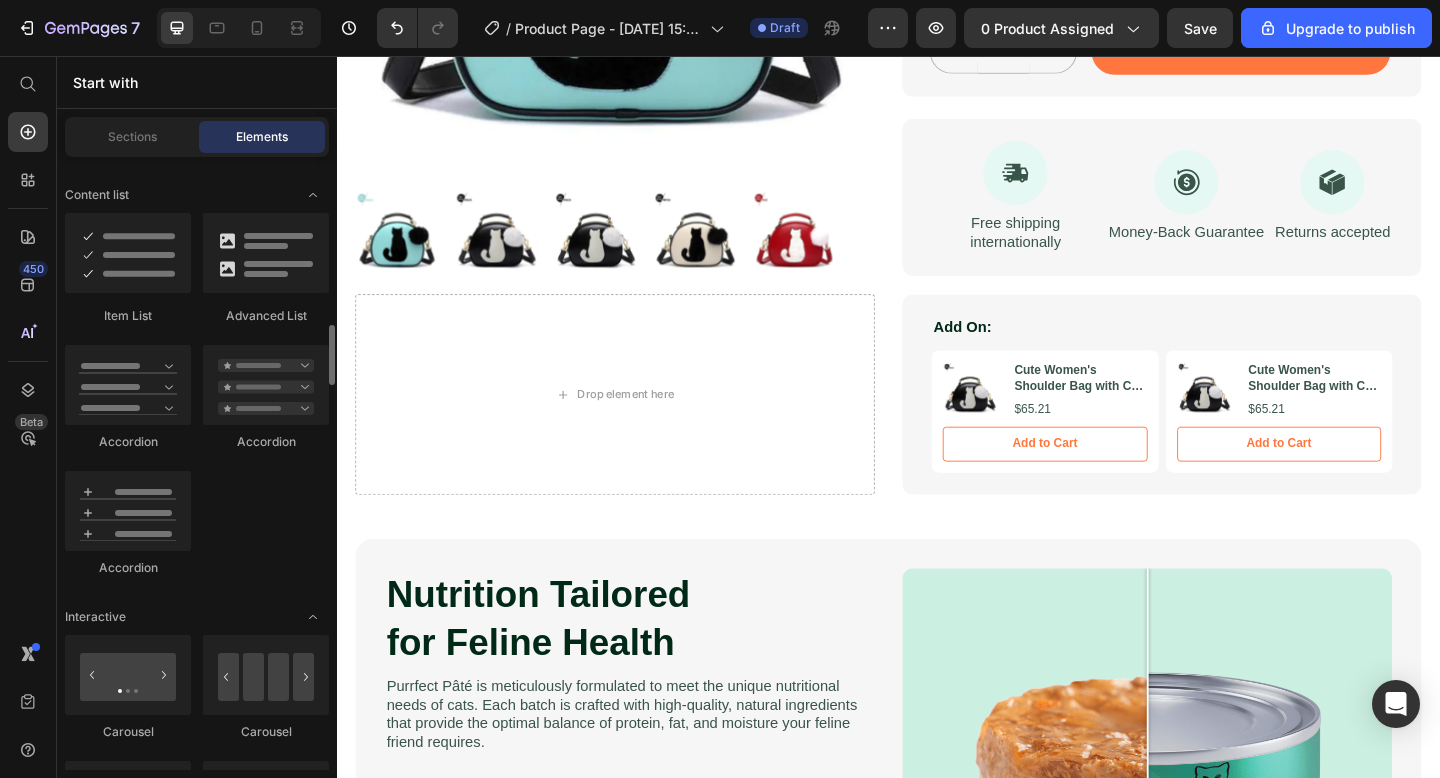 scroll, scrollTop: 1691, scrollLeft: 0, axis: vertical 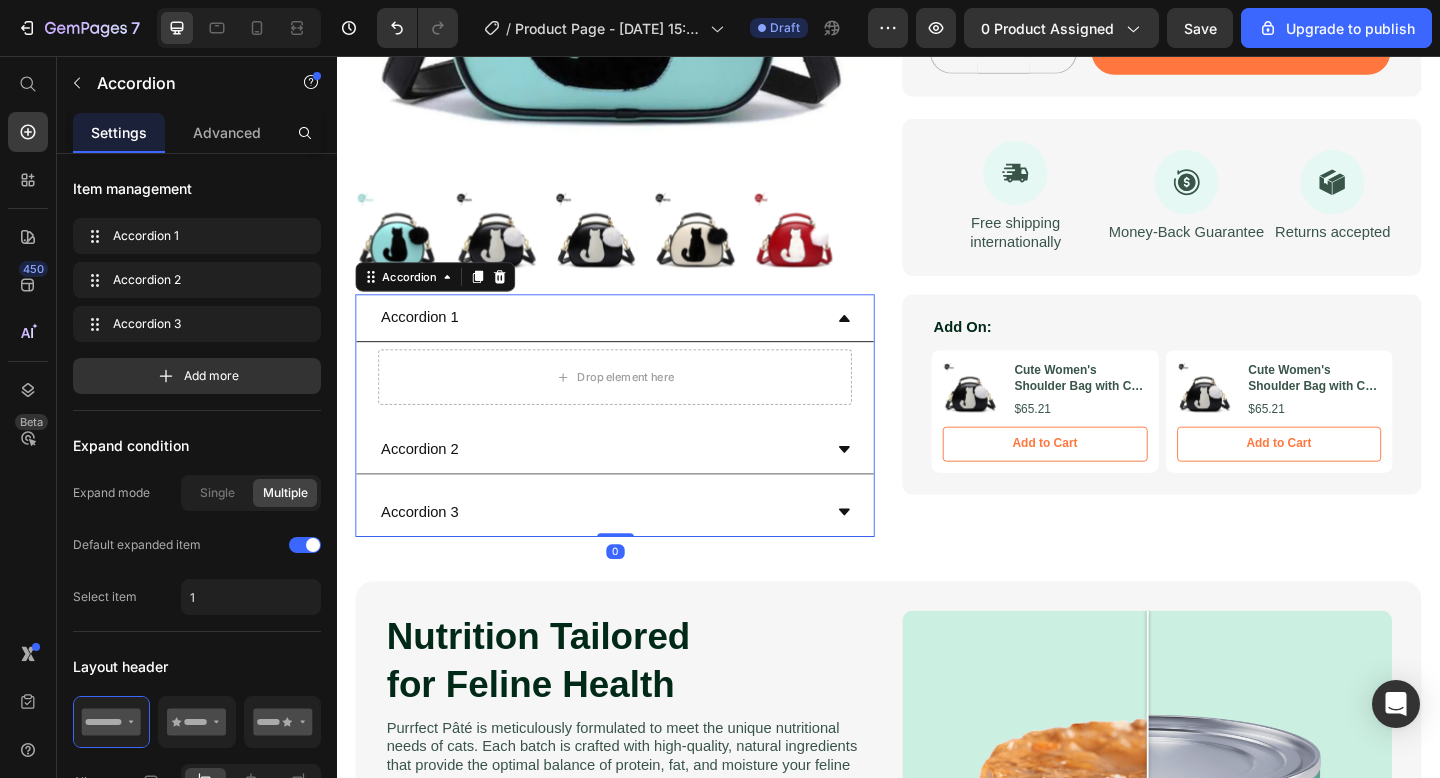 click on "Accordion 1" at bounding box center [623, 341] 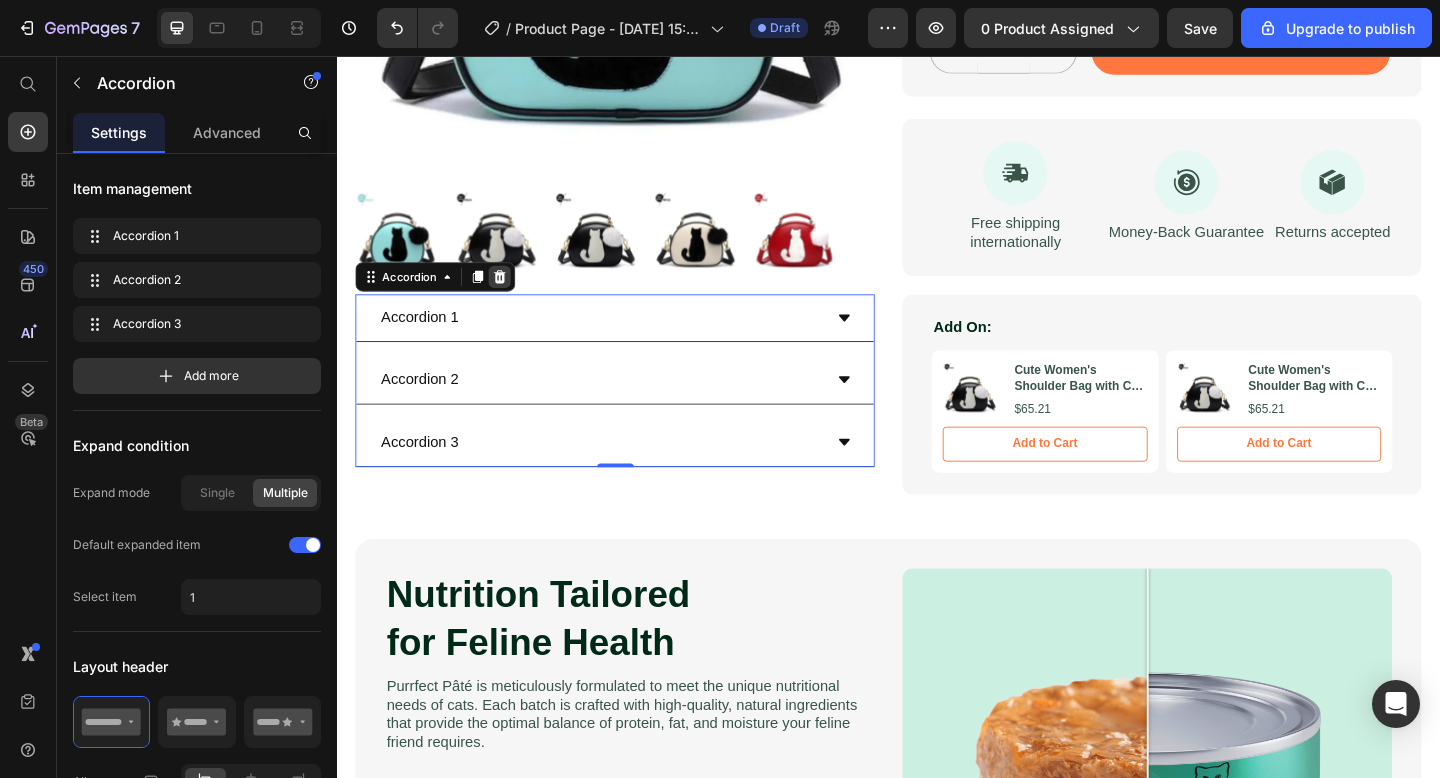 click 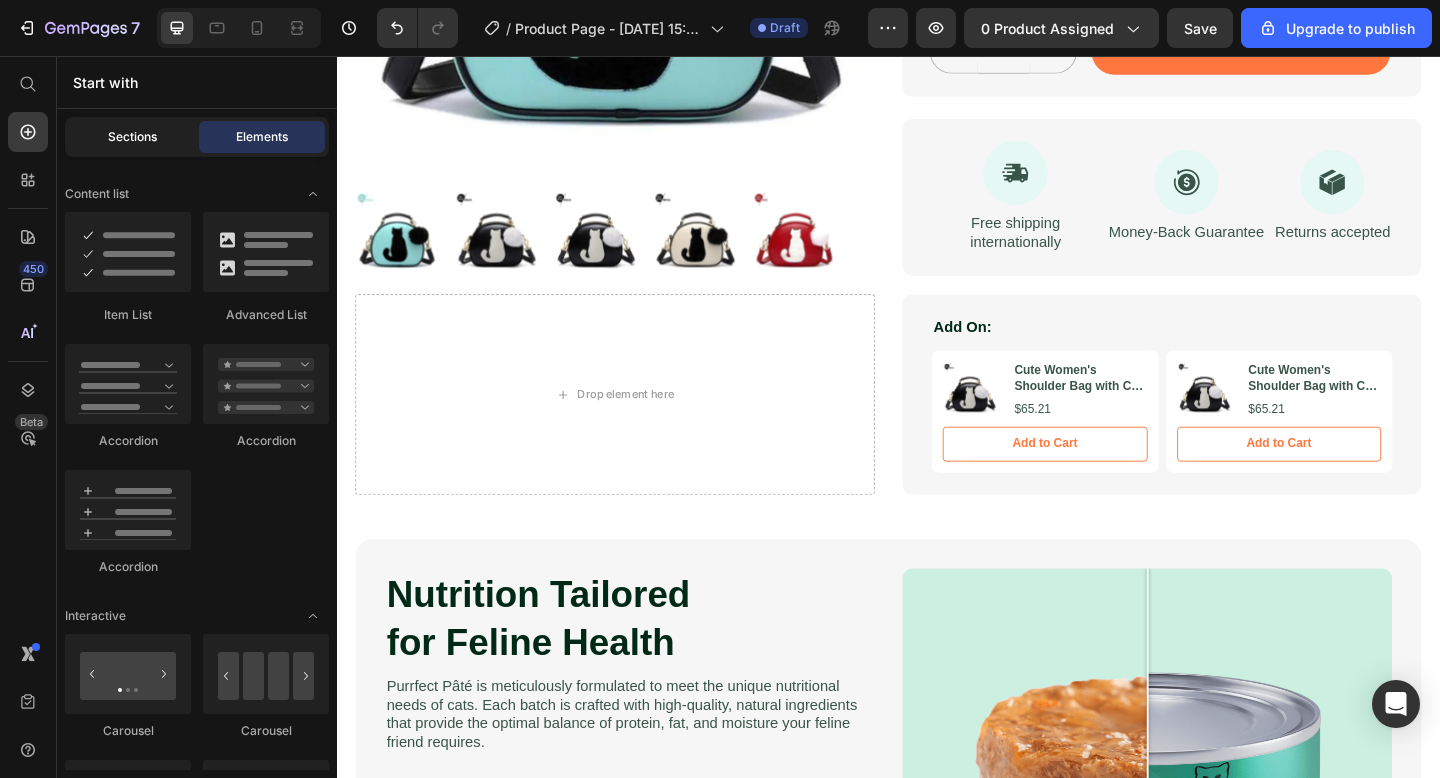 click on "Sections" 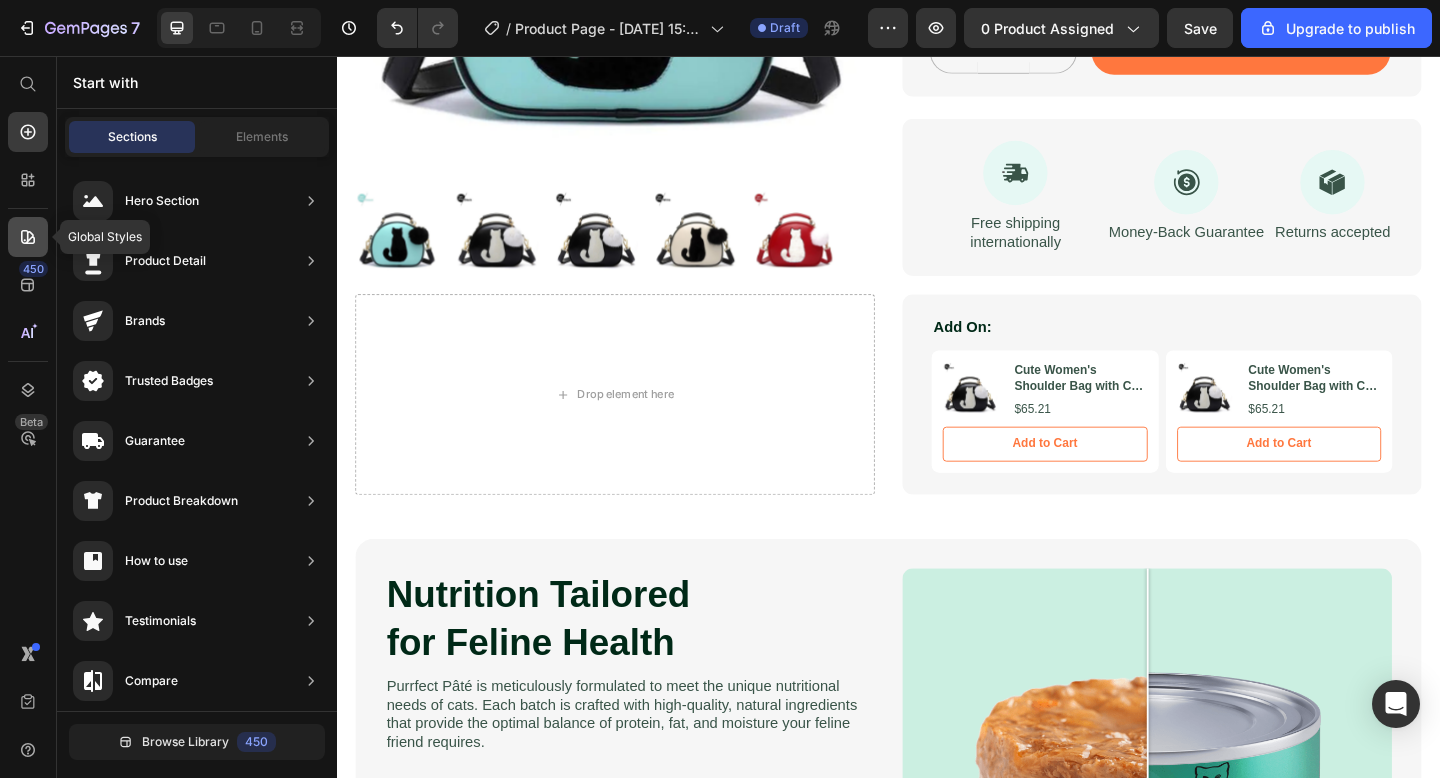 click 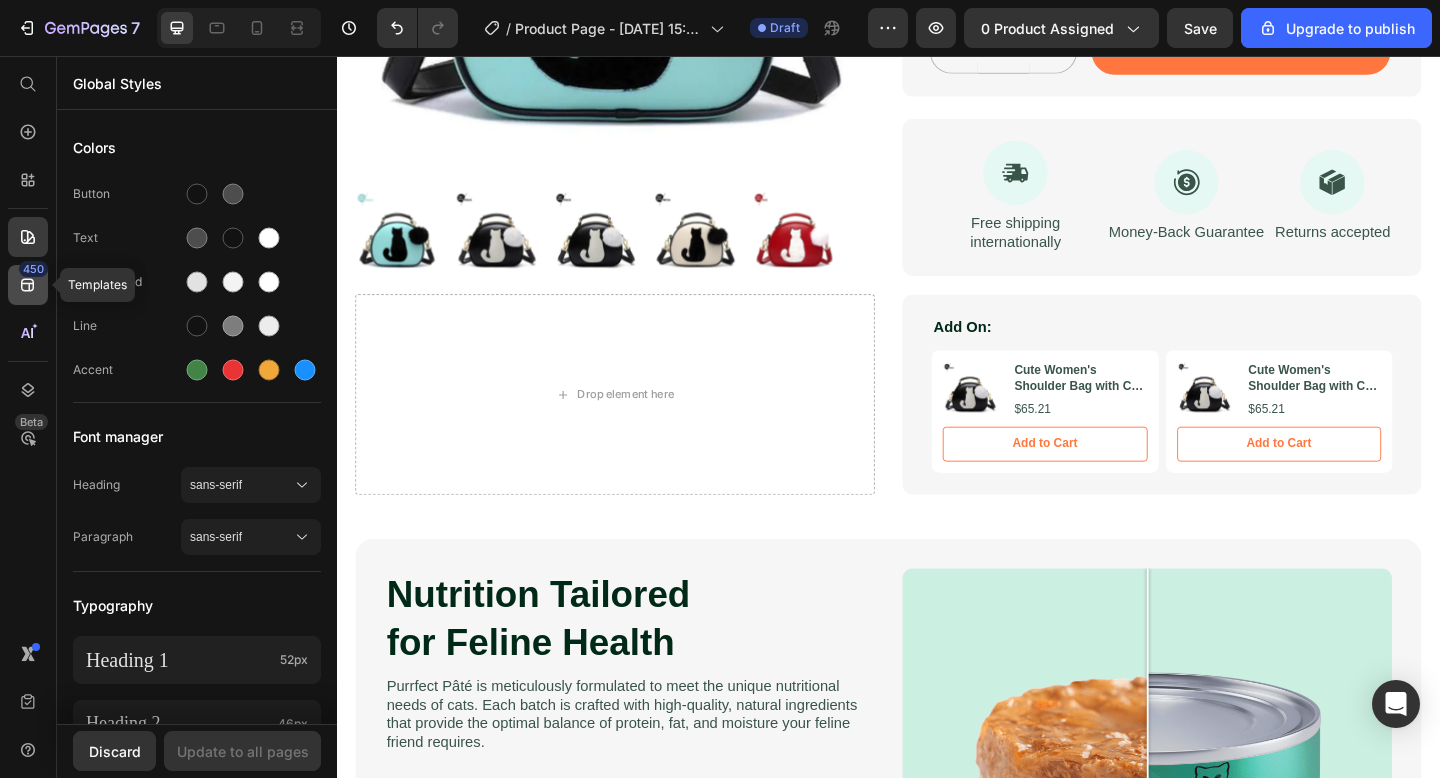 click on "450" 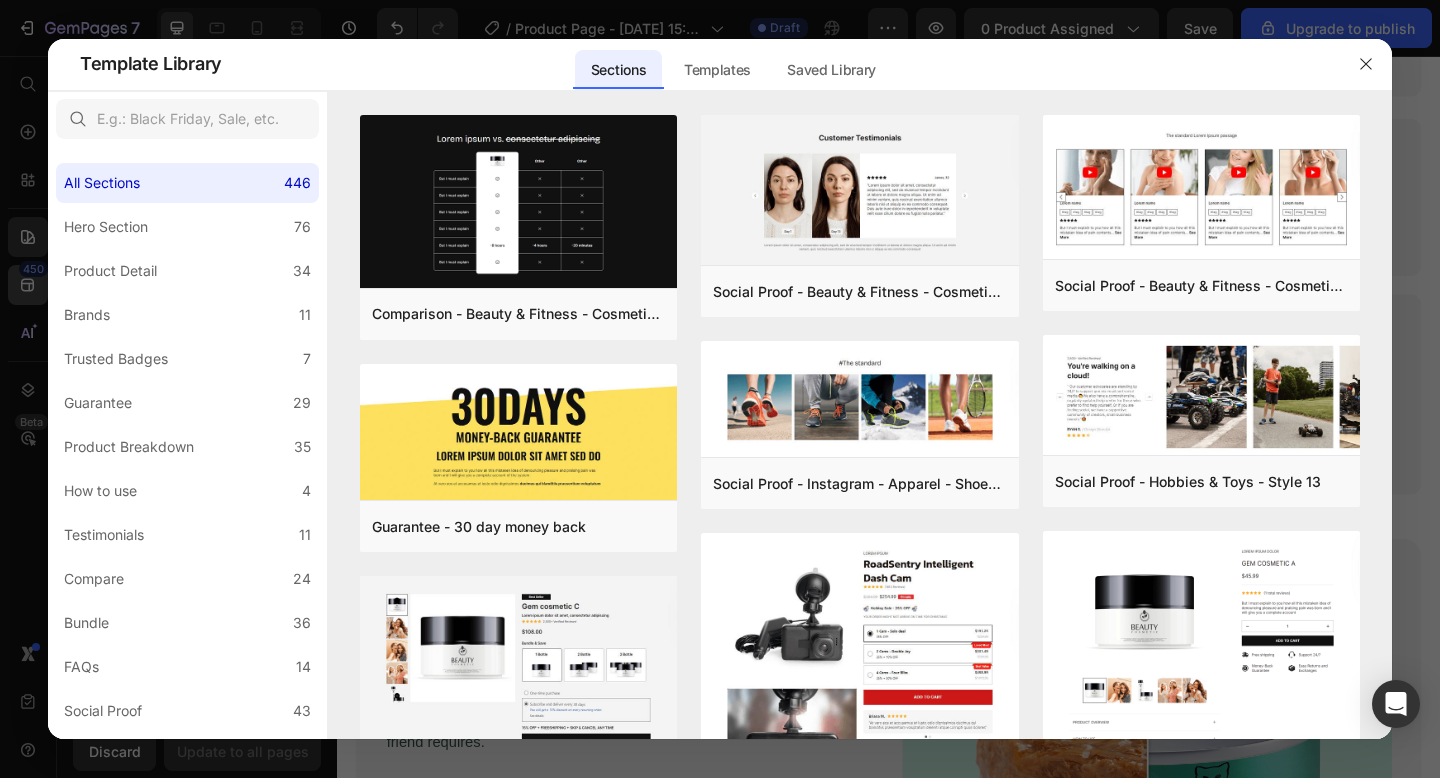 click at bounding box center [720, 389] 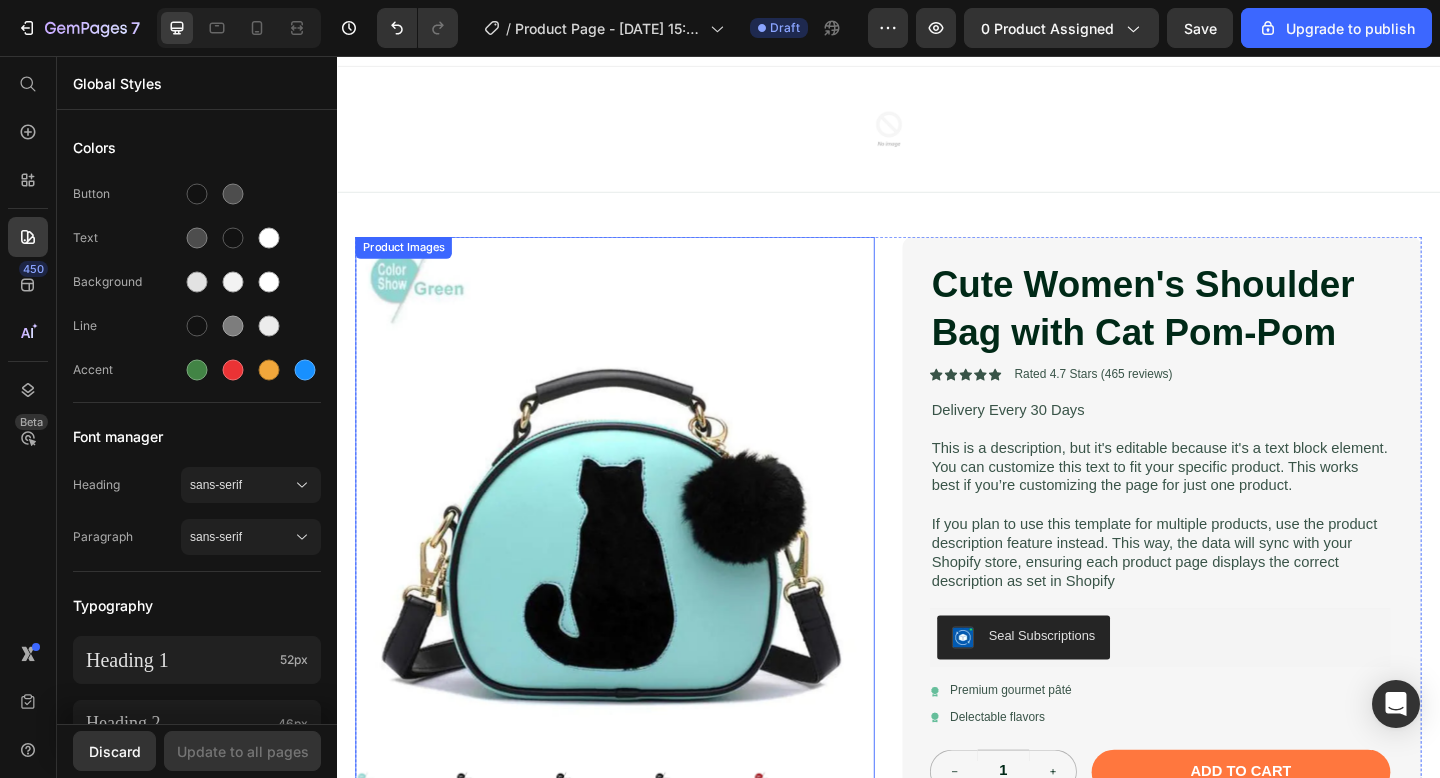 scroll, scrollTop: 0, scrollLeft: 0, axis: both 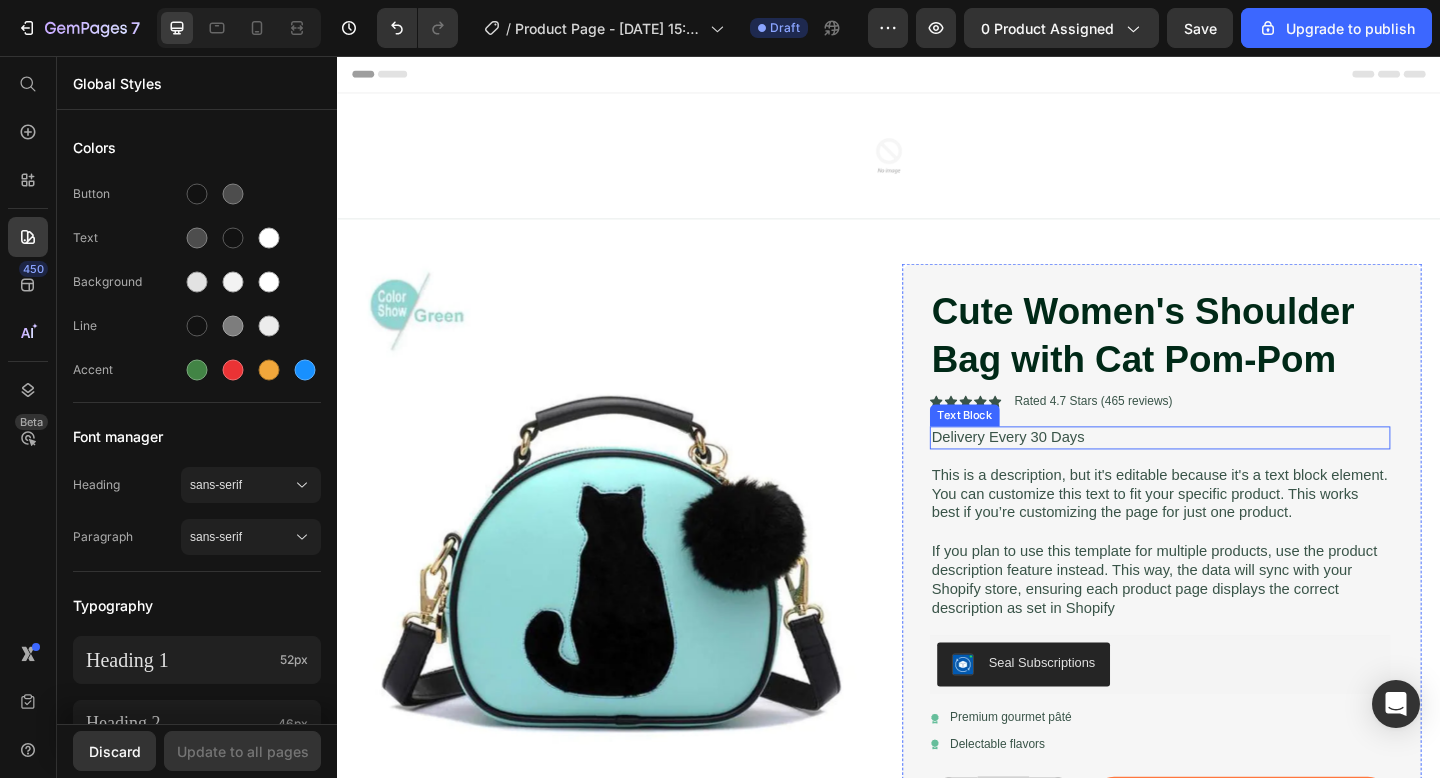 click on "Delivery Every 30 Days" at bounding box center (1232, 471) 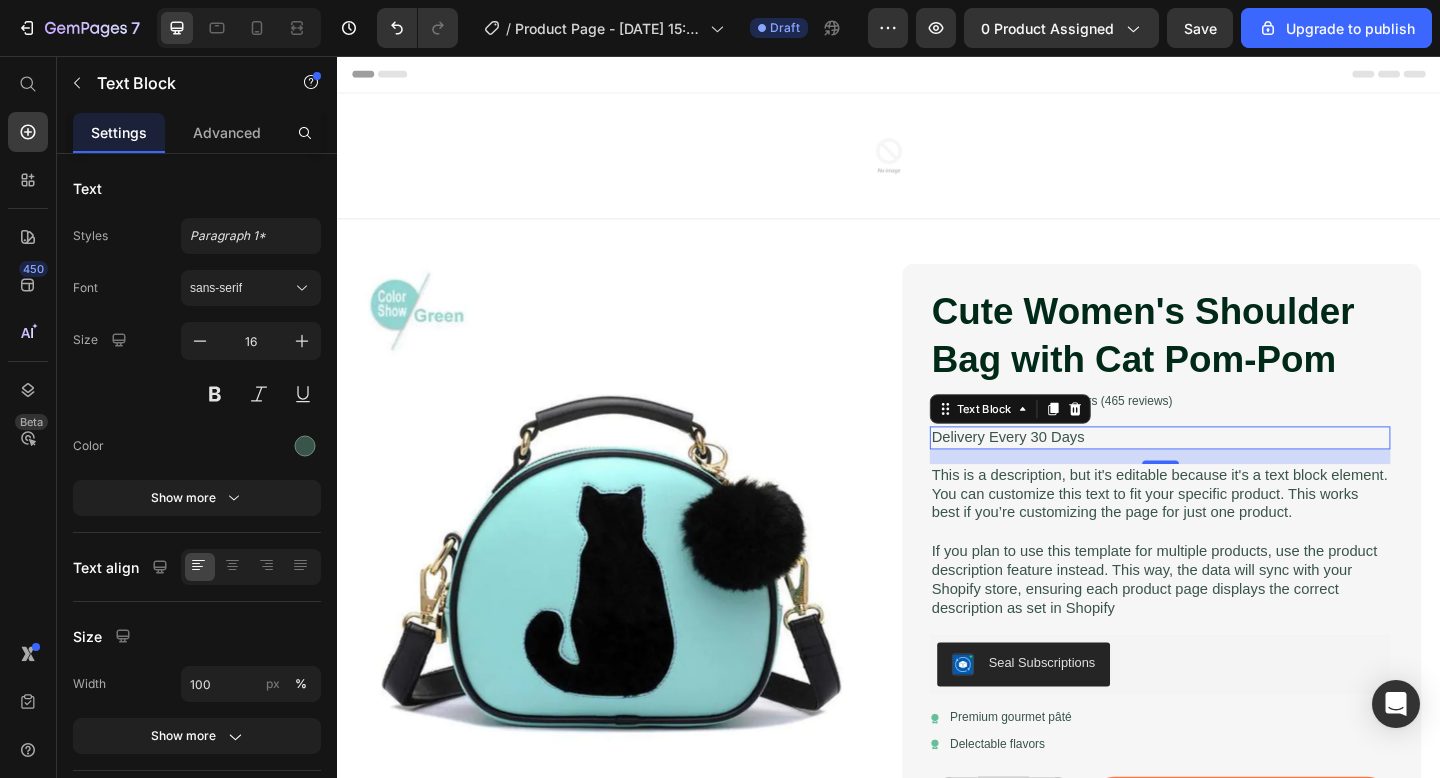 click on "Delivery Every 30 Days" at bounding box center (1232, 471) 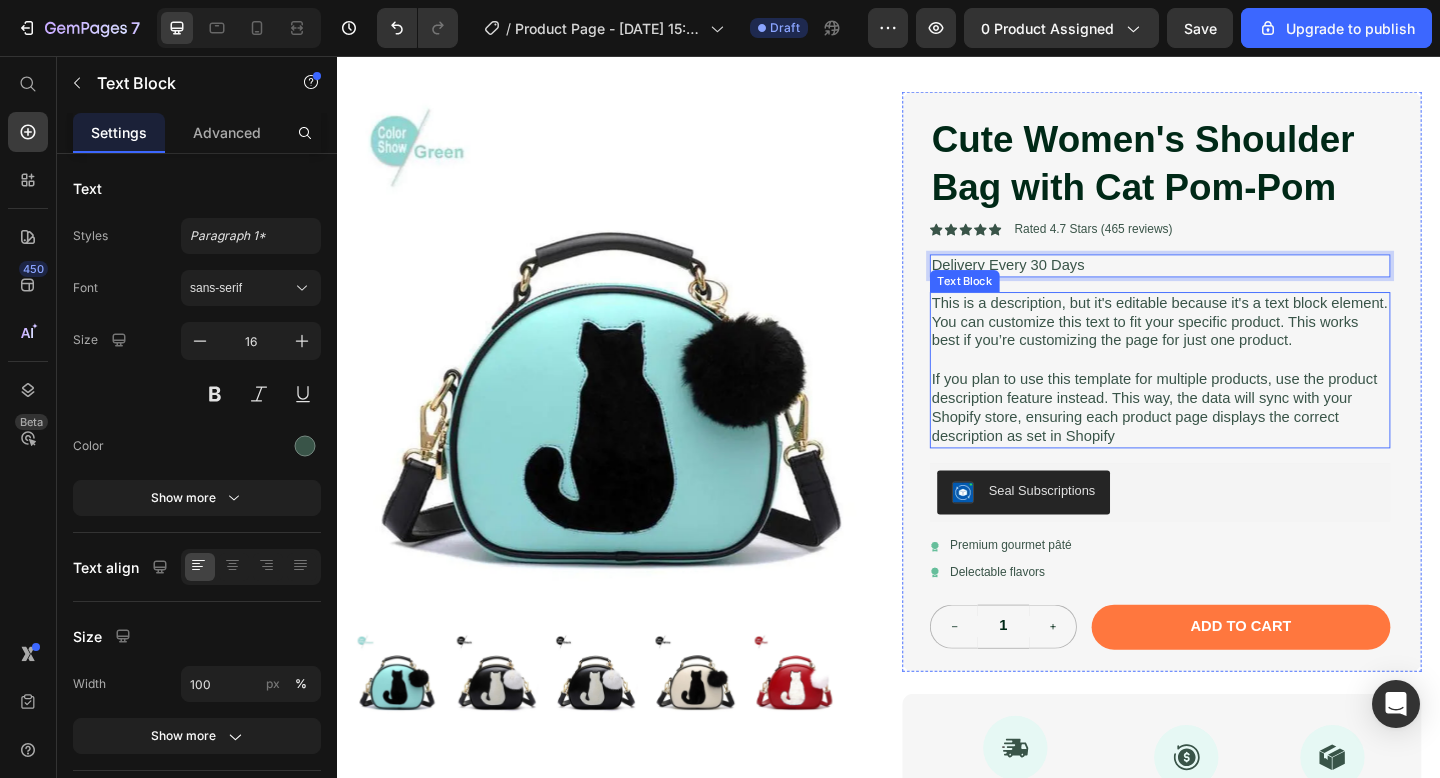 scroll, scrollTop: 211, scrollLeft: 0, axis: vertical 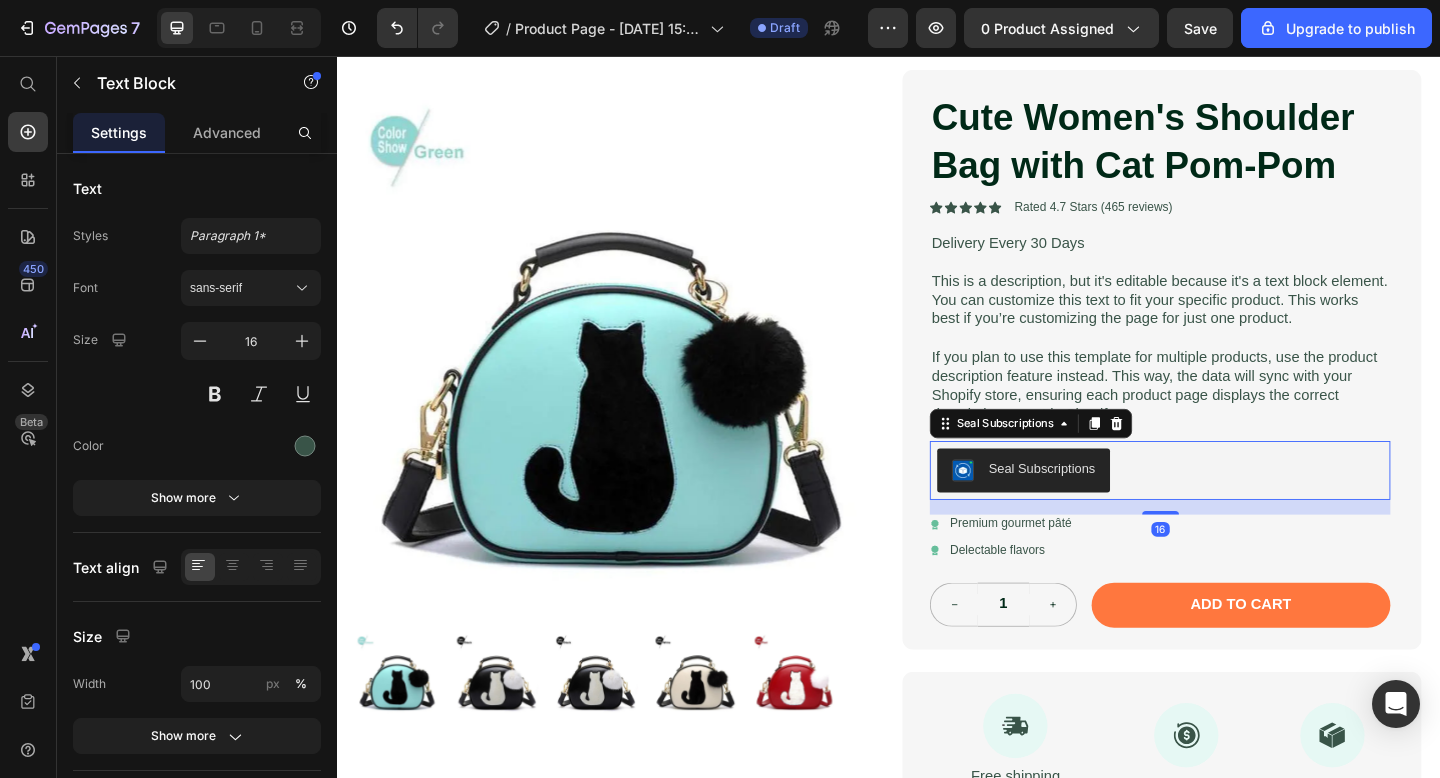 click on "Seal Subscriptions" at bounding box center [1084, 507] 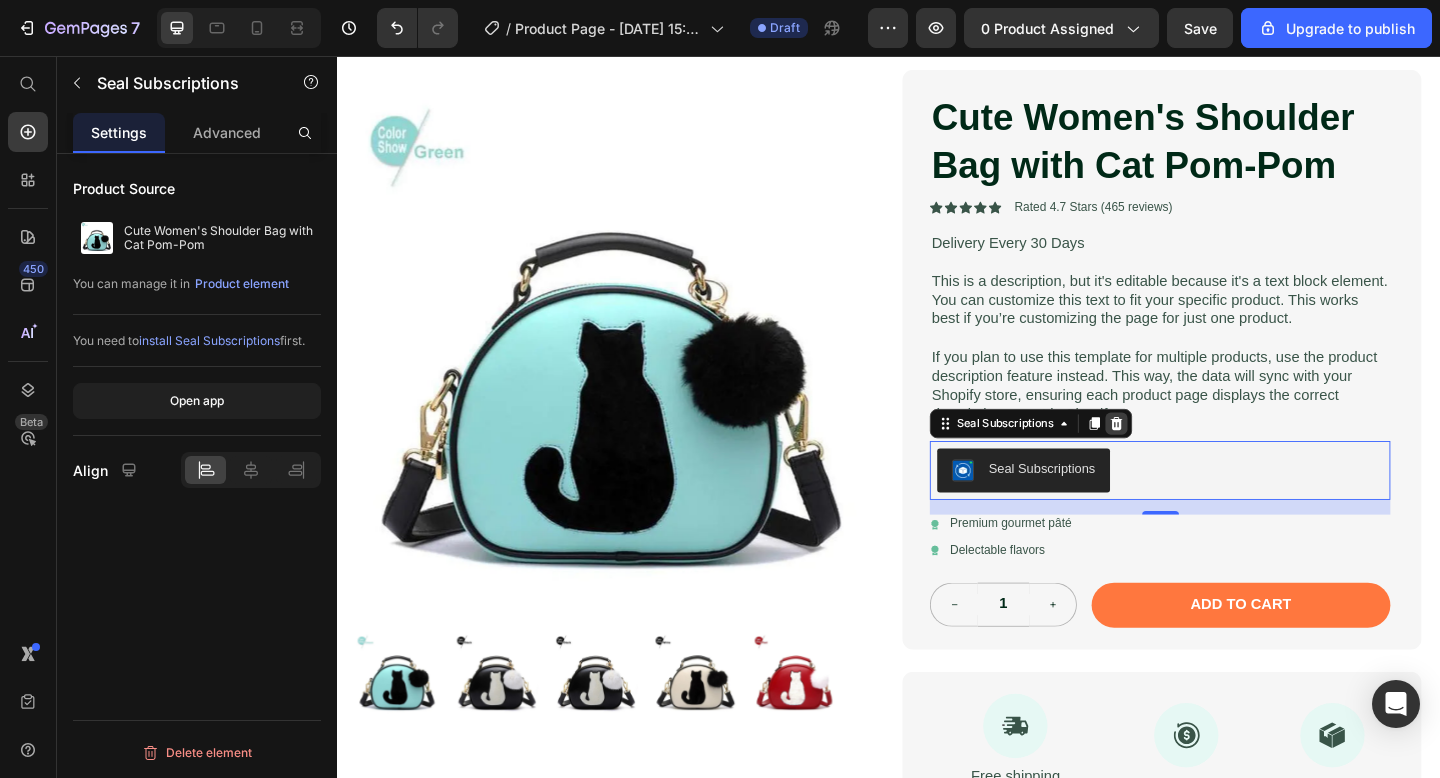 click 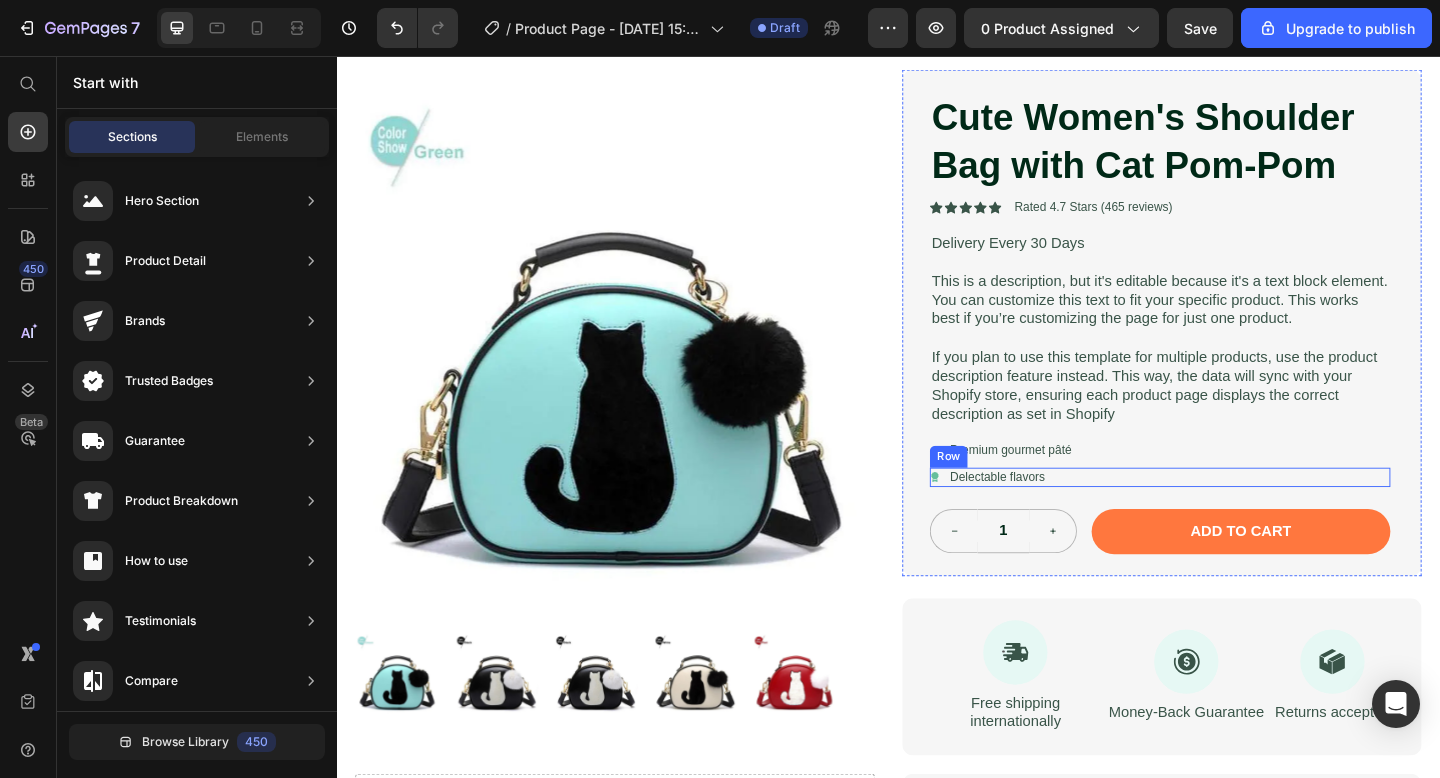 click on "Icon Delectable flavors Text Block Row" at bounding box center (1232, 514) 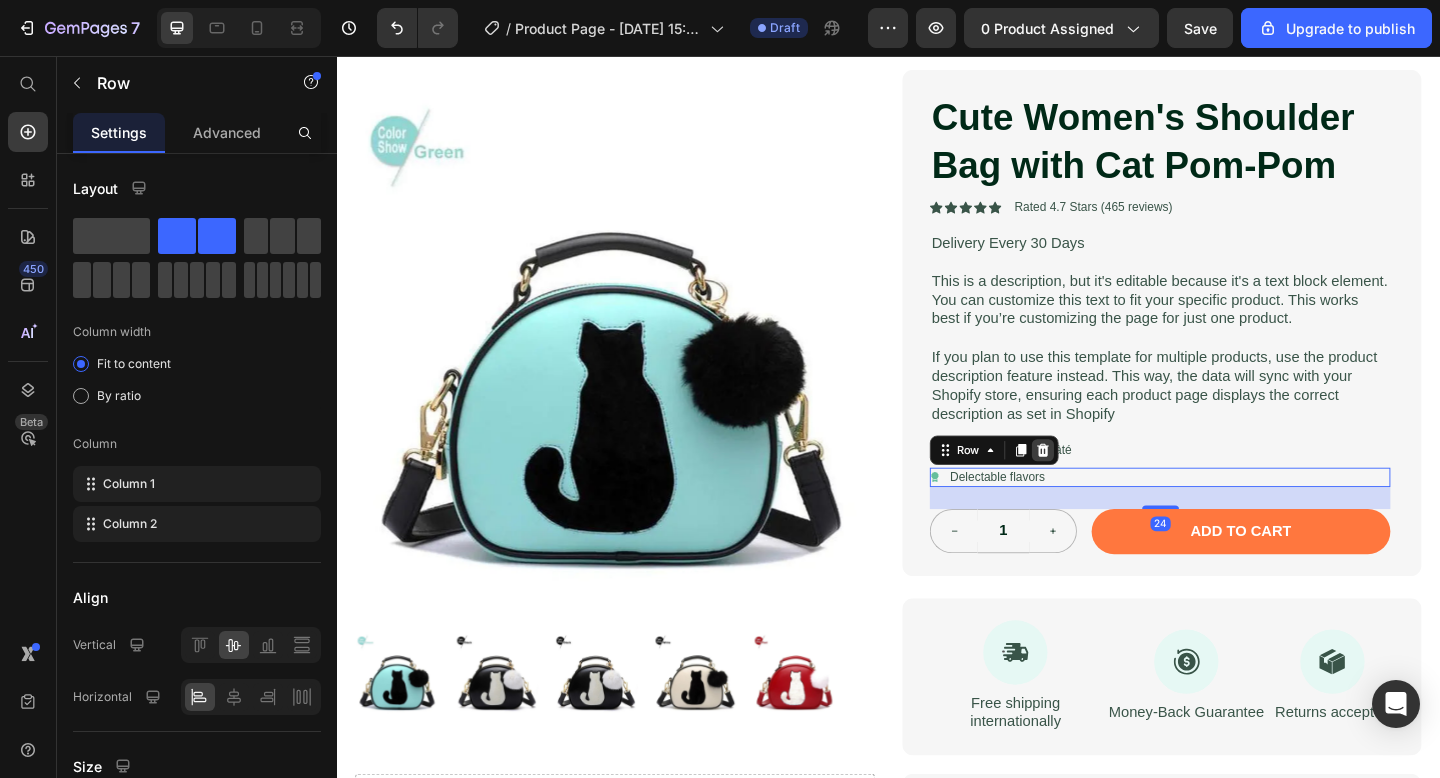 click 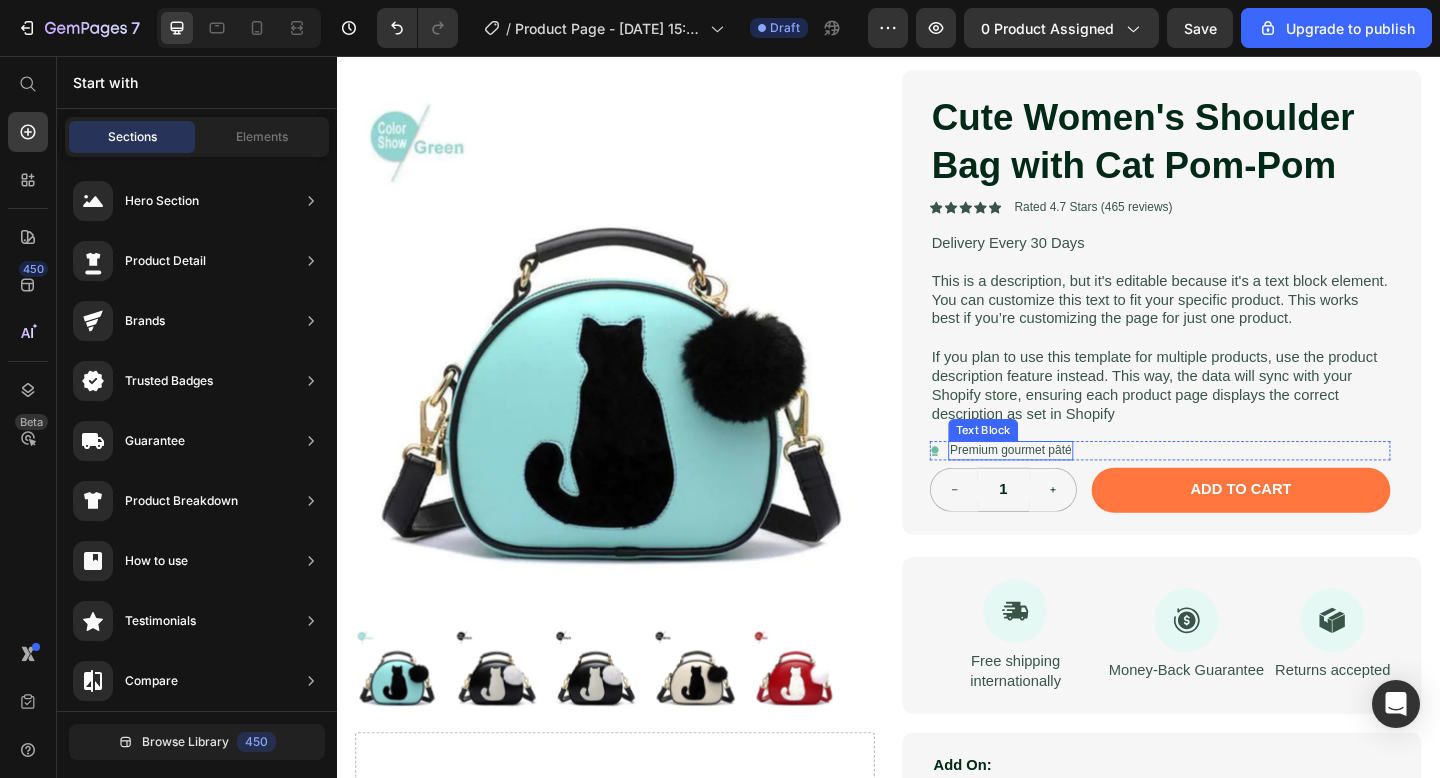 click on "Premium gourmet pâté" at bounding box center [1070, 485] 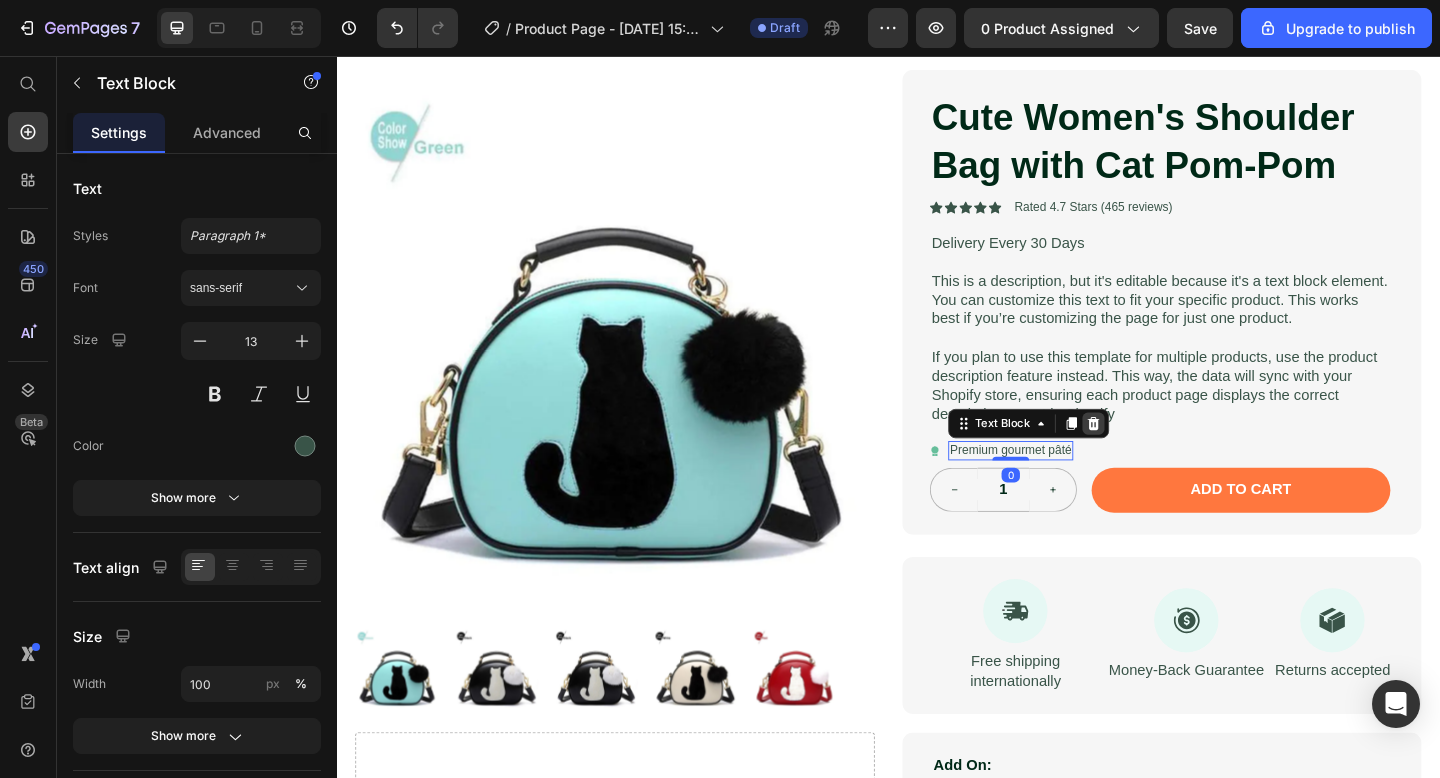 click 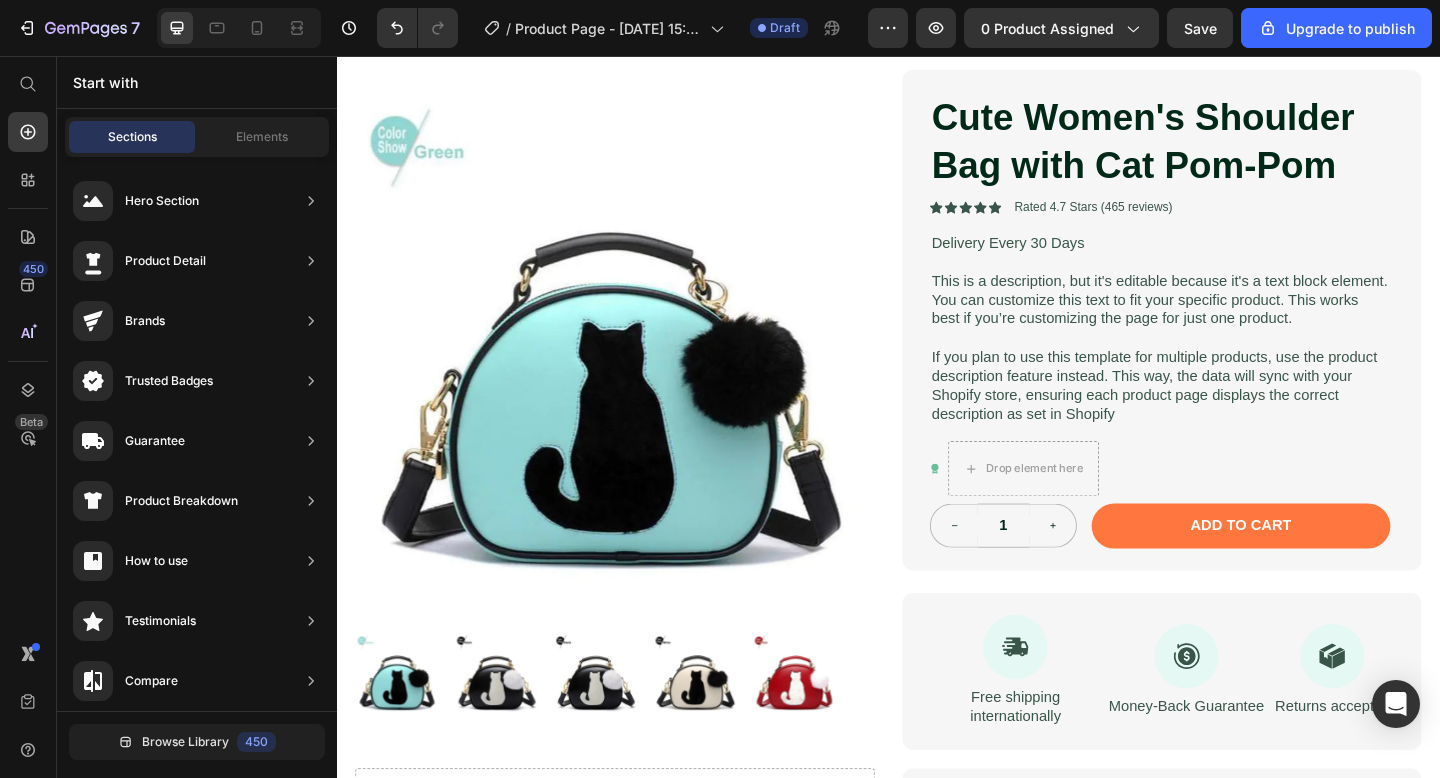 click on "If you plan to use this template for multiple products, use the product description feature instead. This way, the data will sync with your Shopify store, ensuring each product page displays the correct description as set in Shopify" at bounding box center [1232, 415] 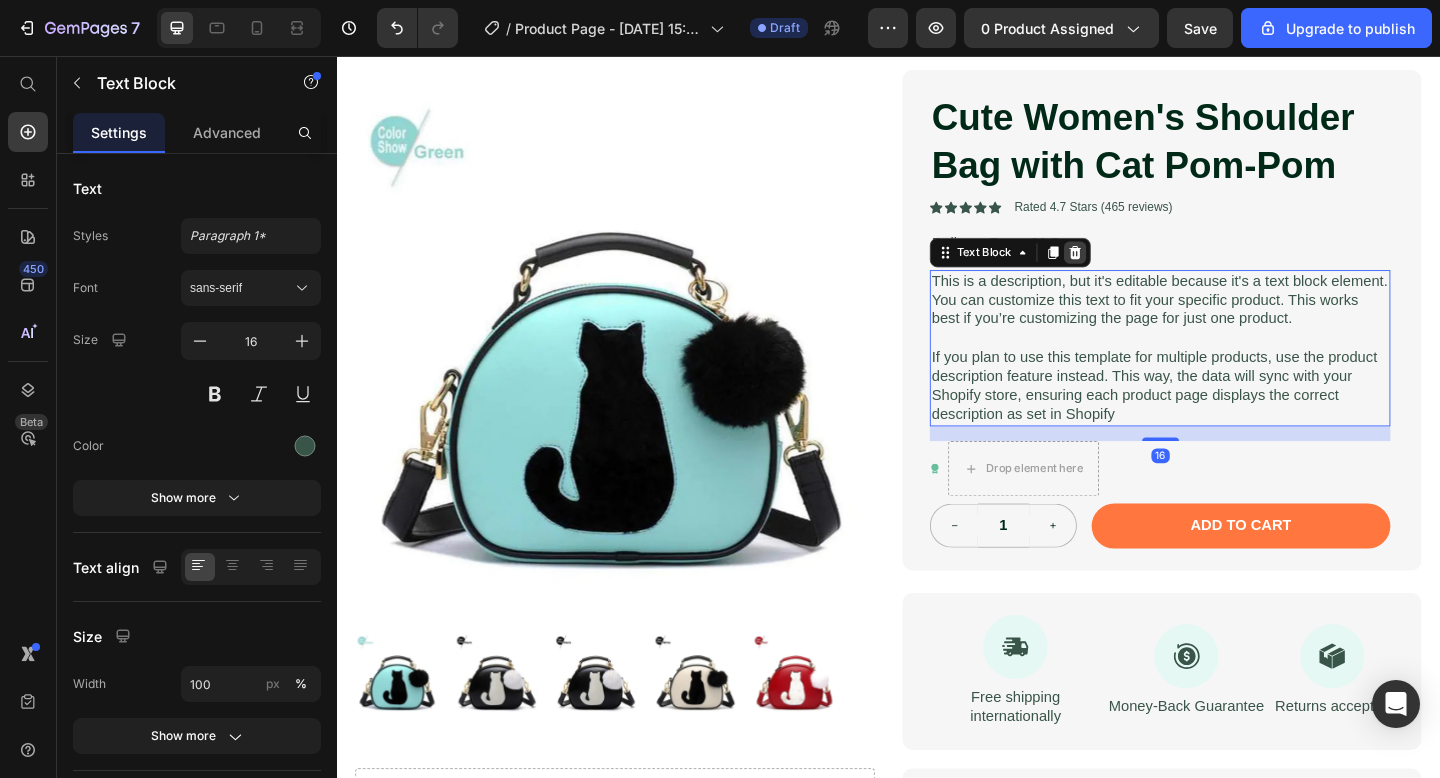 click 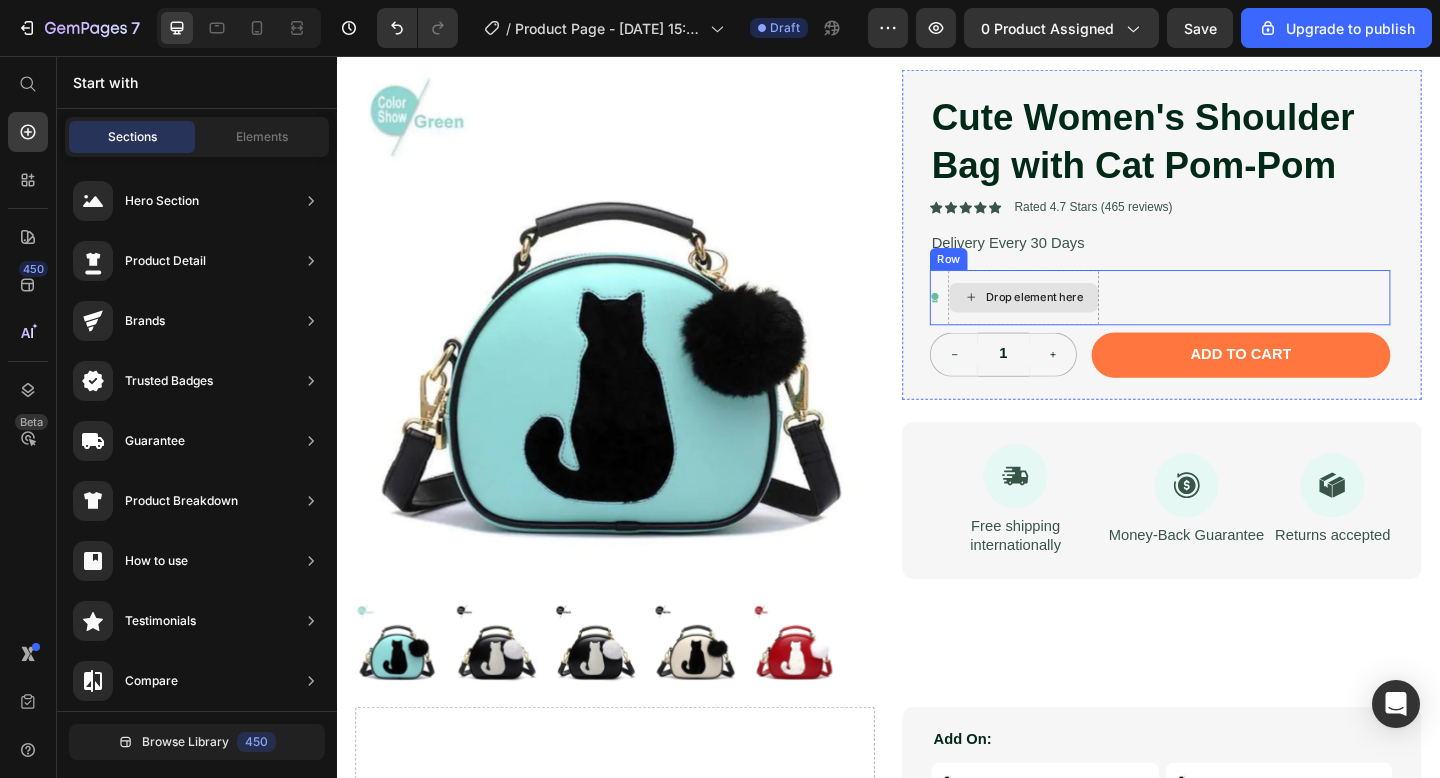 click on "Drop element here" at bounding box center [1096, 319] 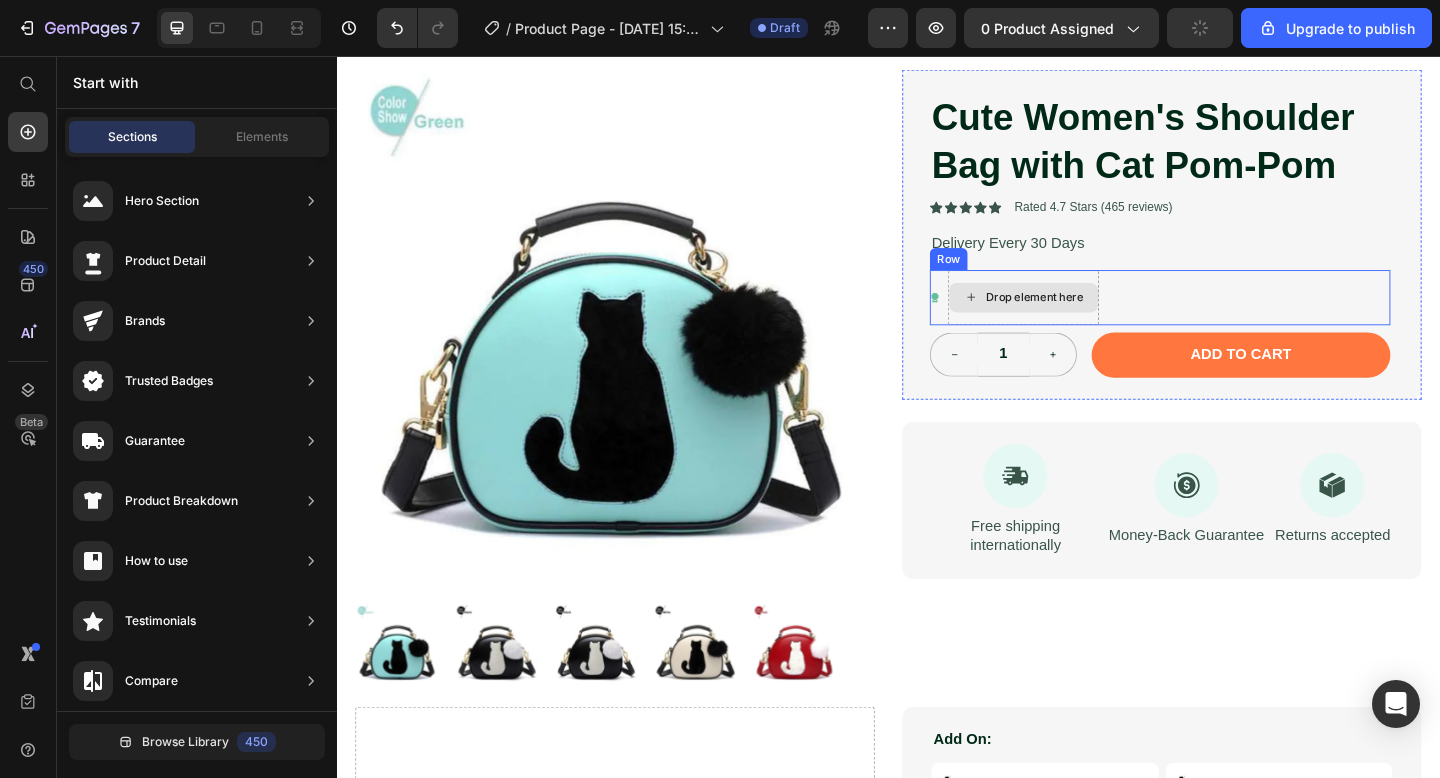 click on "Drop element here" at bounding box center (1084, 319) 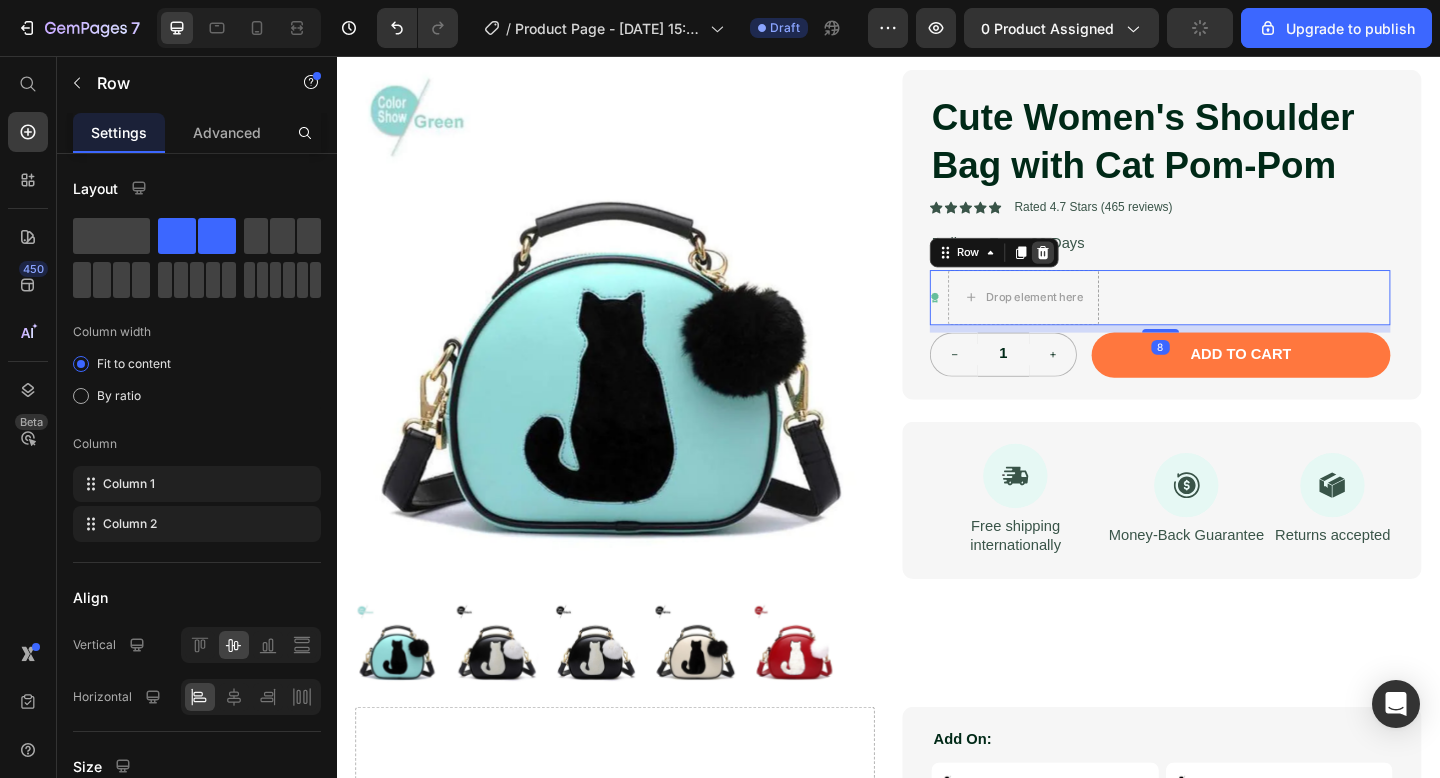 click at bounding box center (1105, 270) 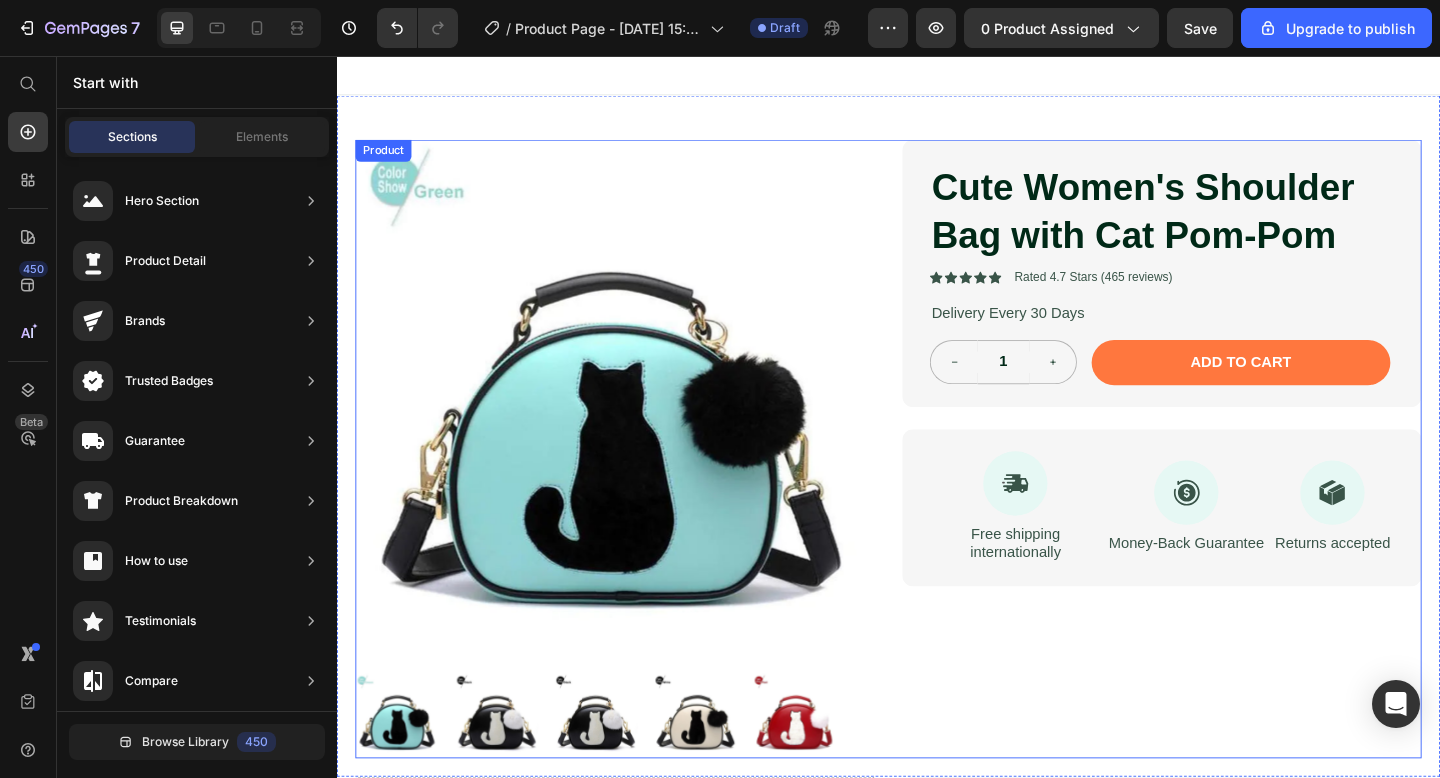 scroll, scrollTop: 281, scrollLeft: 0, axis: vertical 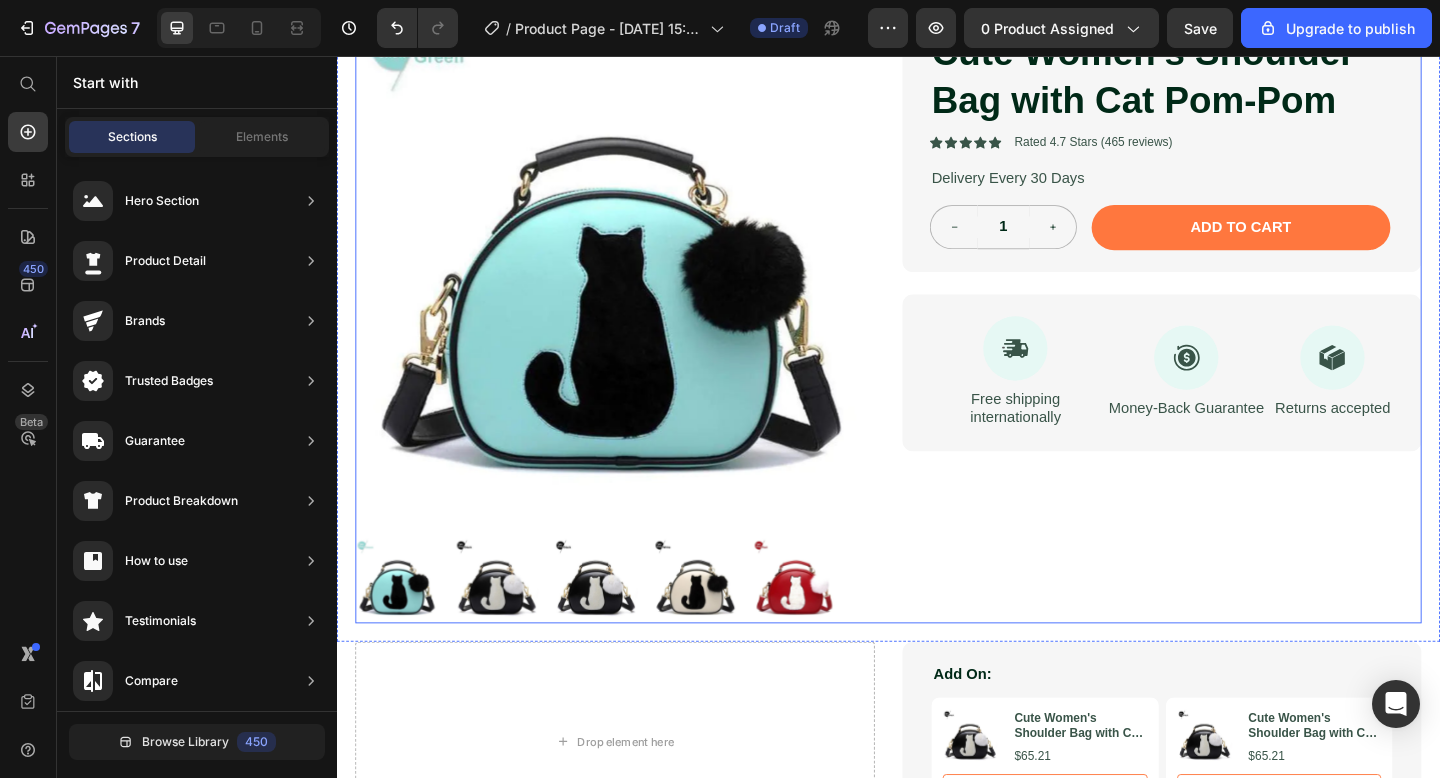 click on "Cute Women's Shoulder Bag with Cat Pom-Pom Product Title
Icon
Icon
Icon
Icon
Icon Icon List Rated 4.7 Stars (465 reviews) Text Block Row Delivery Every 30 Days Text Block 1 Product Quantity Add to cart Add to Cart Row Row
Icon Free shipping internationally Text Block
Icon Money-Back Guarantee Text Block
Icon Returns accepted Text [GEOGRAPHIC_DATA]" at bounding box center [1234, 337] 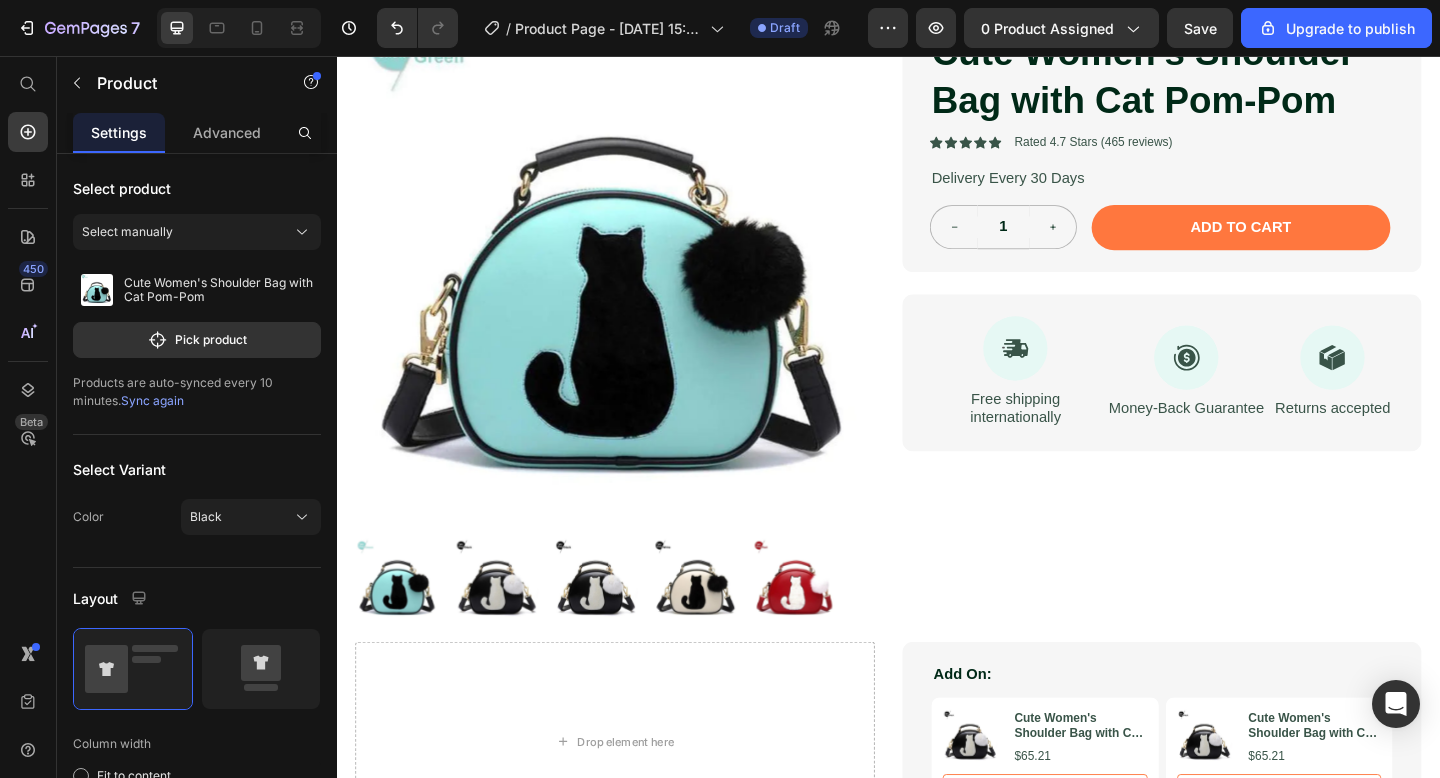 click on "Cute Women's Shoulder Bag with Cat Pom-Pom Product Title
Icon
Icon
Icon
Icon
Icon Icon List Rated 4.7 Stars (465 reviews) Text Block Row Delivery Every 30 Days Text Block 1 Product Quantity Add to cart Add to Cart Row Row
Icon Free shipping internationally Text Block
Icon Money-Back Guarantee Text Block
Icon Returns accepted Text [GEOGRAPHIC_DATA]" at bounding box center (1234, 337) 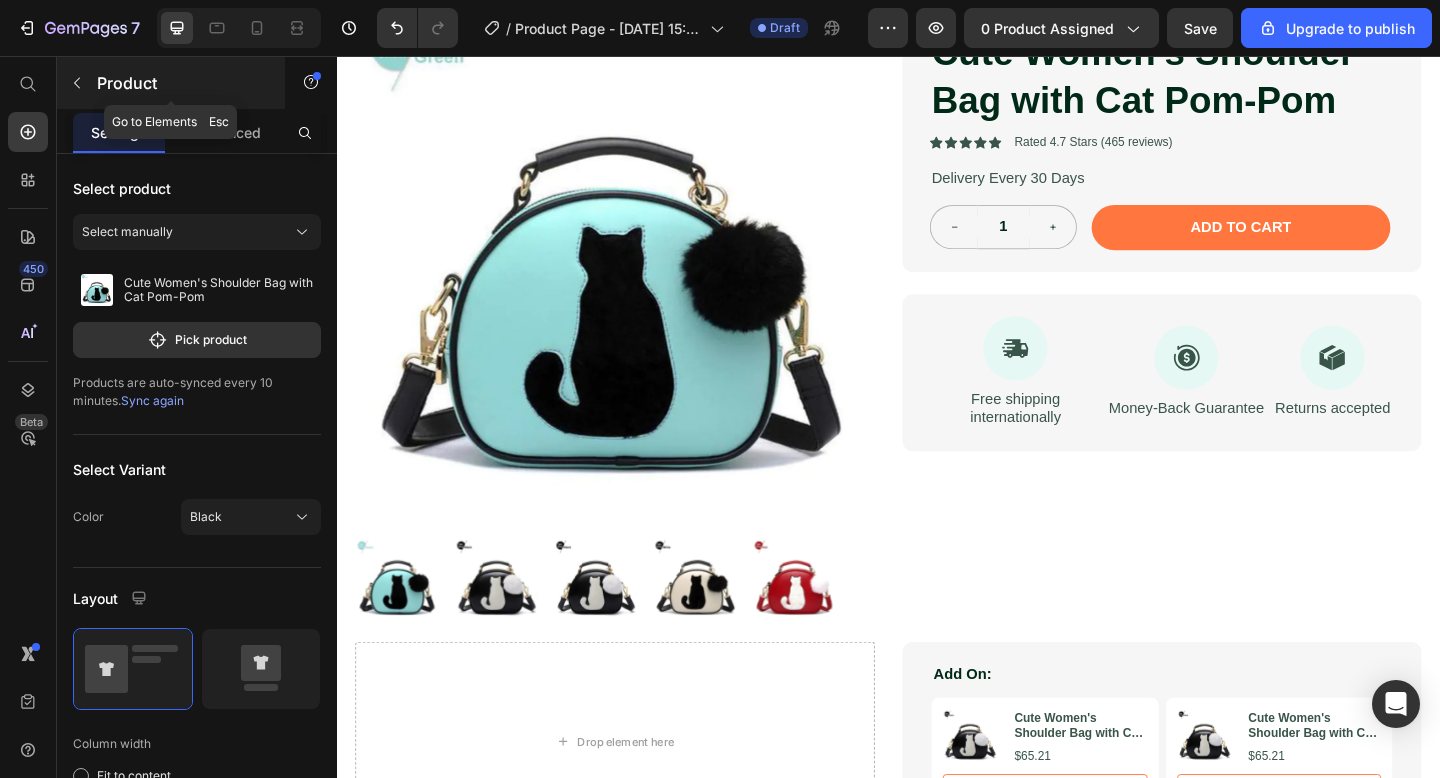 click 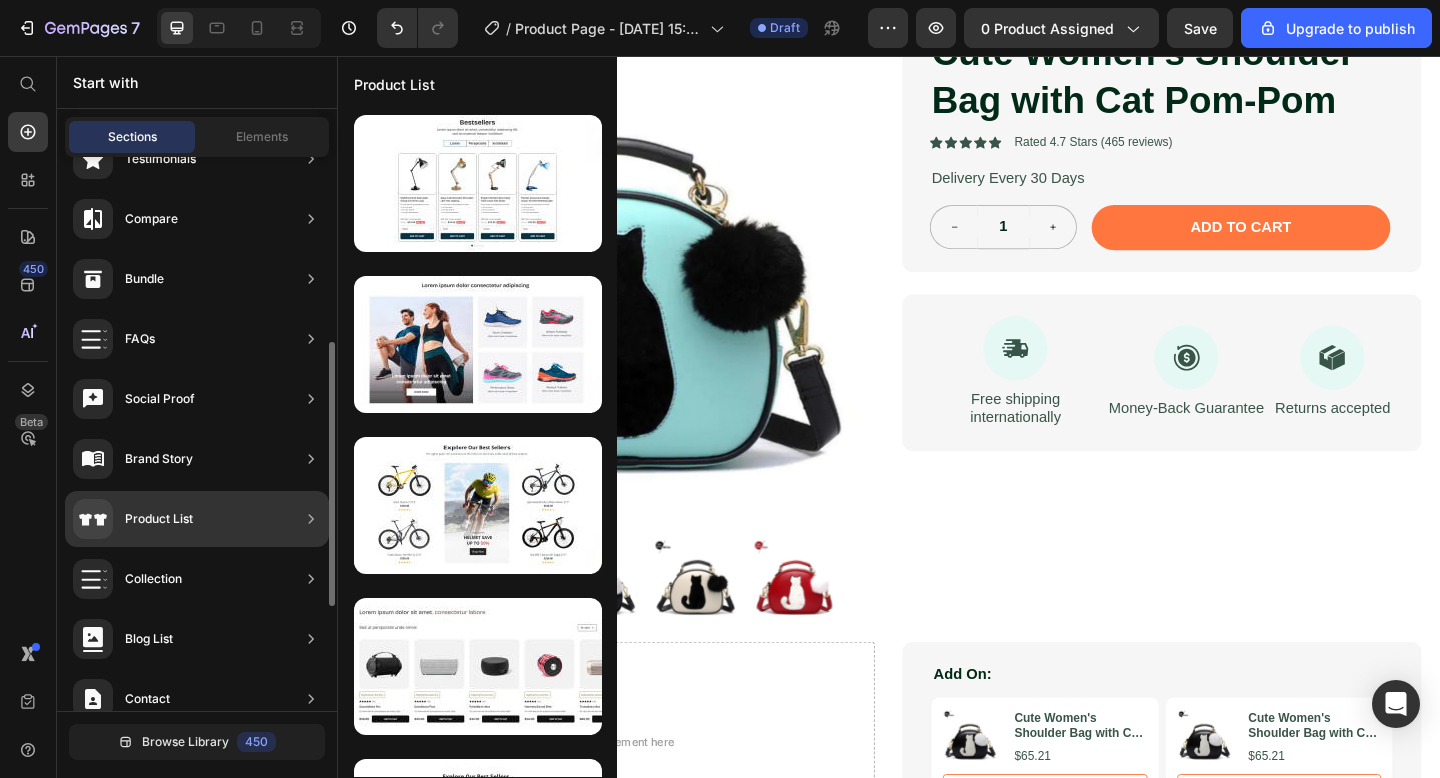 scroll, scrollTop: 463, scrollLeft: 0, axis: vertical 